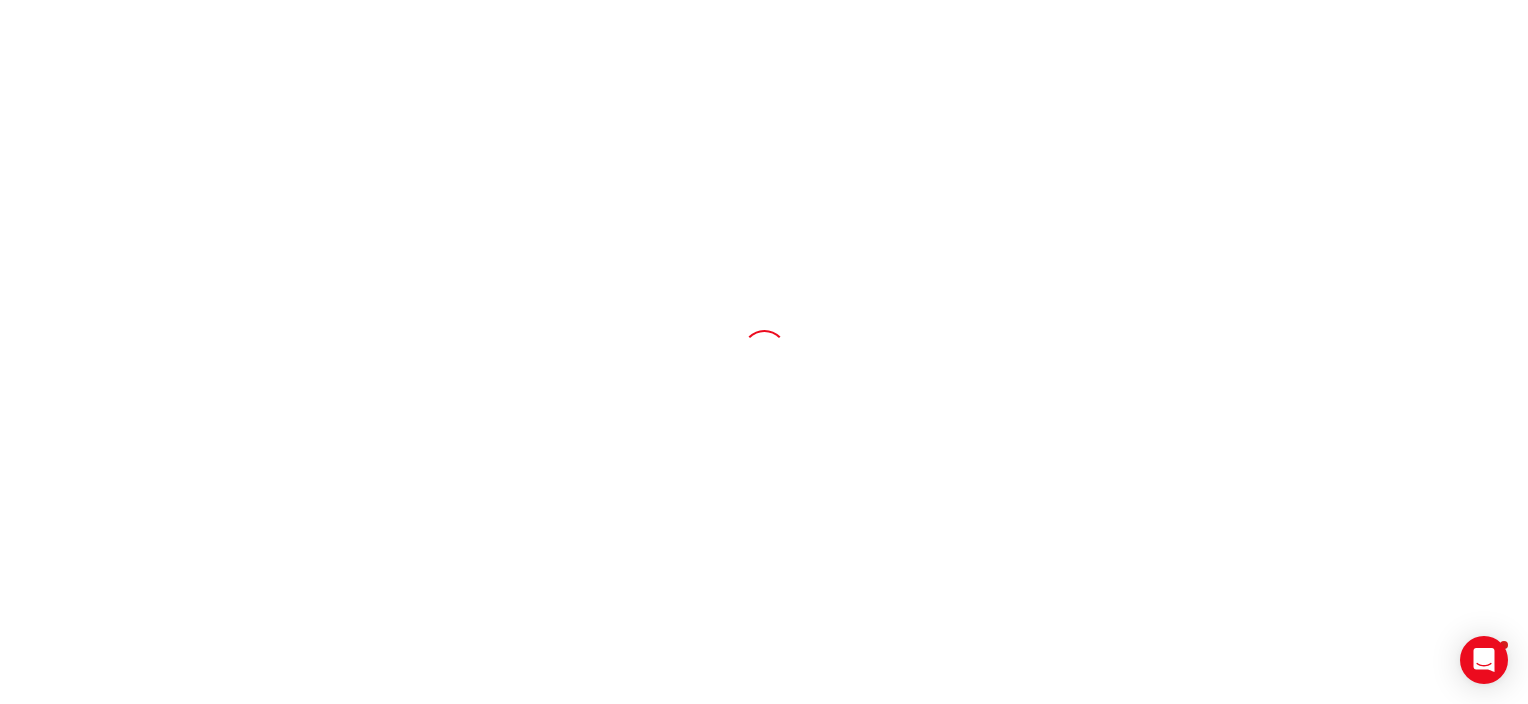scroll, scrollTop: 0, scrollLeft: 0, axis: both 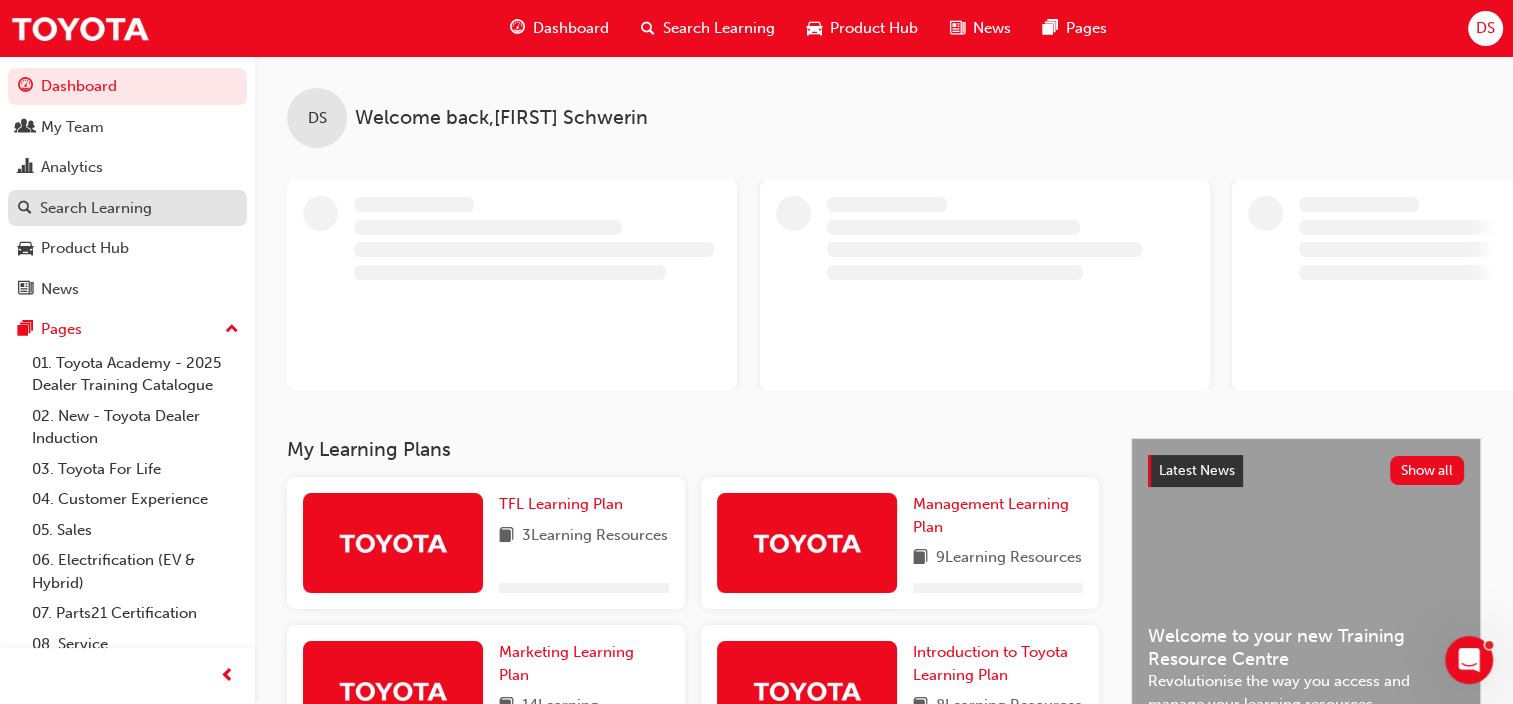 click on "Search Learning" at bounding box center (96, 208) 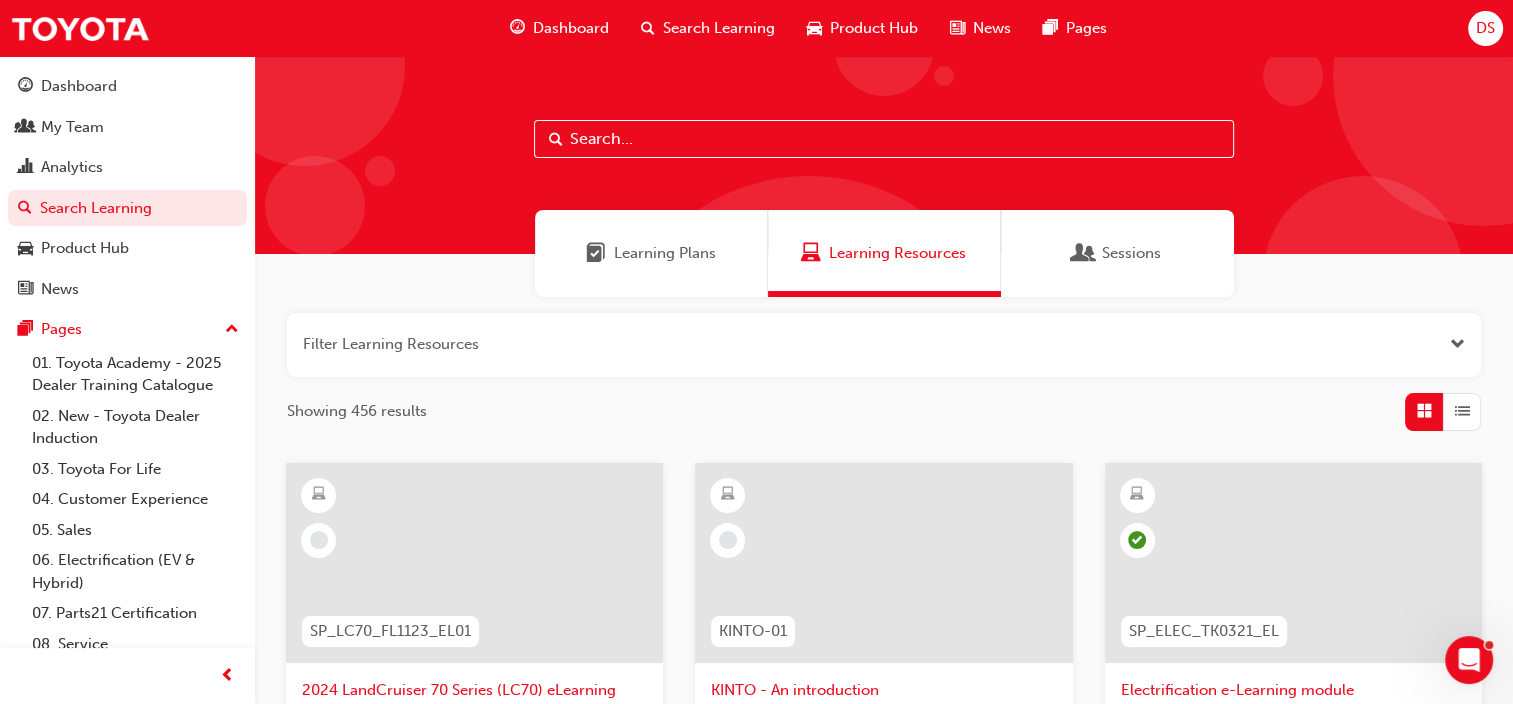 click on "Learning Plans" at bounding box center (665, 253) 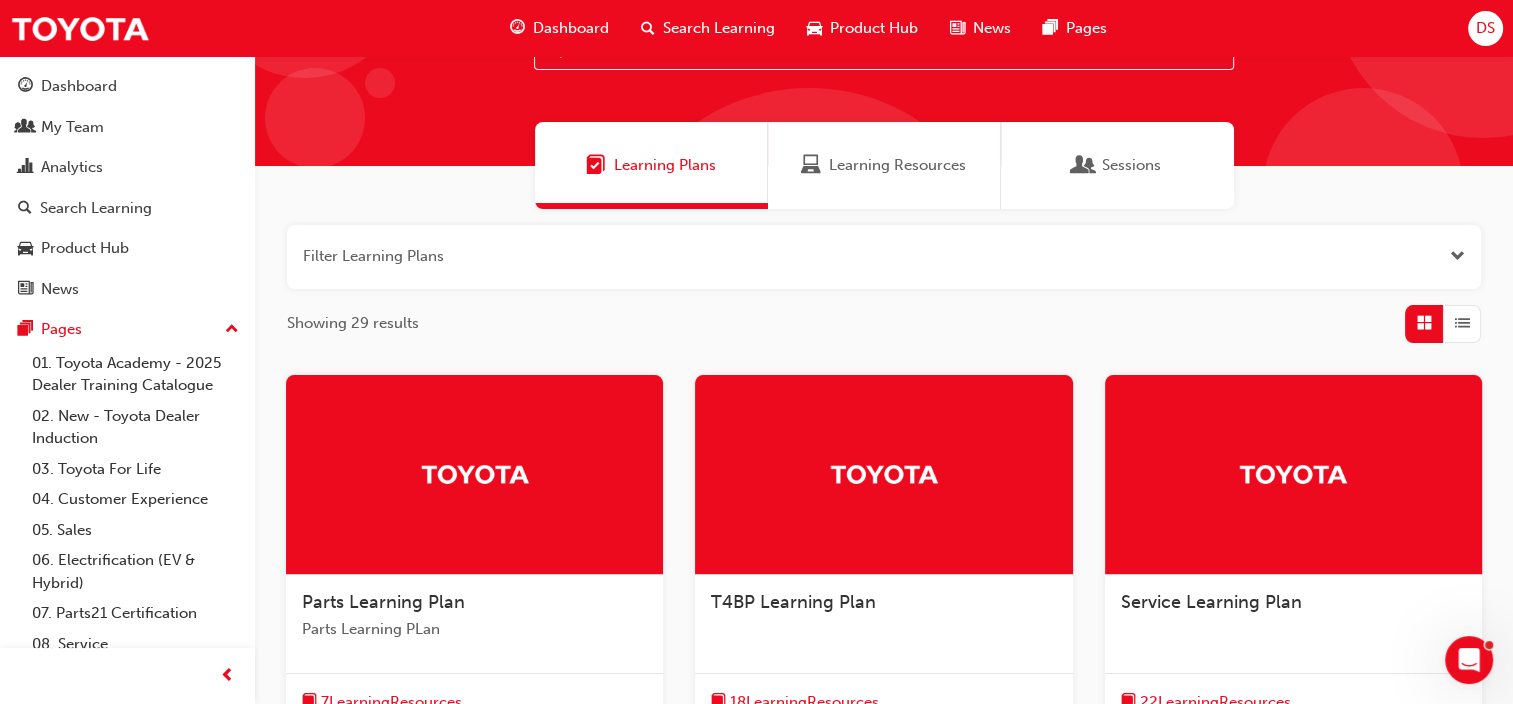 scroll, scrollTop: 200, scrollLeft: 0, axis: vertical 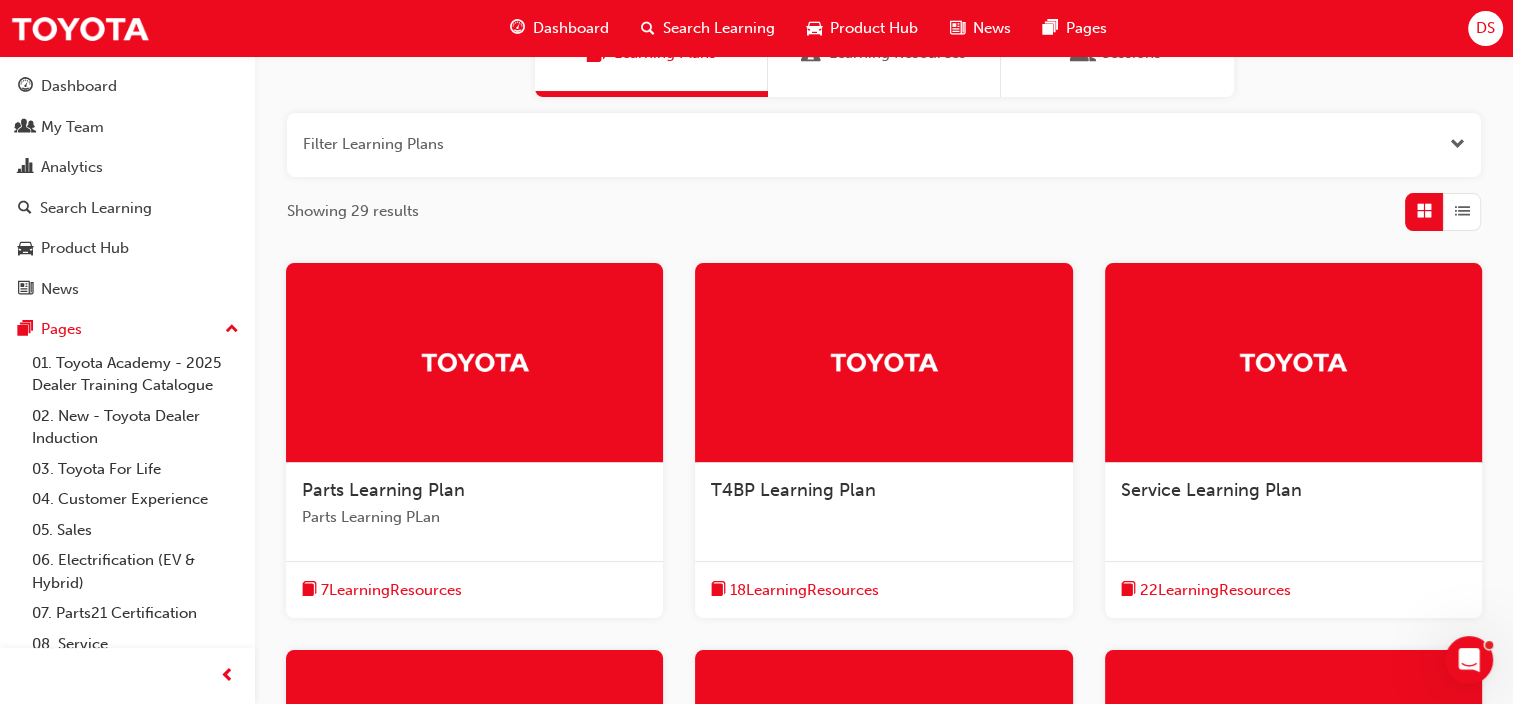 click on "Service Learning Plan" at bounding box center (1211, 490) 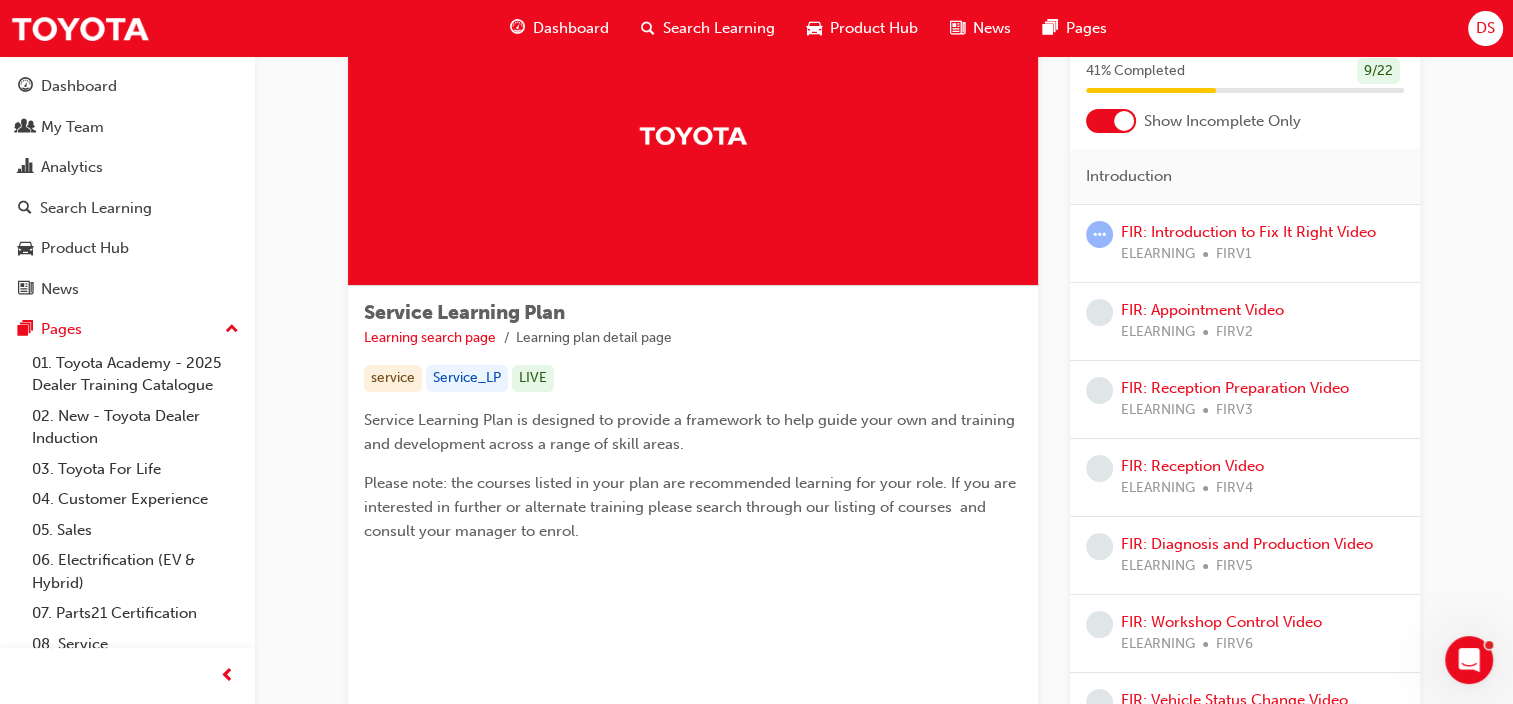 scroll, scrollTop: 0, scrollLeft: 0, axis: both 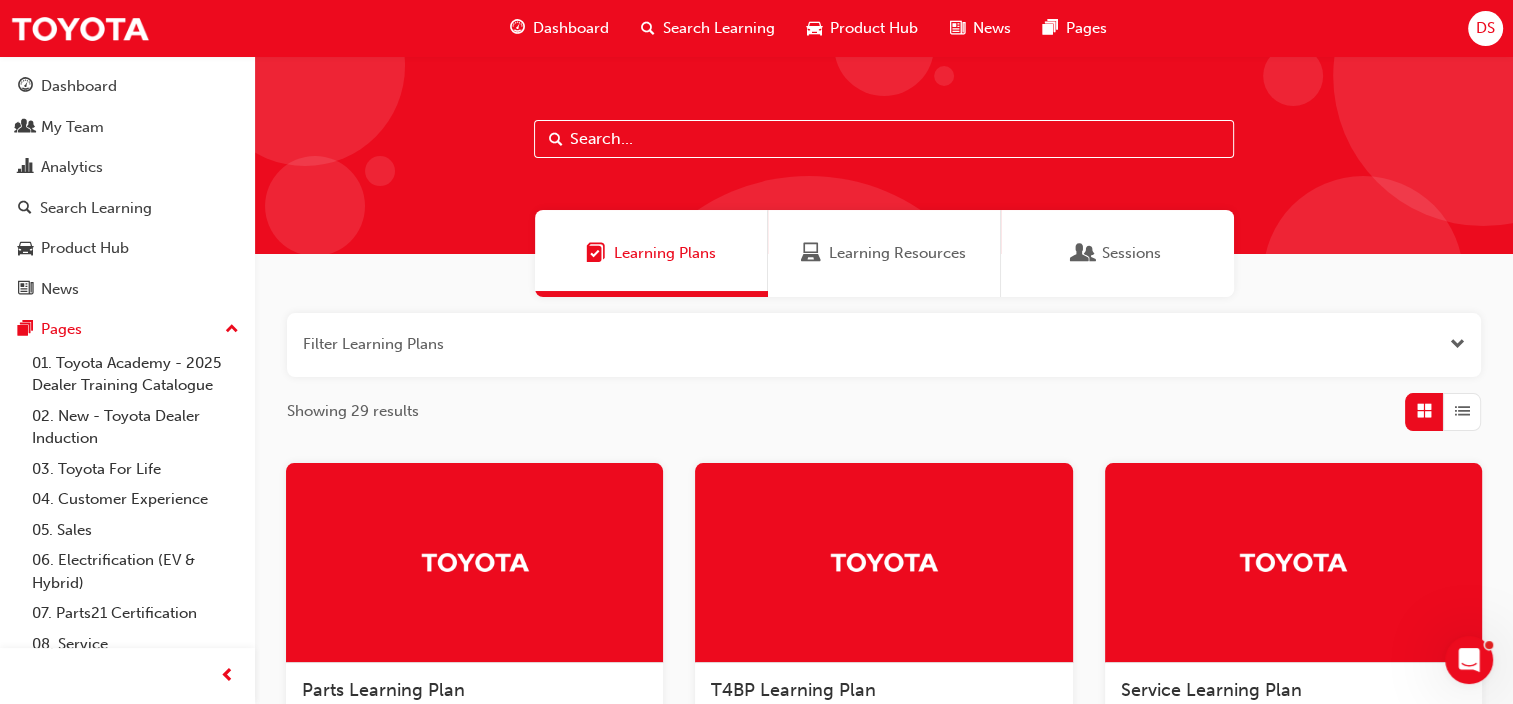 click at bounding box center (884, 139) 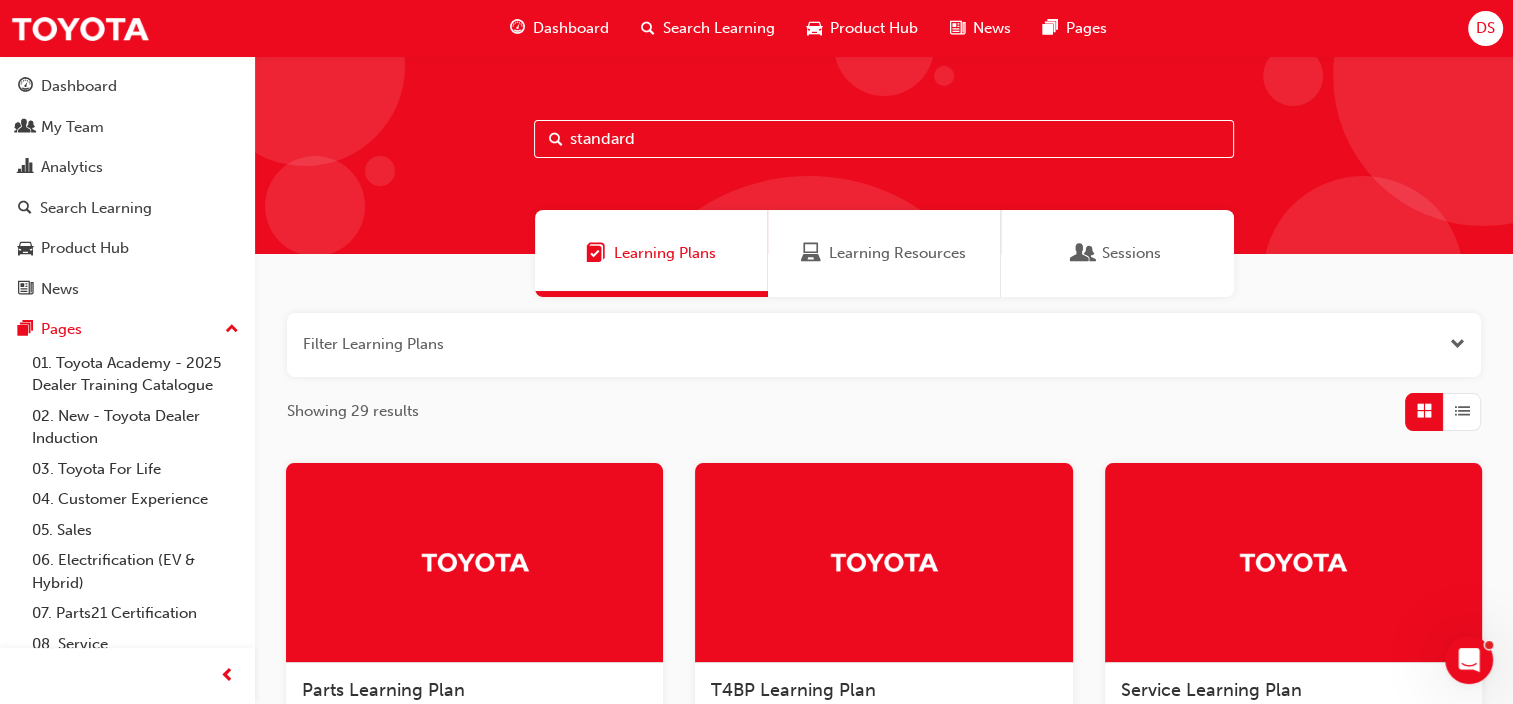 type on "standard" 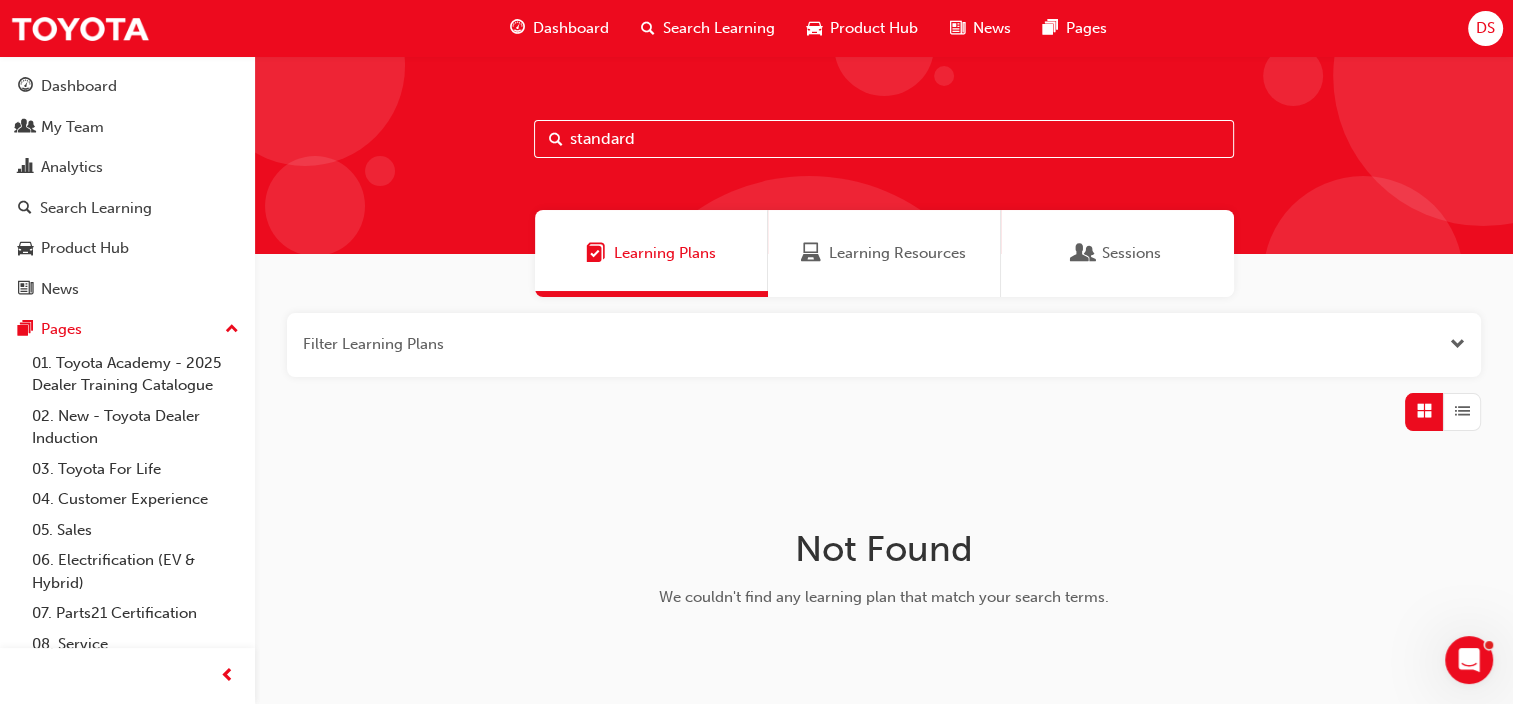 drag, startPoint x: 668, startPoint y: 144, endPoint x: 533, endPoint y: 142, distance: 135.01482 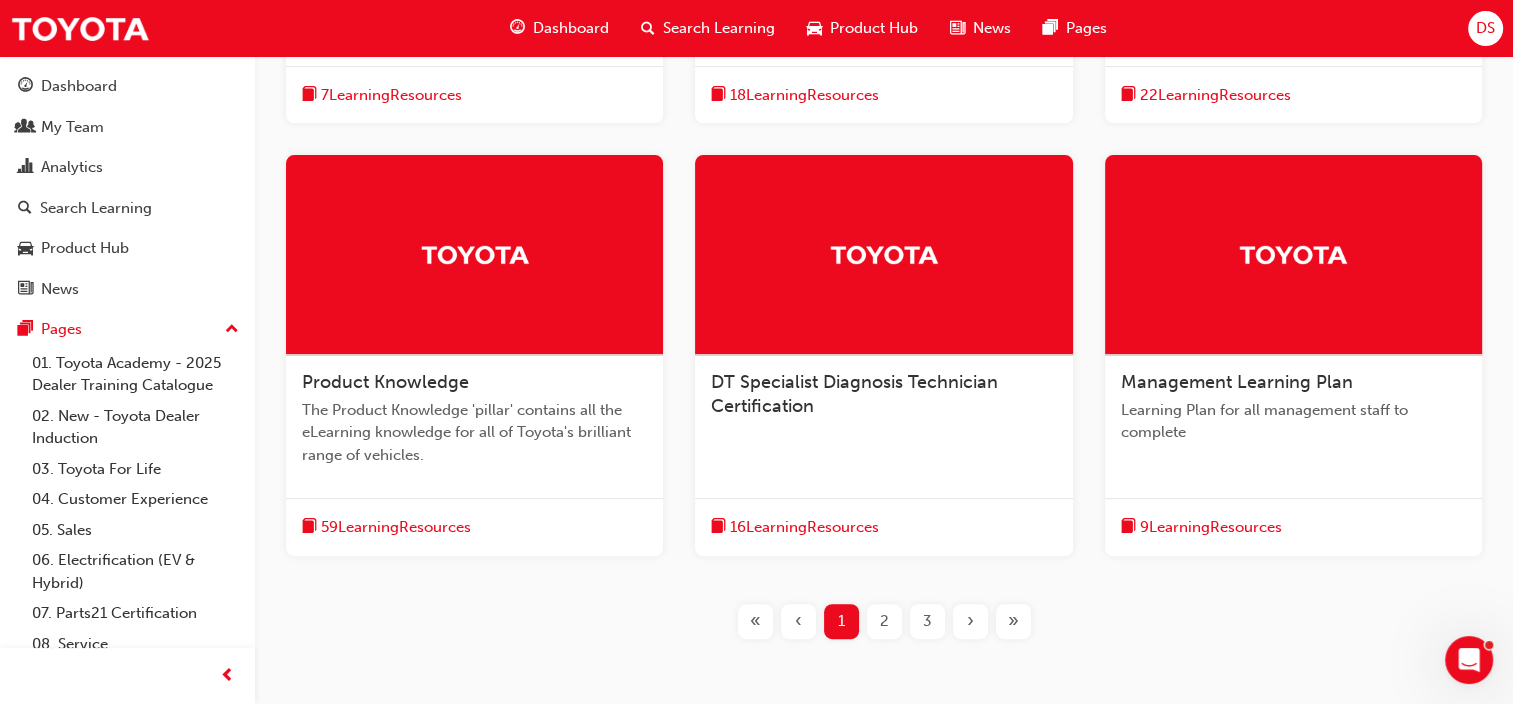 scroll, scrollTop: 699, scrollLeft: 0, axis: vertical 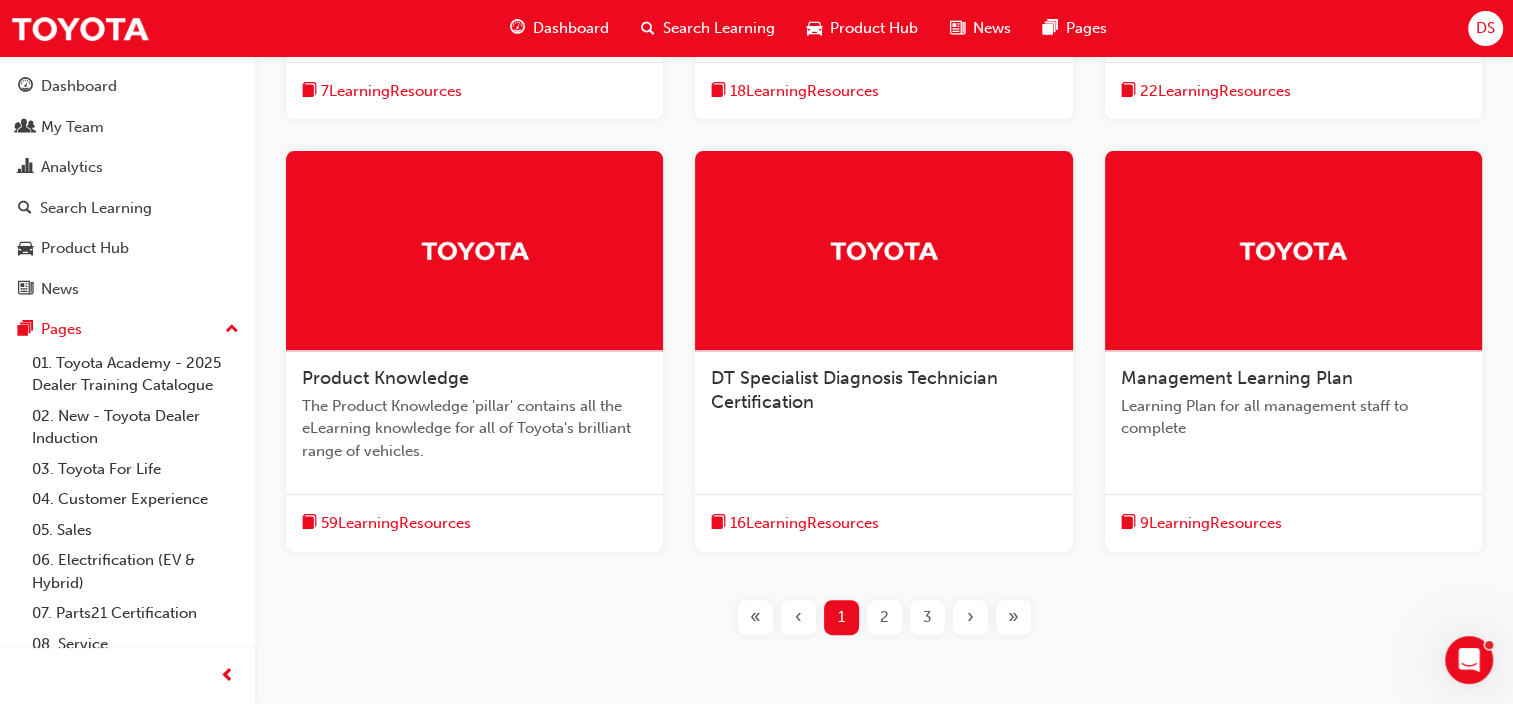 type 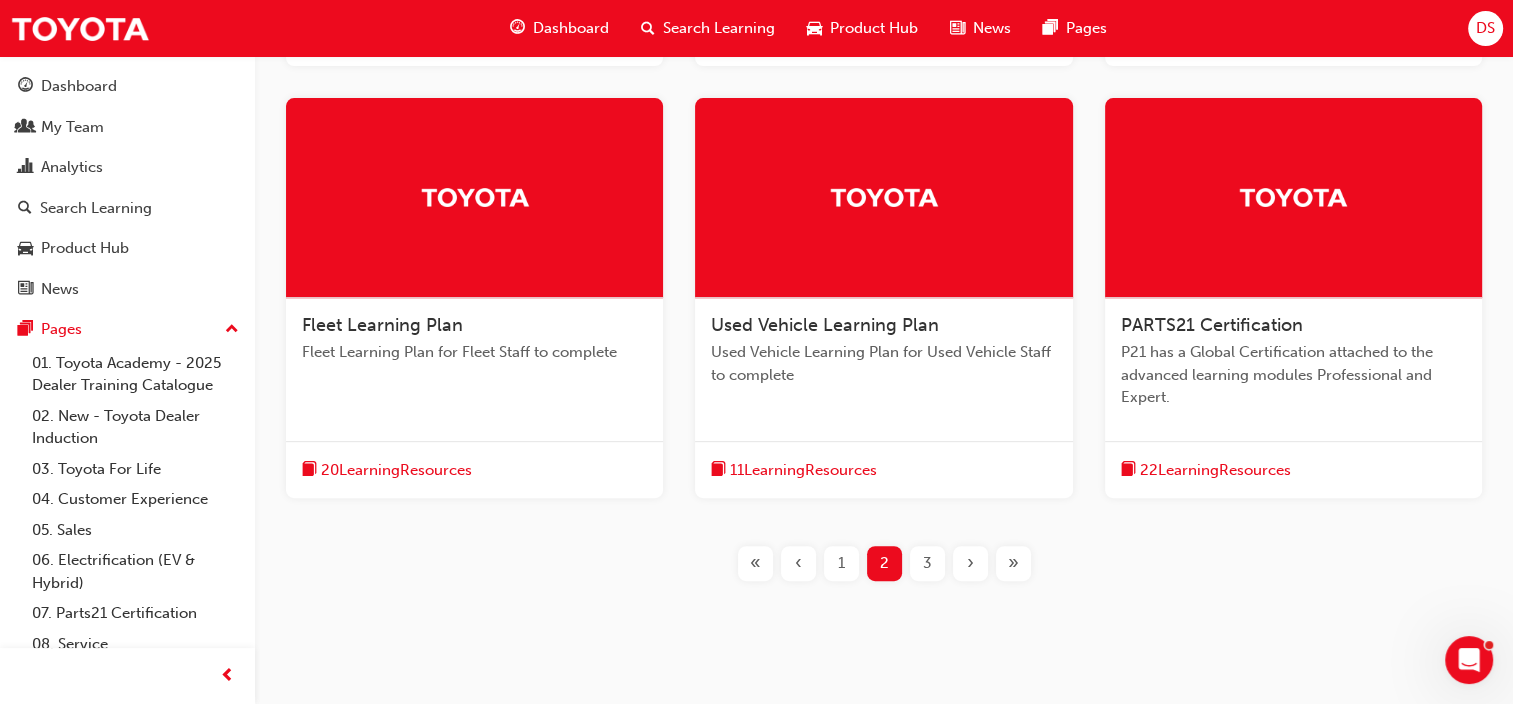 scroll, scrollTop: 860, scrollLeft: 0, axis: vertical 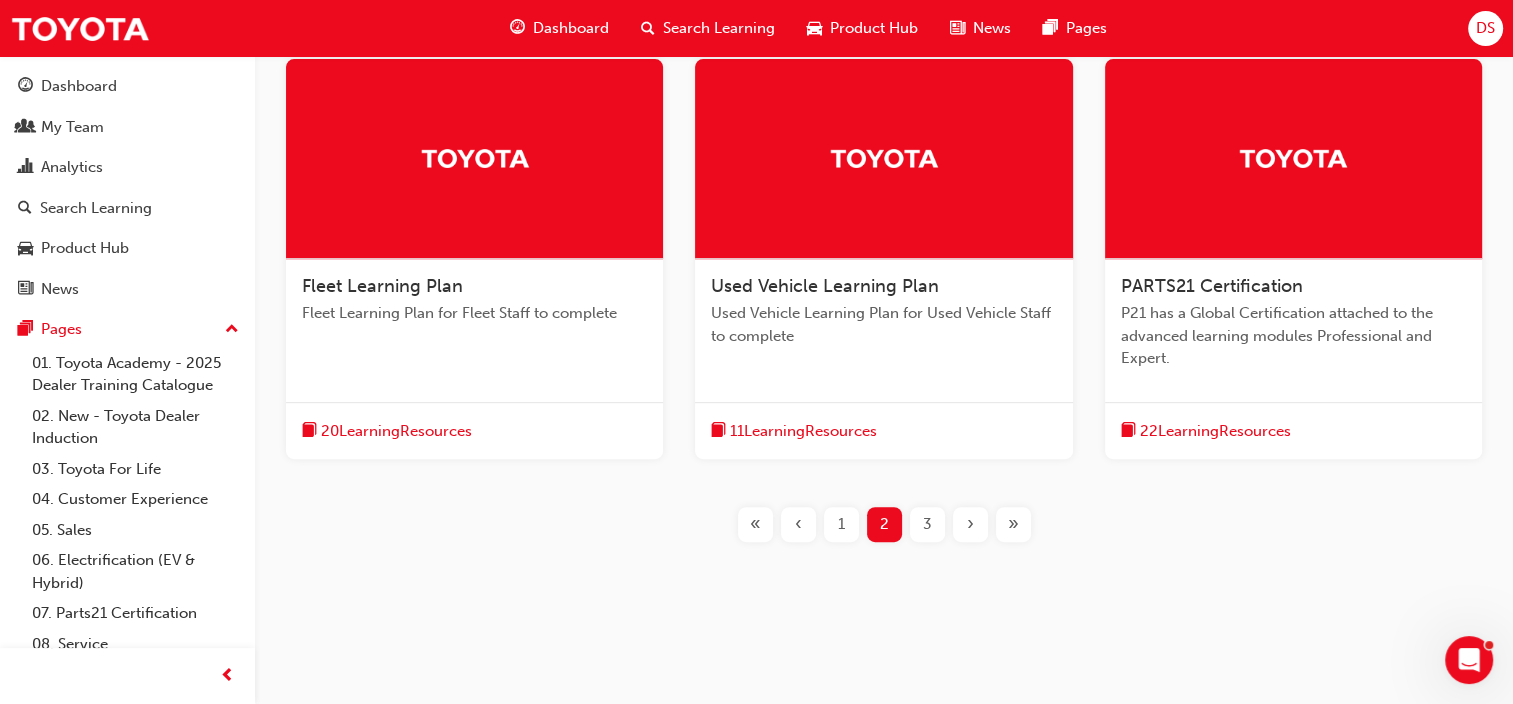click on "3" at bounding box center (927, 524) 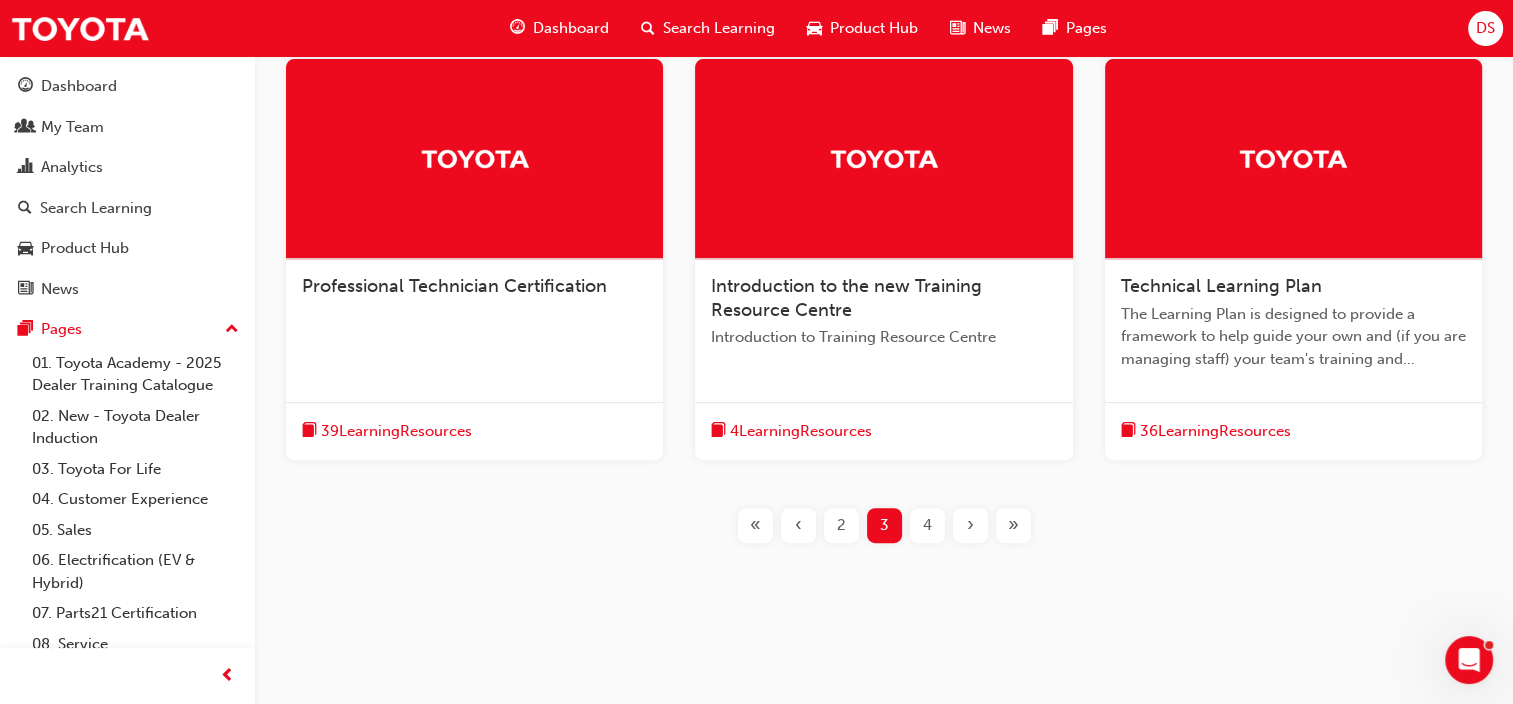 click on "Professional Technician Certification" at bounding box center (474, 297) 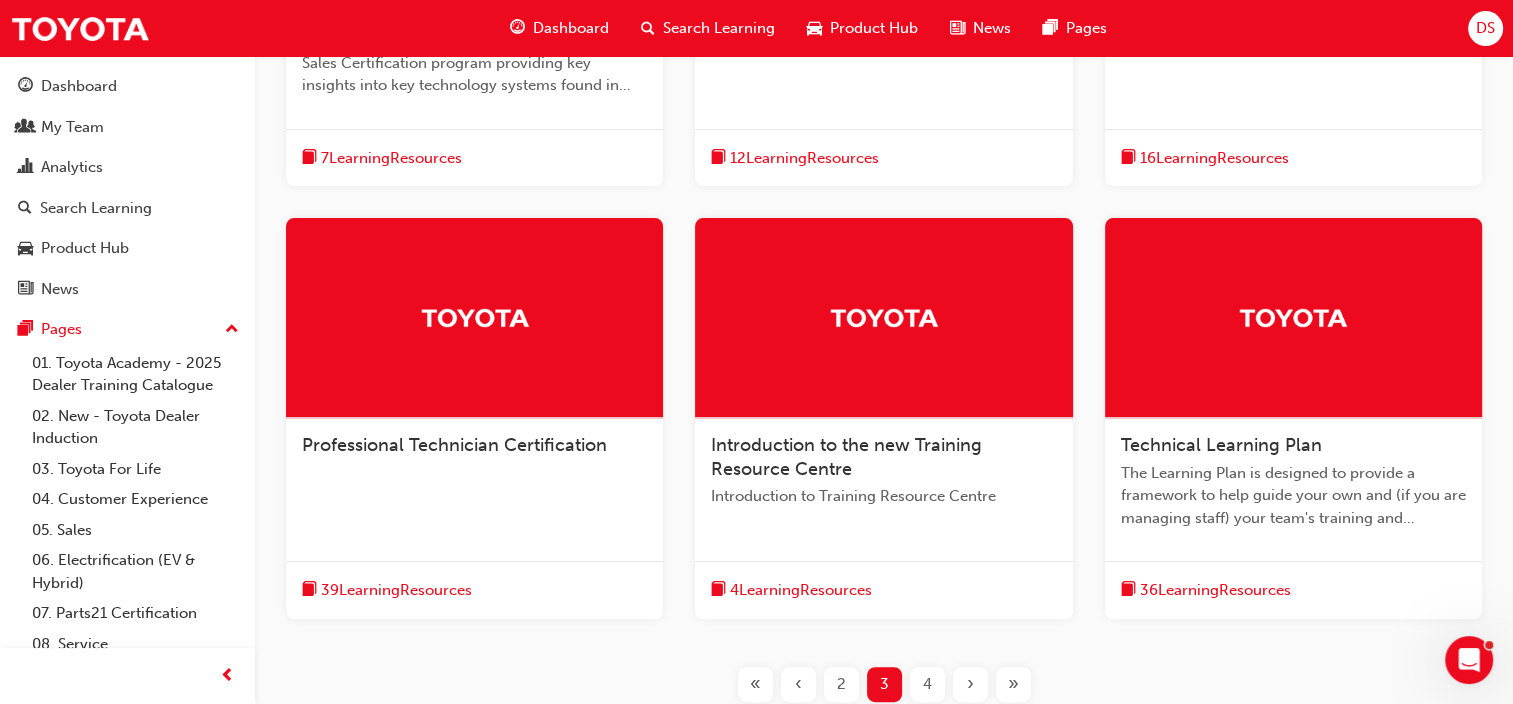 scroll, scrollTop: 699, scrollLeft: 0, axis: vertical 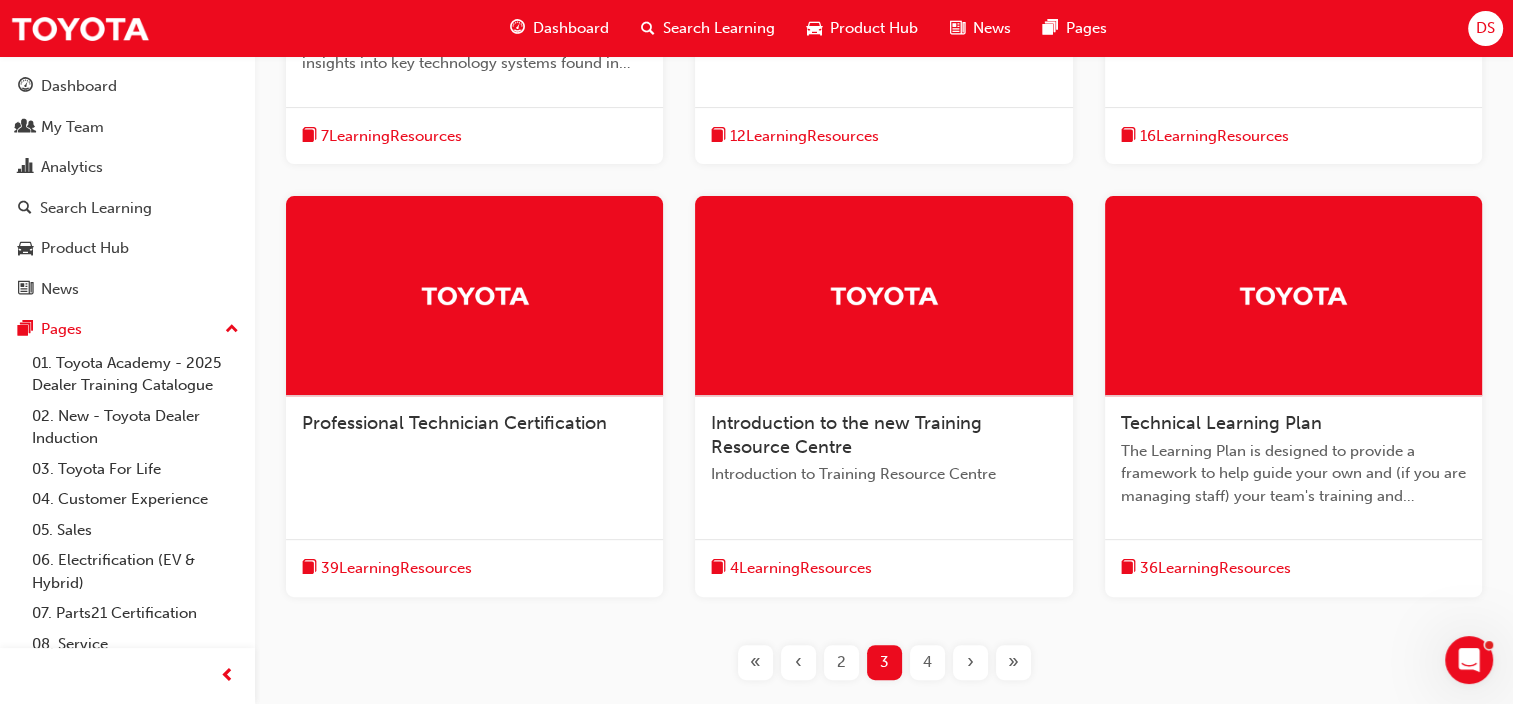 click on "2" at bounding box center (841, 662) 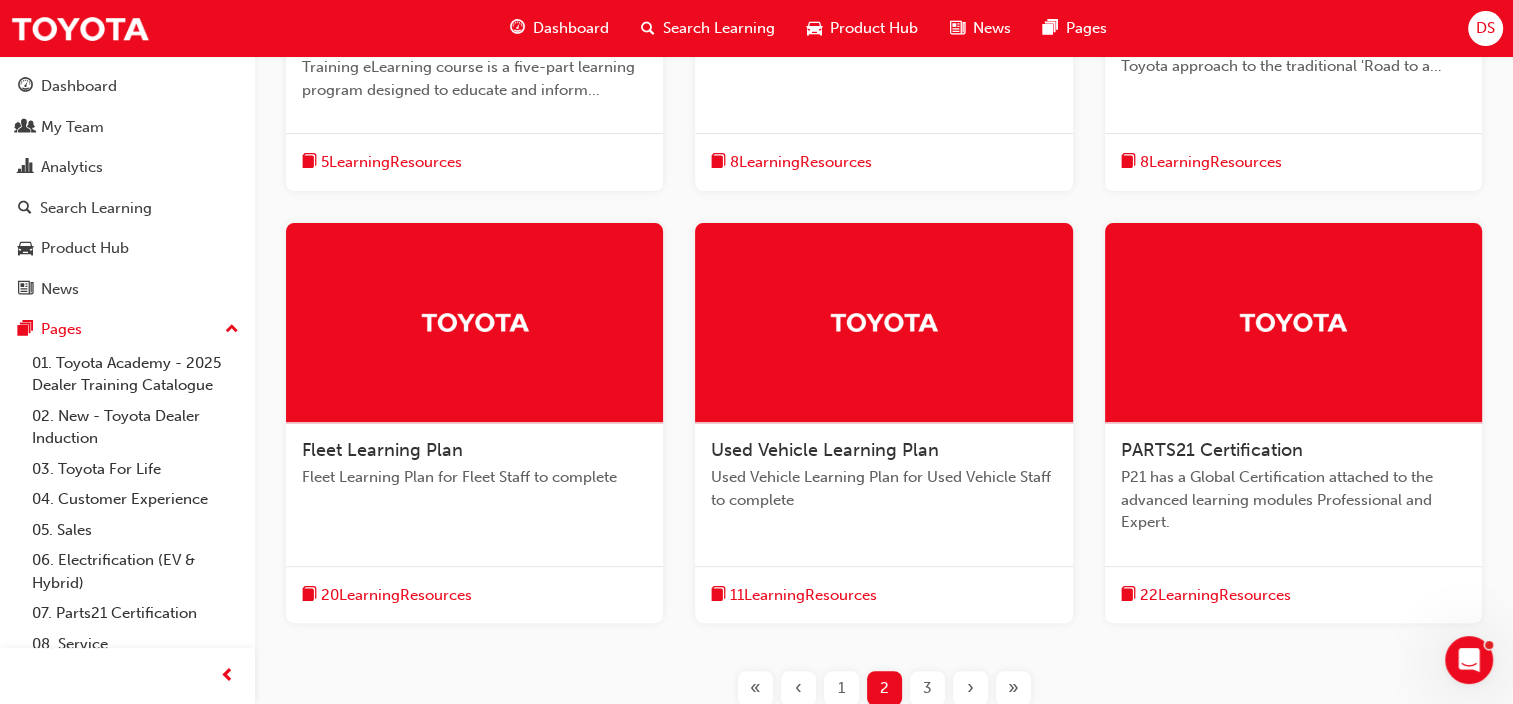 scroll, scrollTop: 699, scrollLeft: 0, axis: vertical 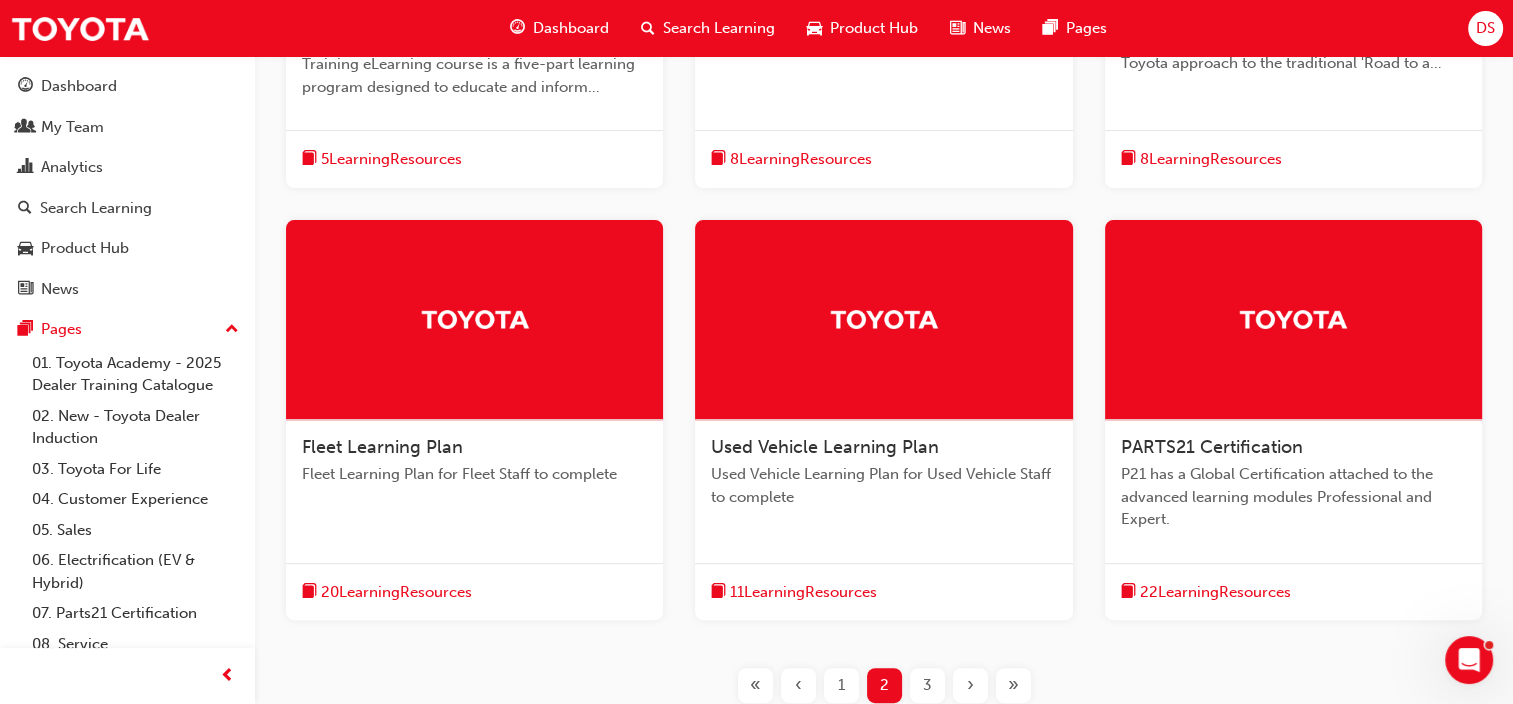 click on "1" at bounding box center (841, 685) 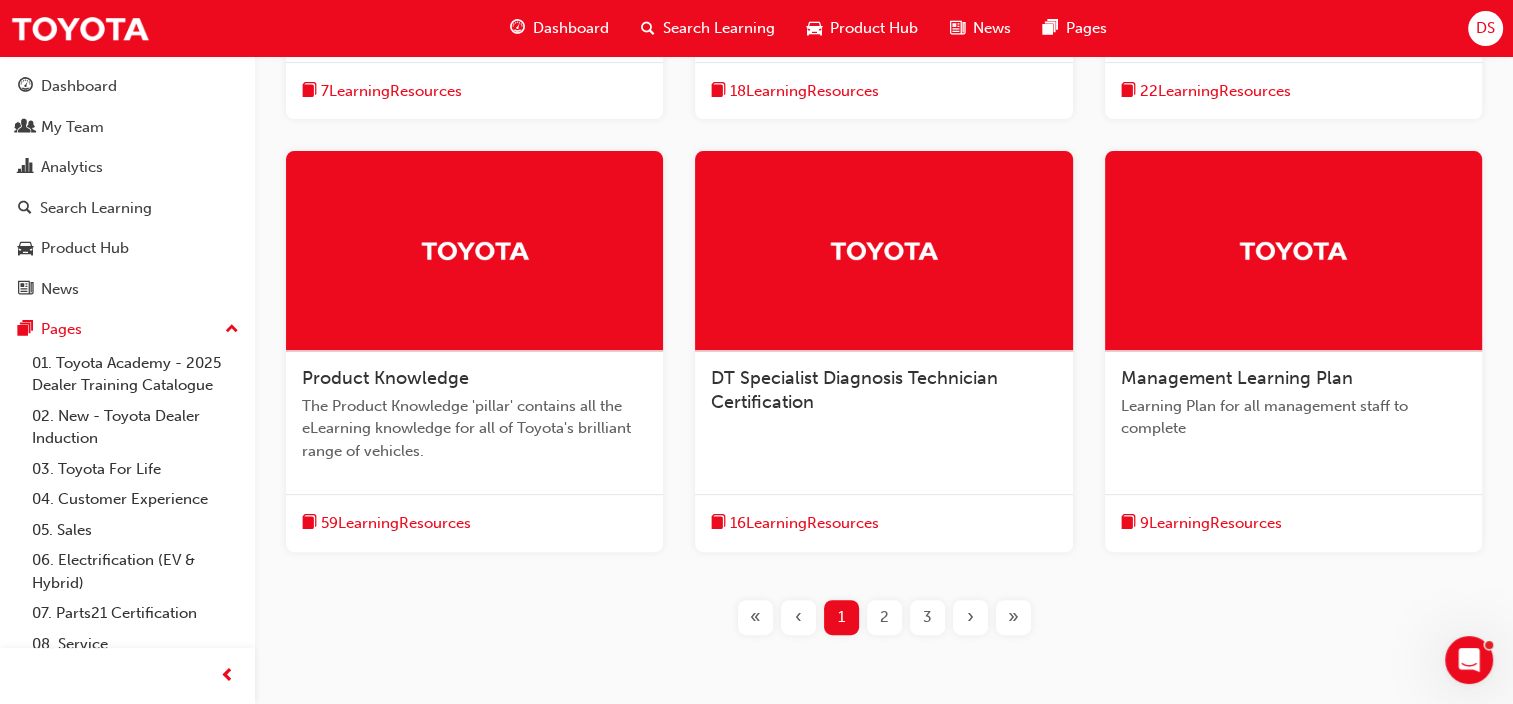 click on "DT Specialist Diagnosis Technician Certification" at bounding box center (854, 390) 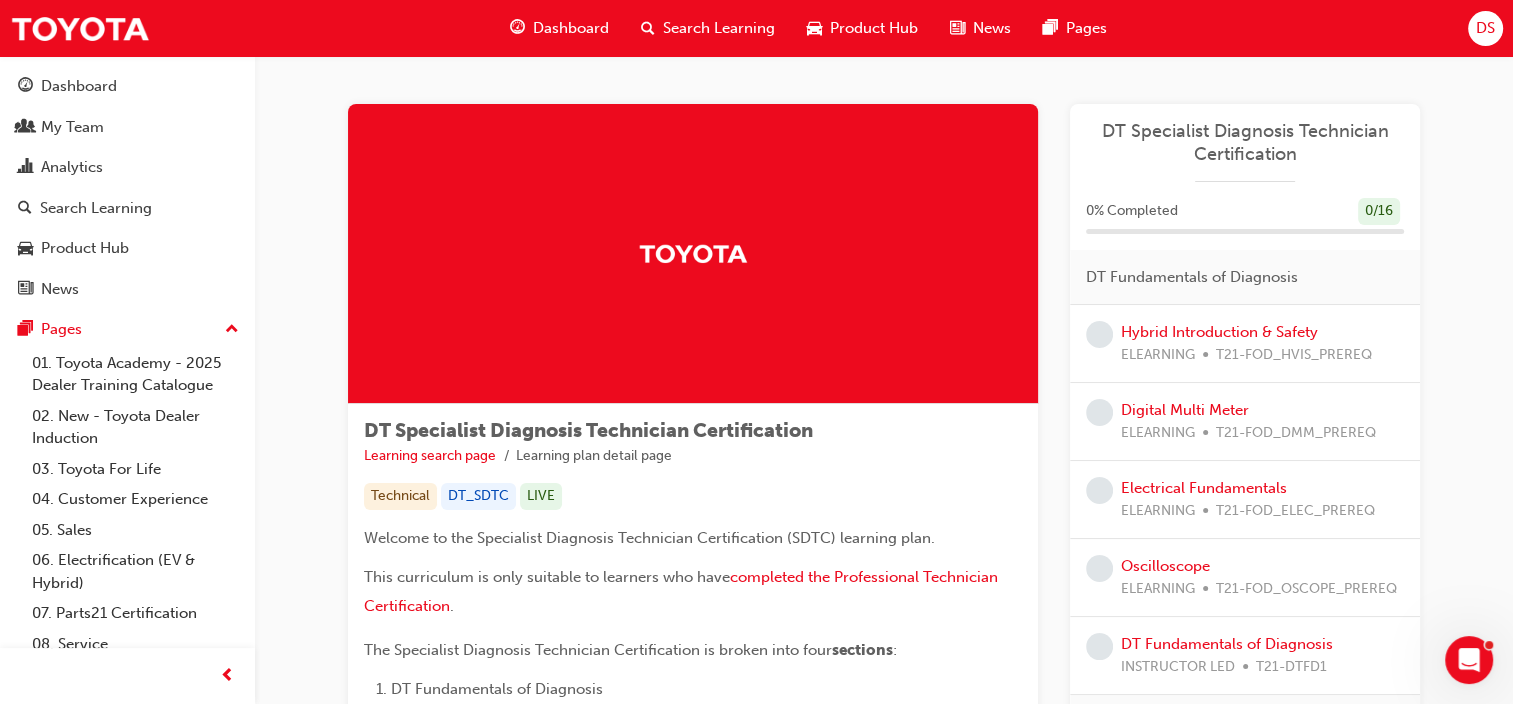 click on "DT Specialist Diagnosis Technician Certification" at bounding box center [588, 430] 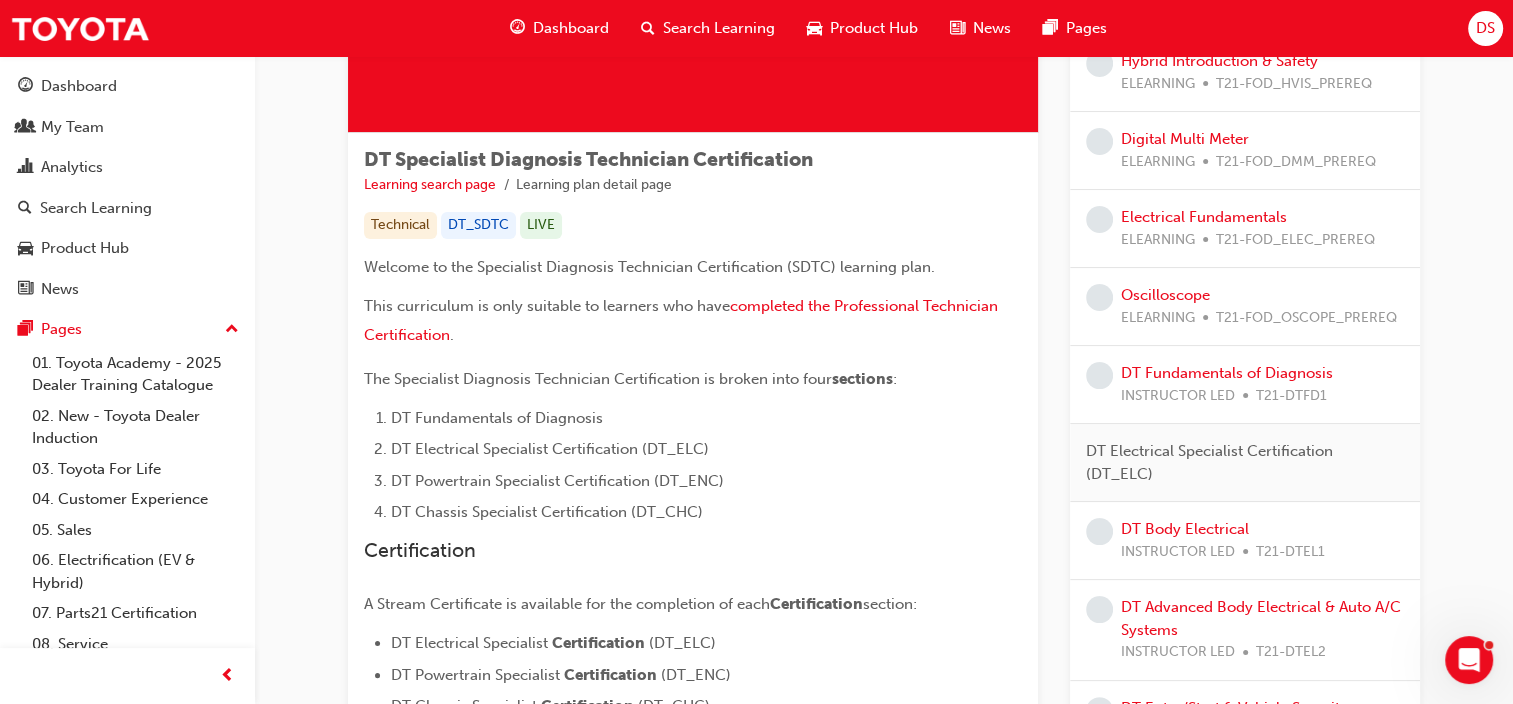 scroll, scrollTop: 300, scrollLeft: 0, axis: vertical 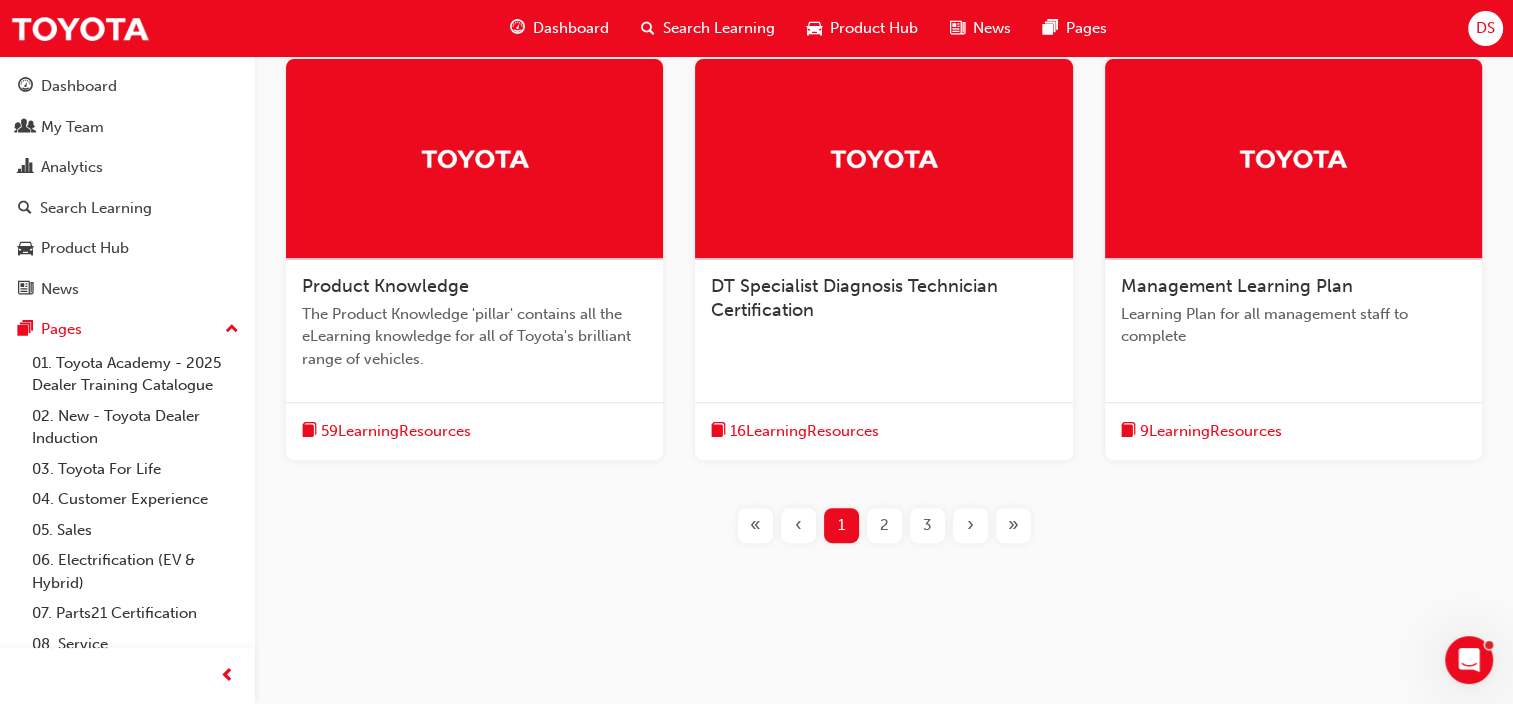 click on "2" at bounding box center (884, 525) 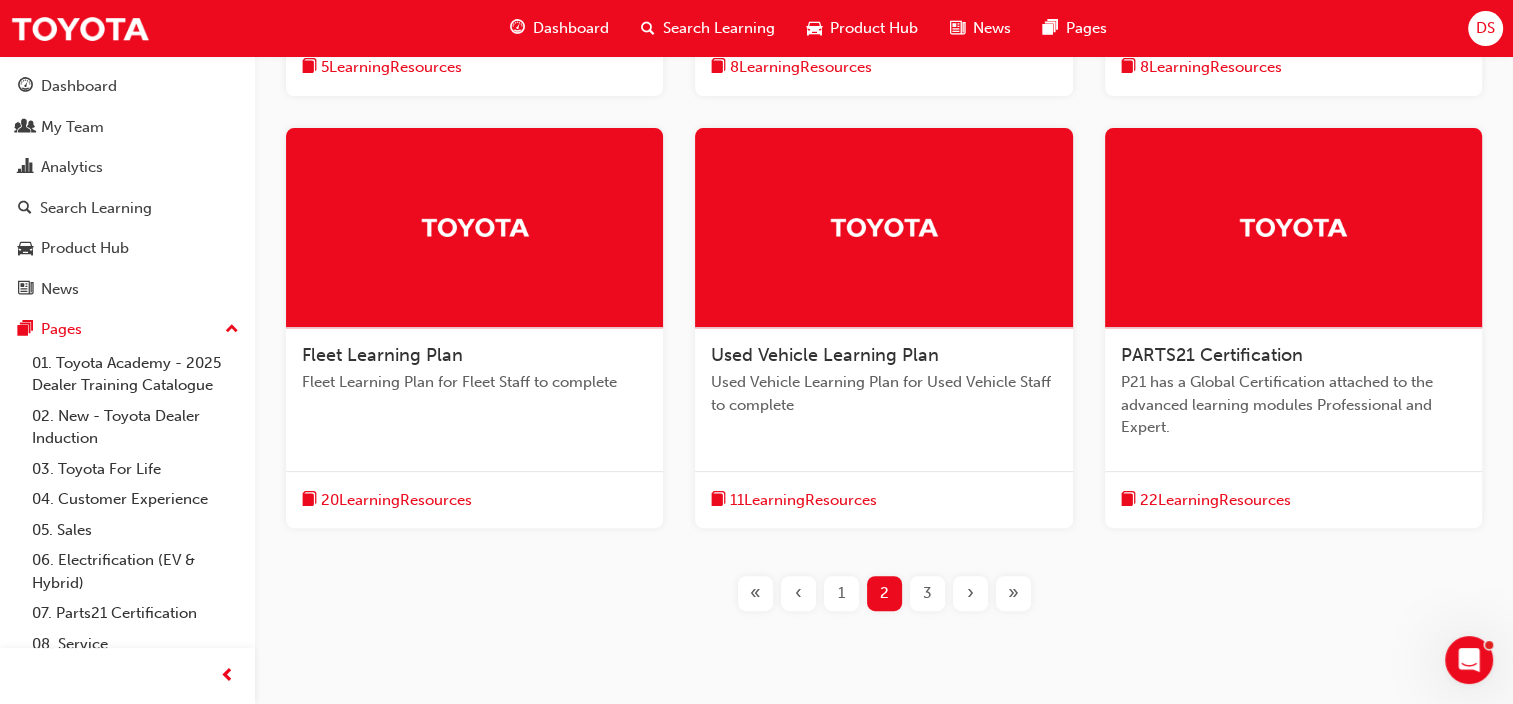 click on "3" at bounding box center (927, 593) 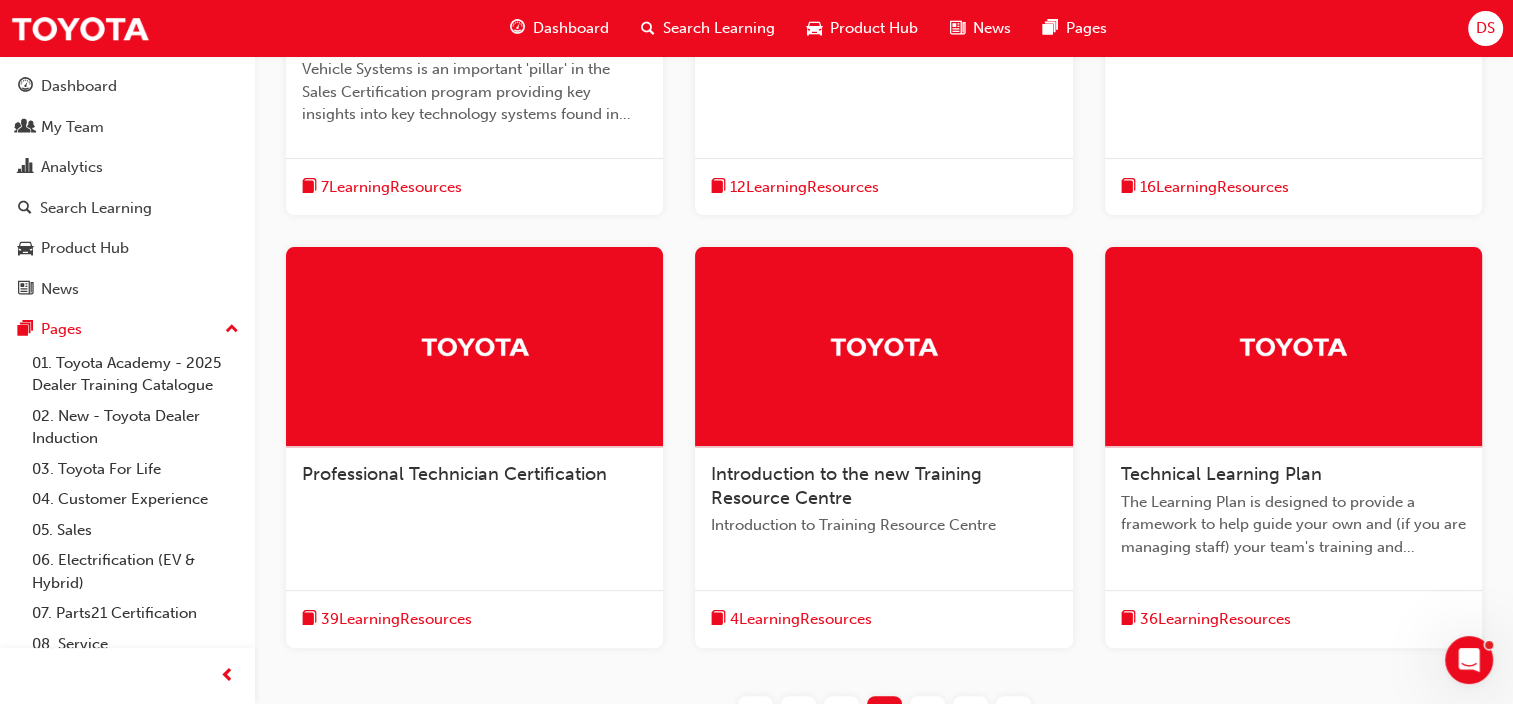 scroll, scrollTop: 591, scrollLeft: 0, axis: vertical 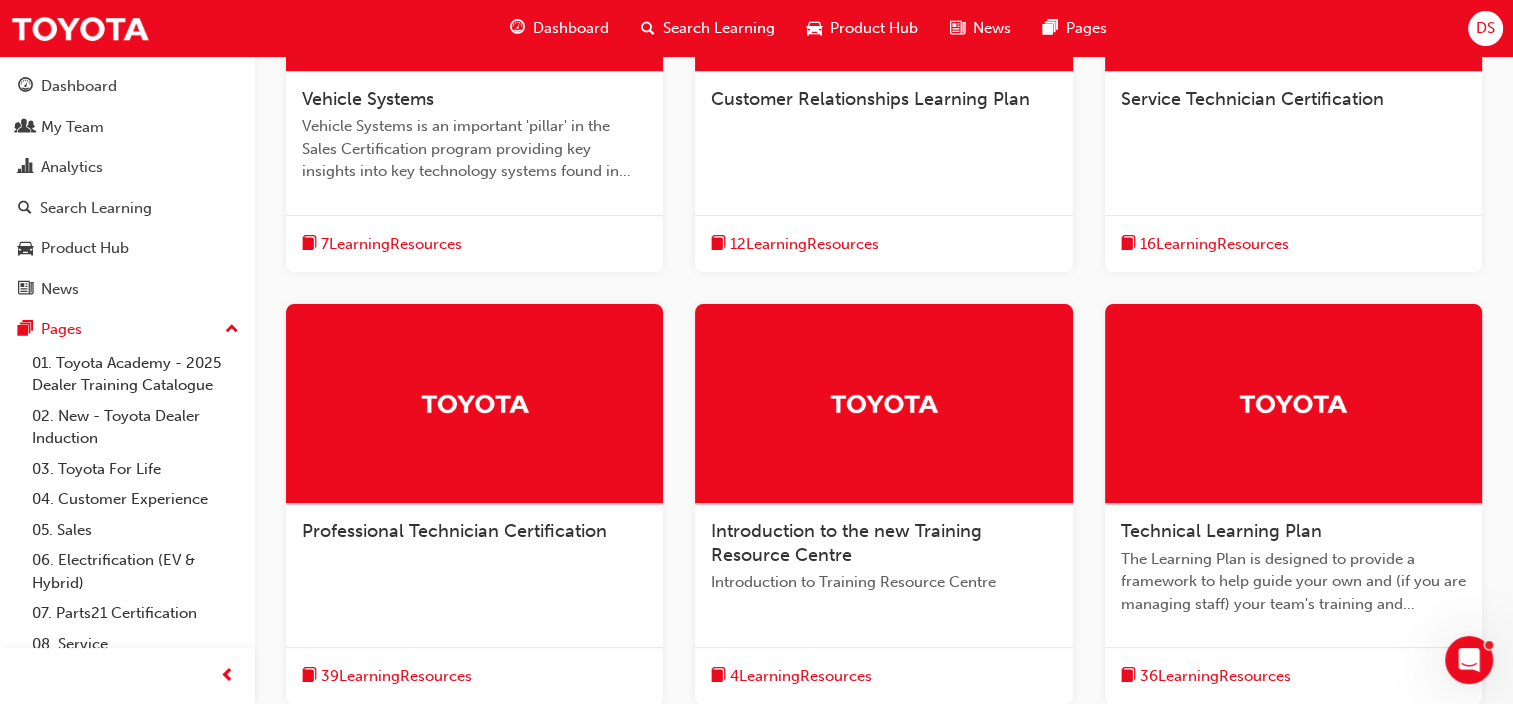 click on "Service Technician Certification" at bounding box center [1252, 99] 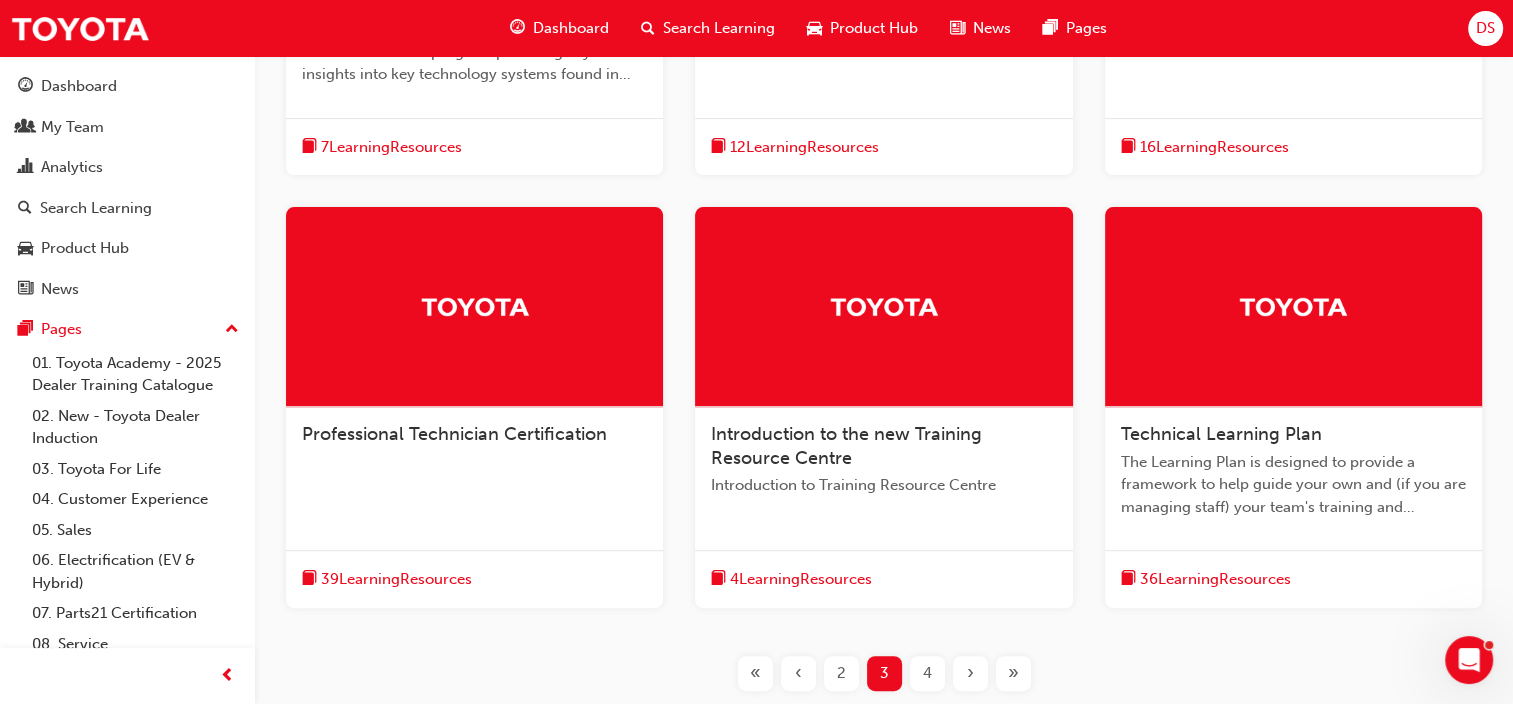 scroll, scrollTop: 700, scrollLeft: 0, axis: vertical 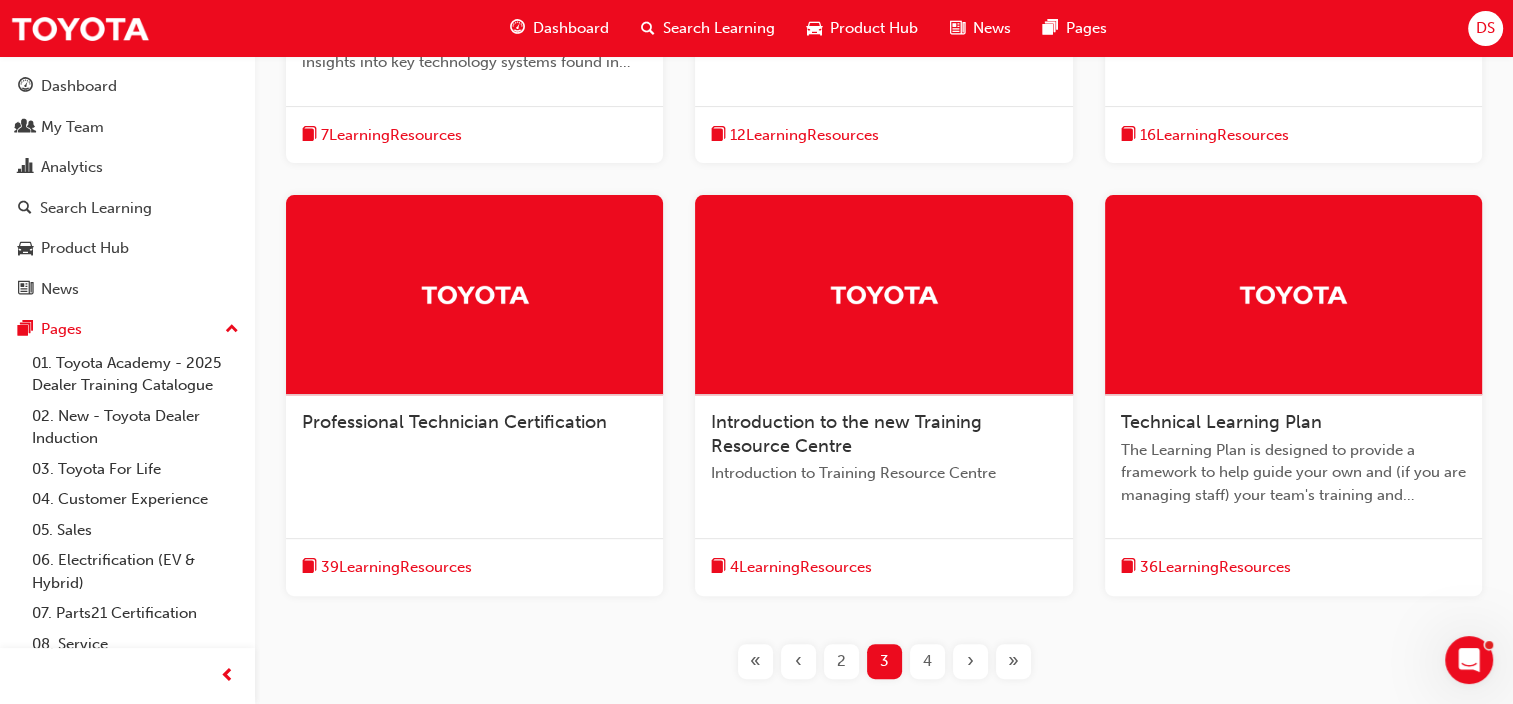 click on "Technical Learning Plan" at bounding box center (1221, 422) 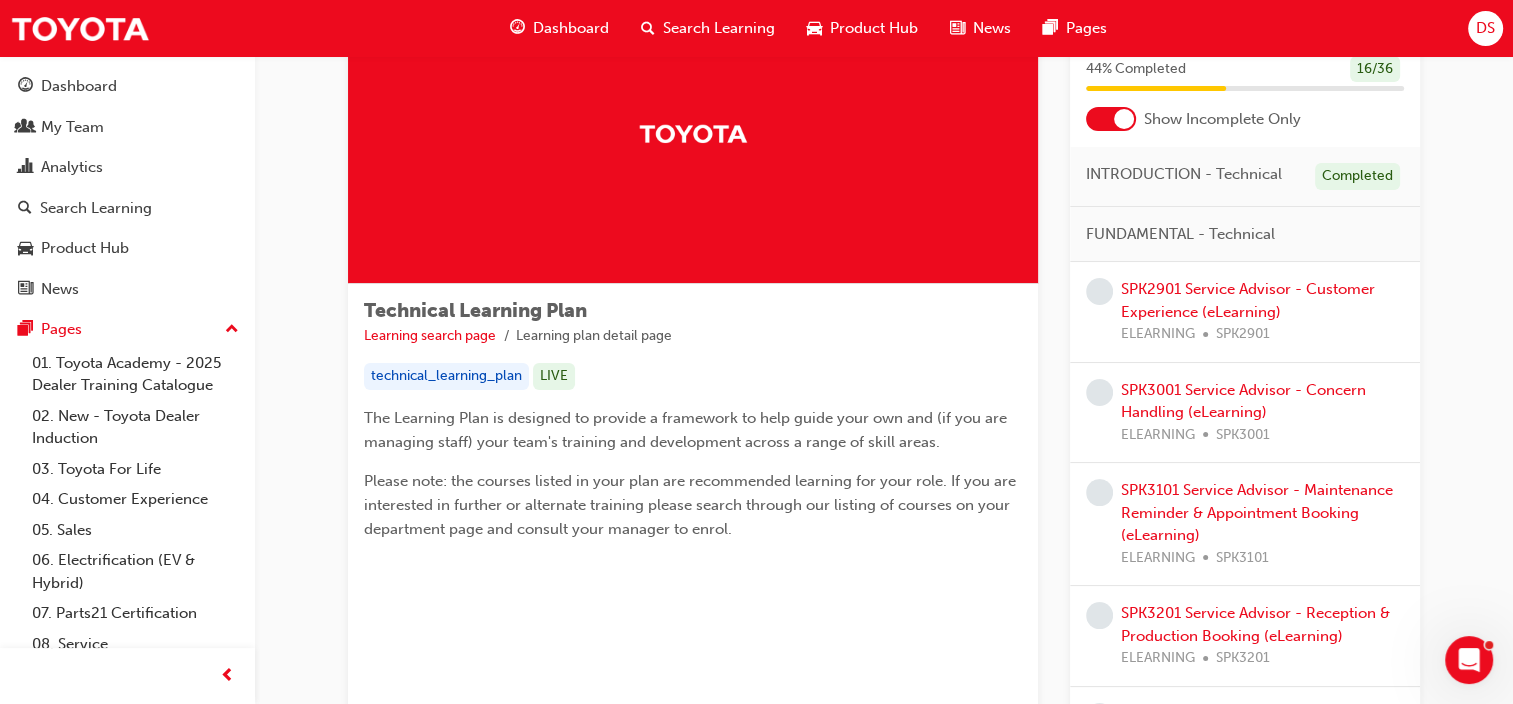 scroll, scrollTop: 0, scrollLeft: 0, axis: both 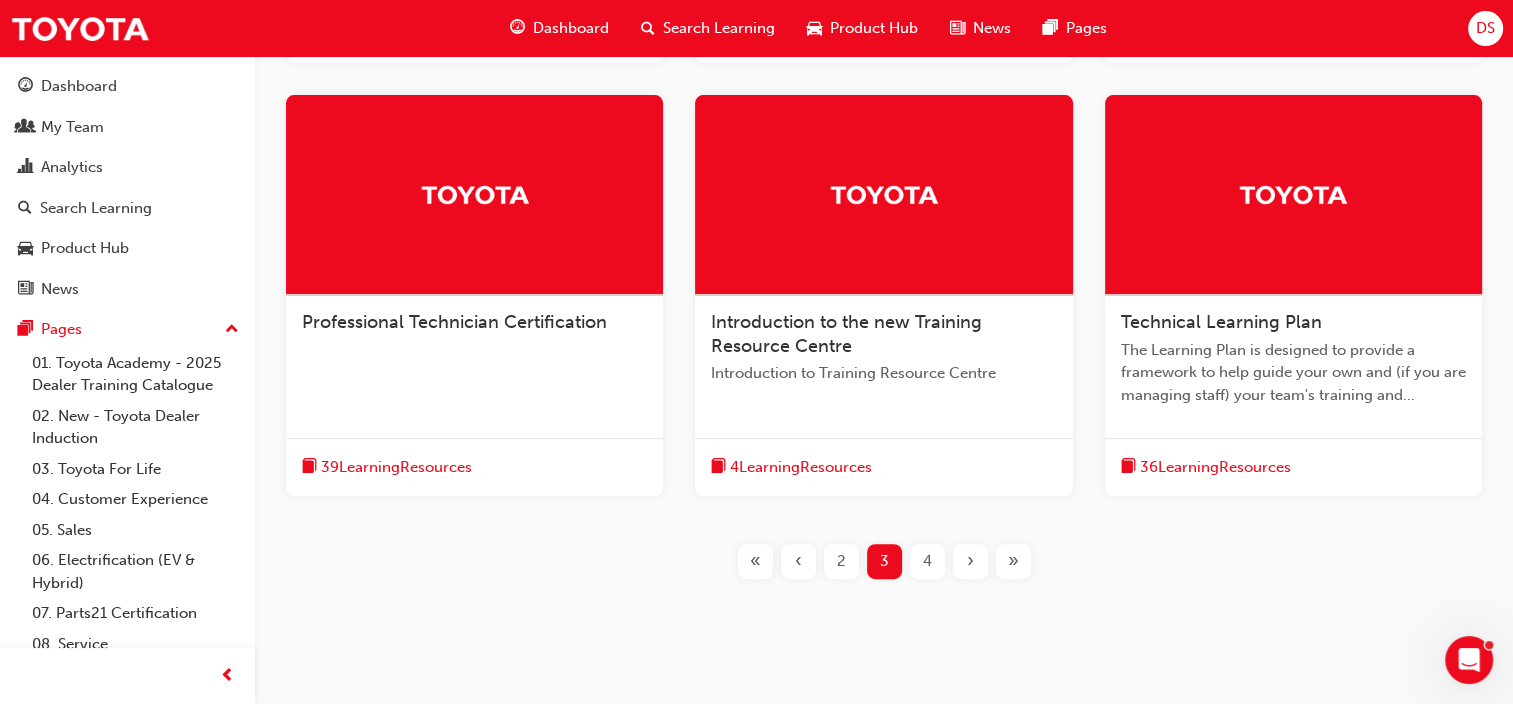 click on "4" at bounding box center (927, 561) 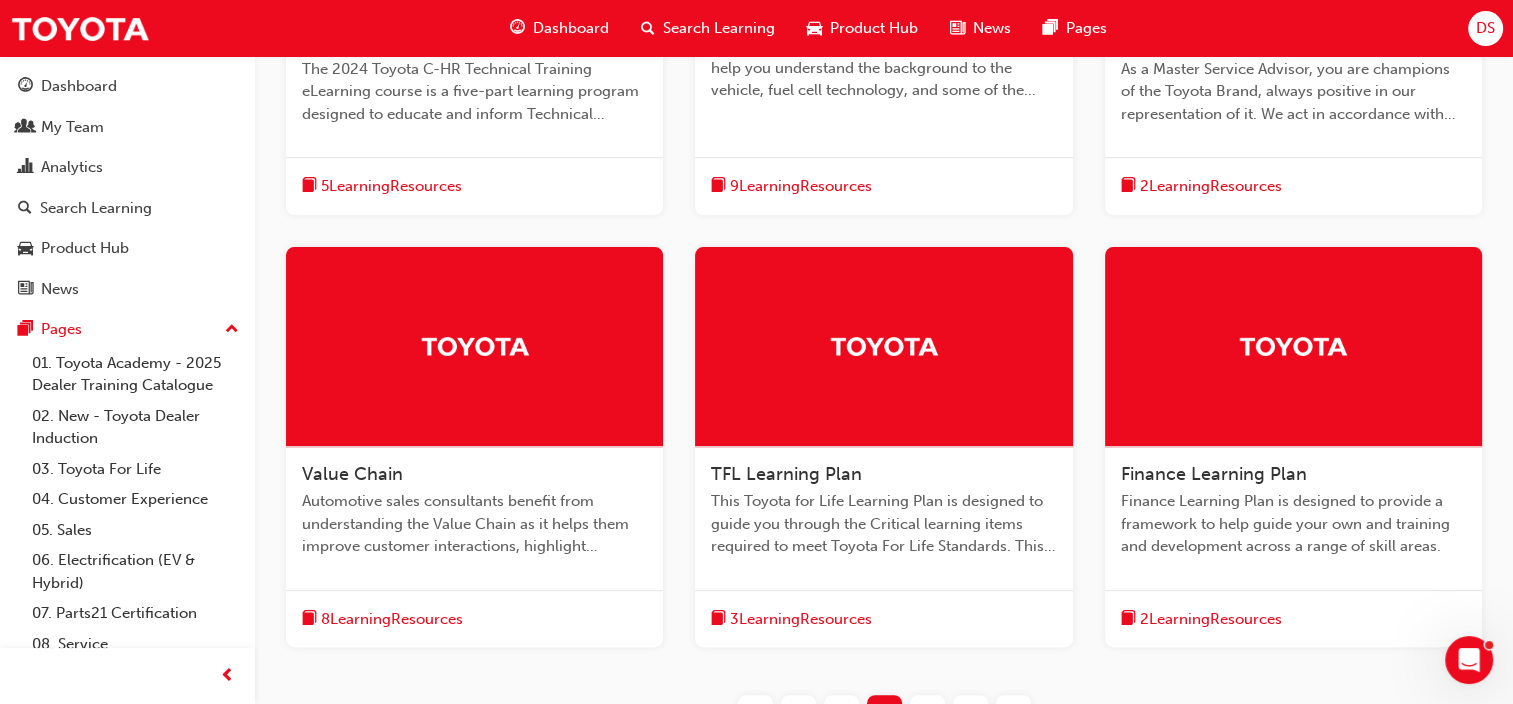 scroll, scrollTop: 500, scrollLeft: 0, axis: vertical 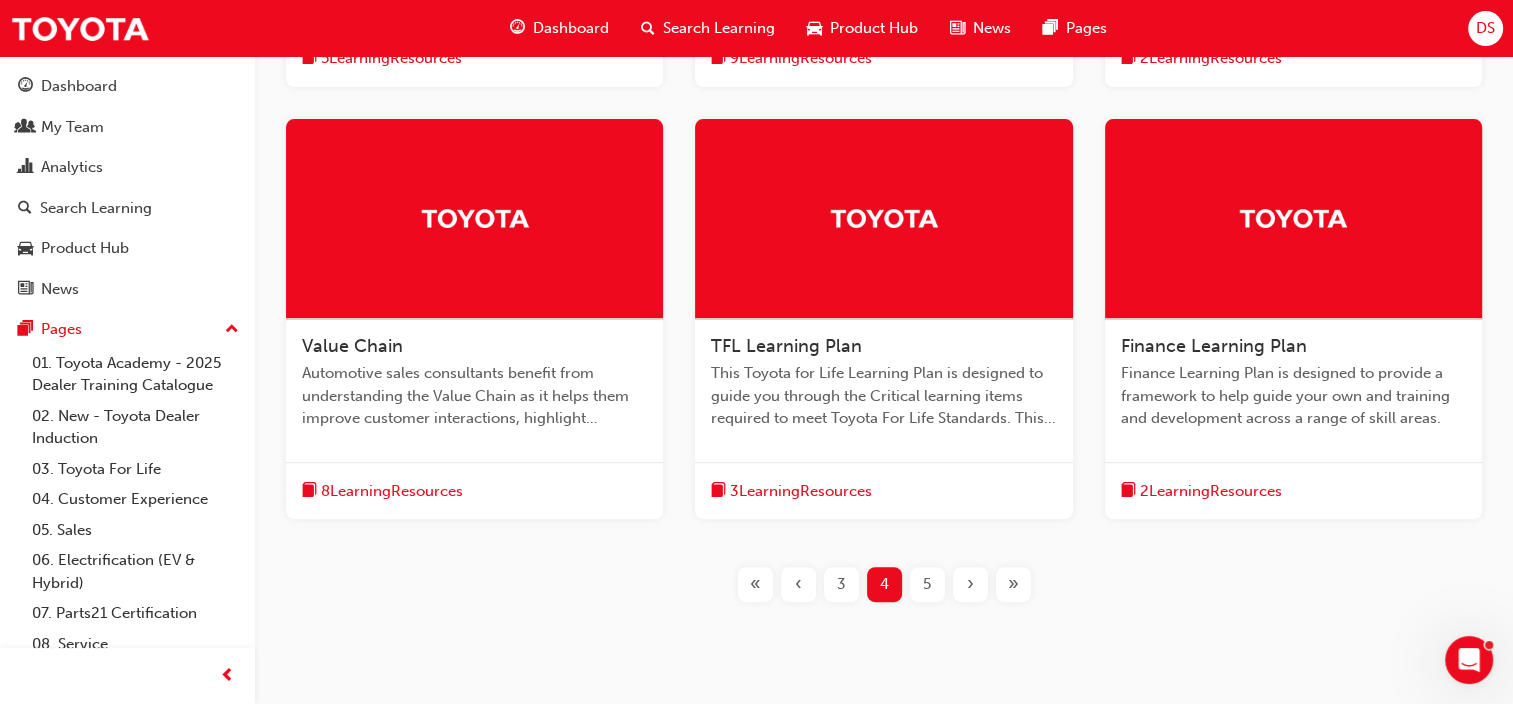 click on "5" at bounding box center (927, 584) 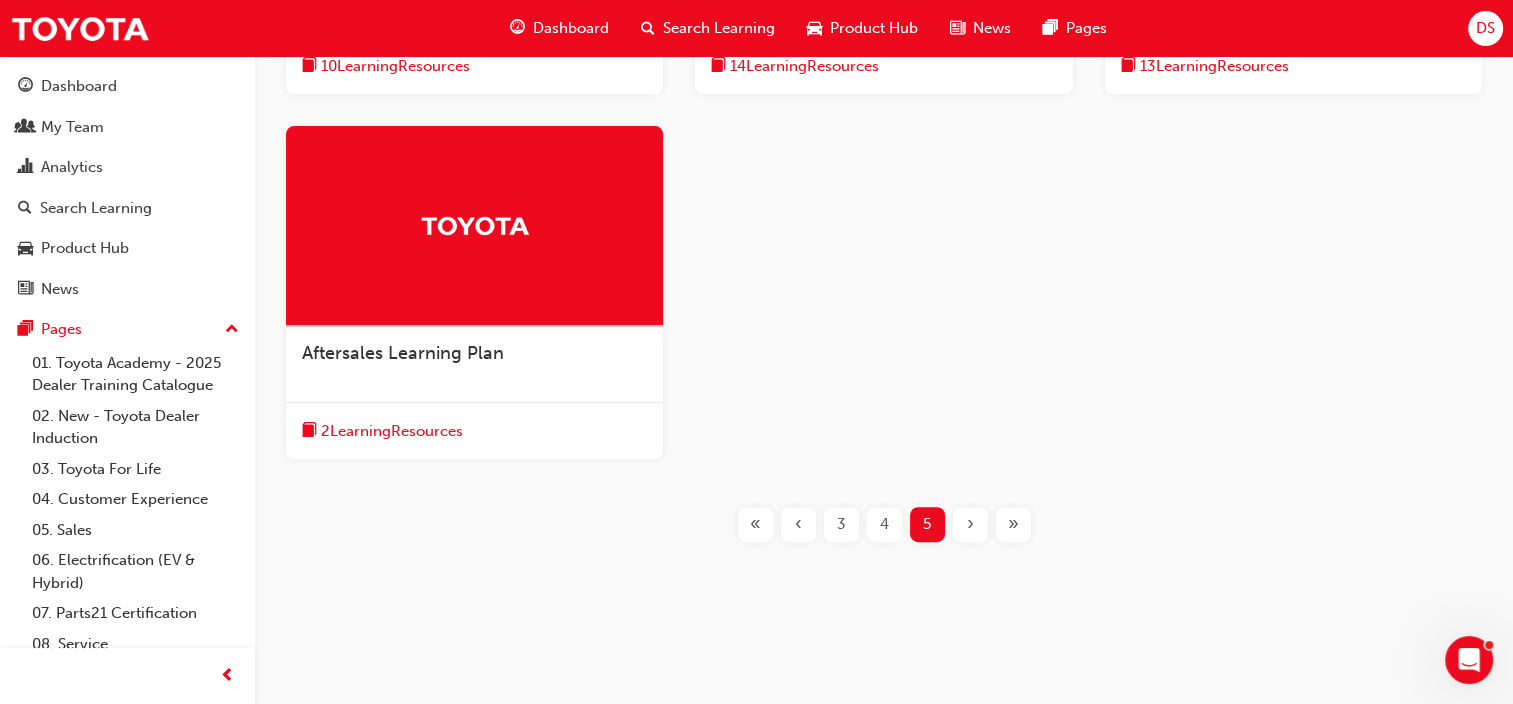 scroll, scrollTop: 768, scrollLeft: 0, axis: vertical 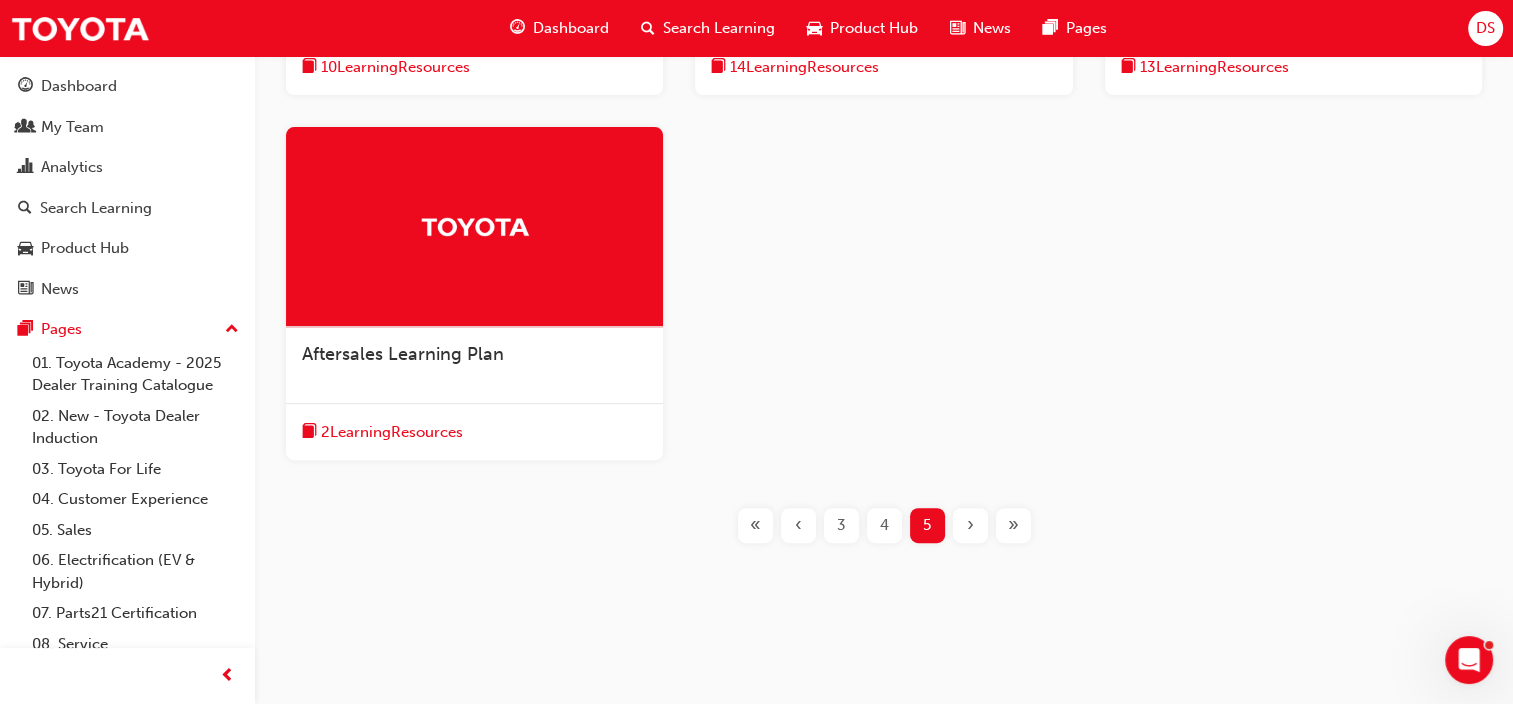 click on "‹" at bounding box center [798, 525] 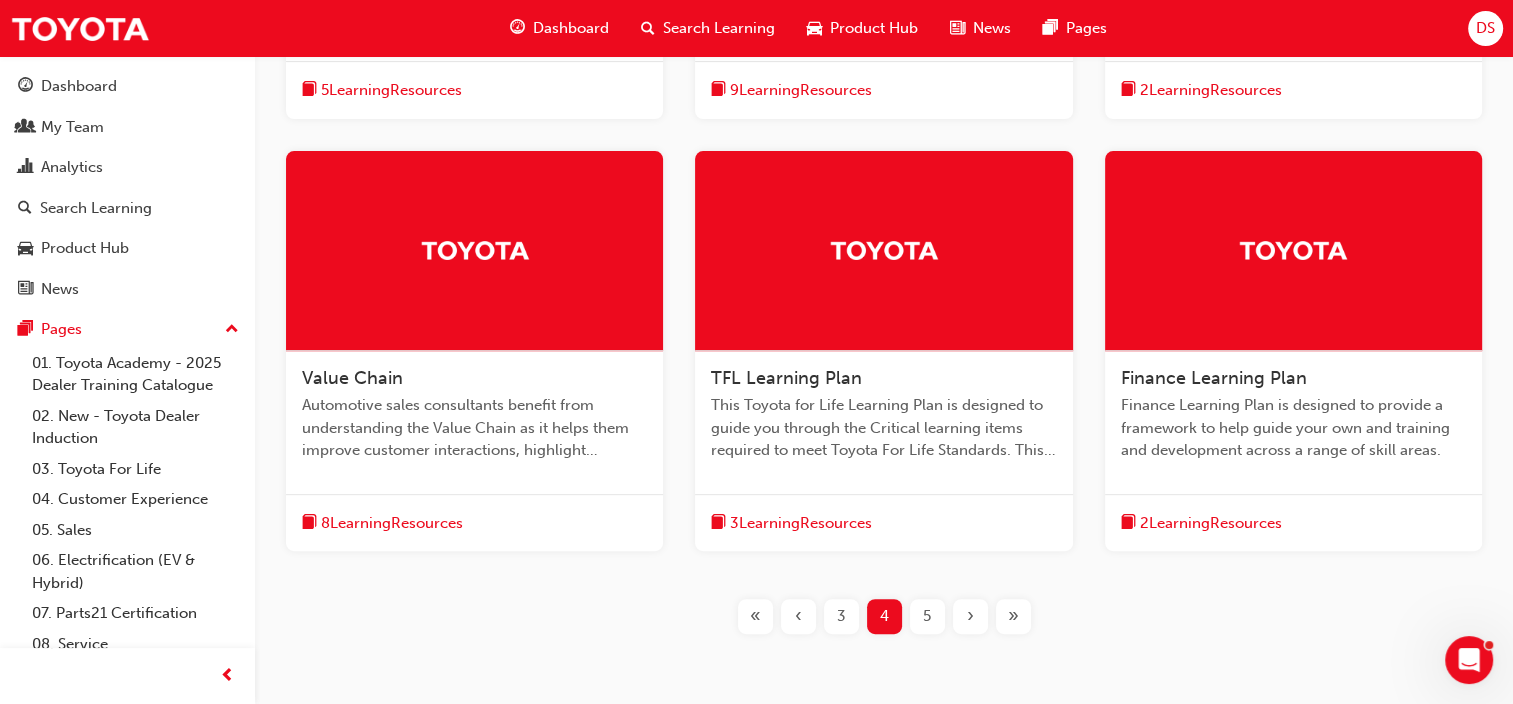 click on "‹" at bounding box center [798, 616] 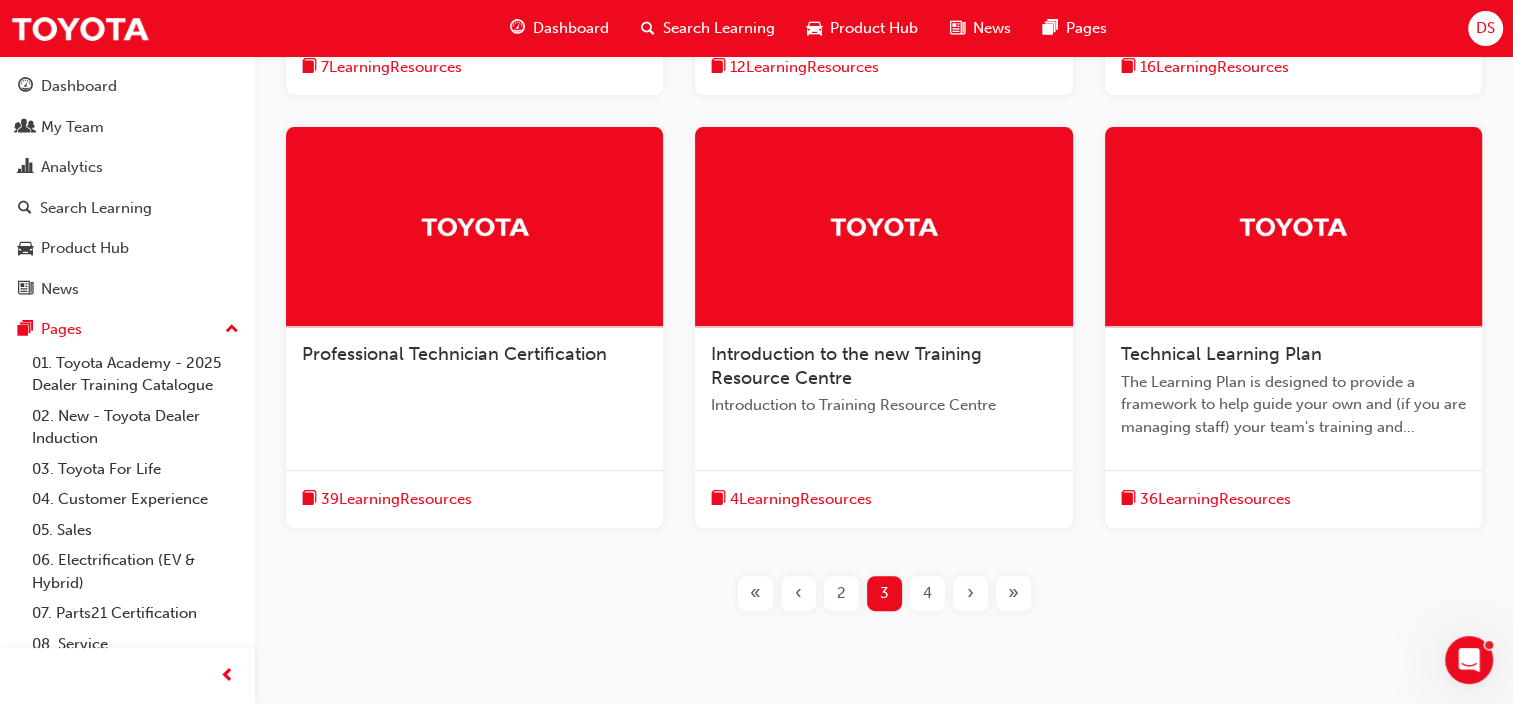 click on "‹" at bounding box center (798, 593) 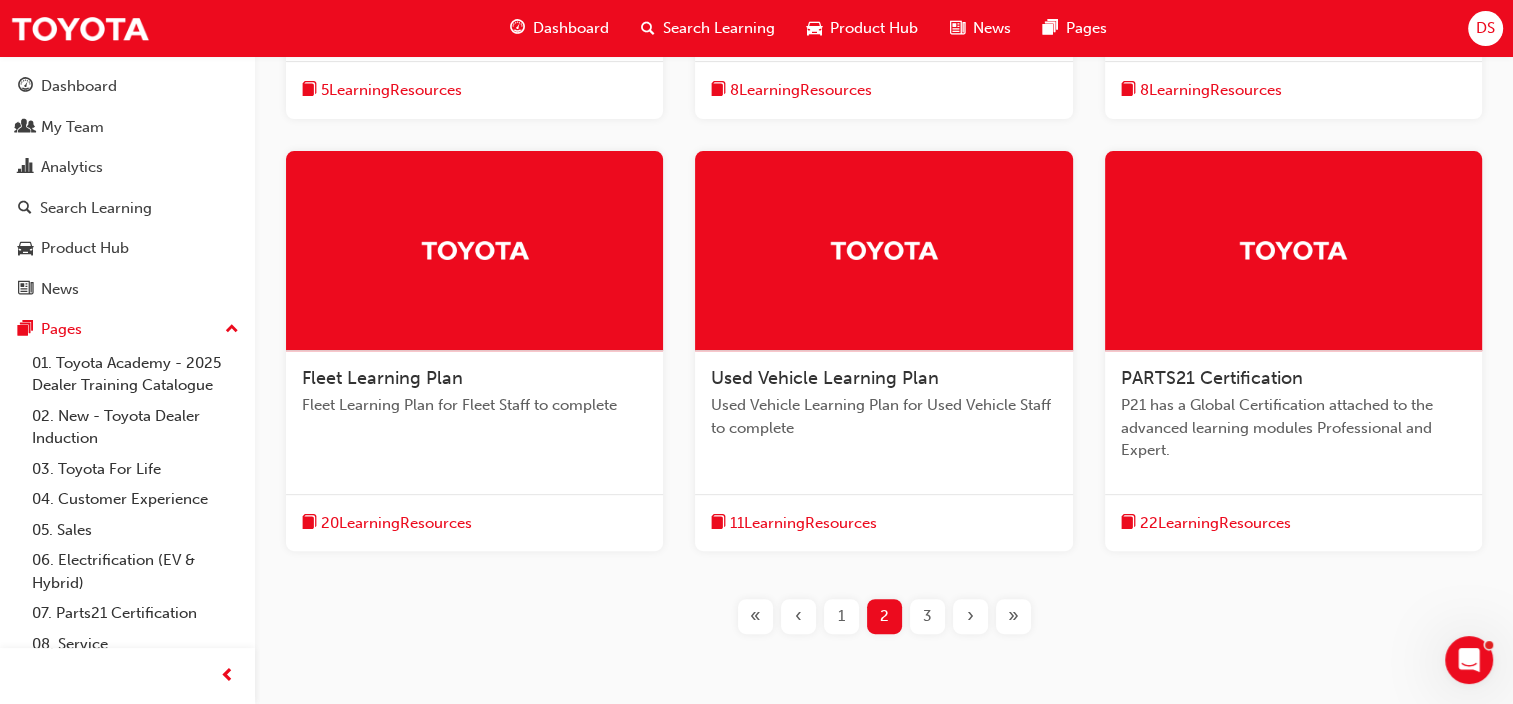 click on "‹" at bounding box center (798, 616) 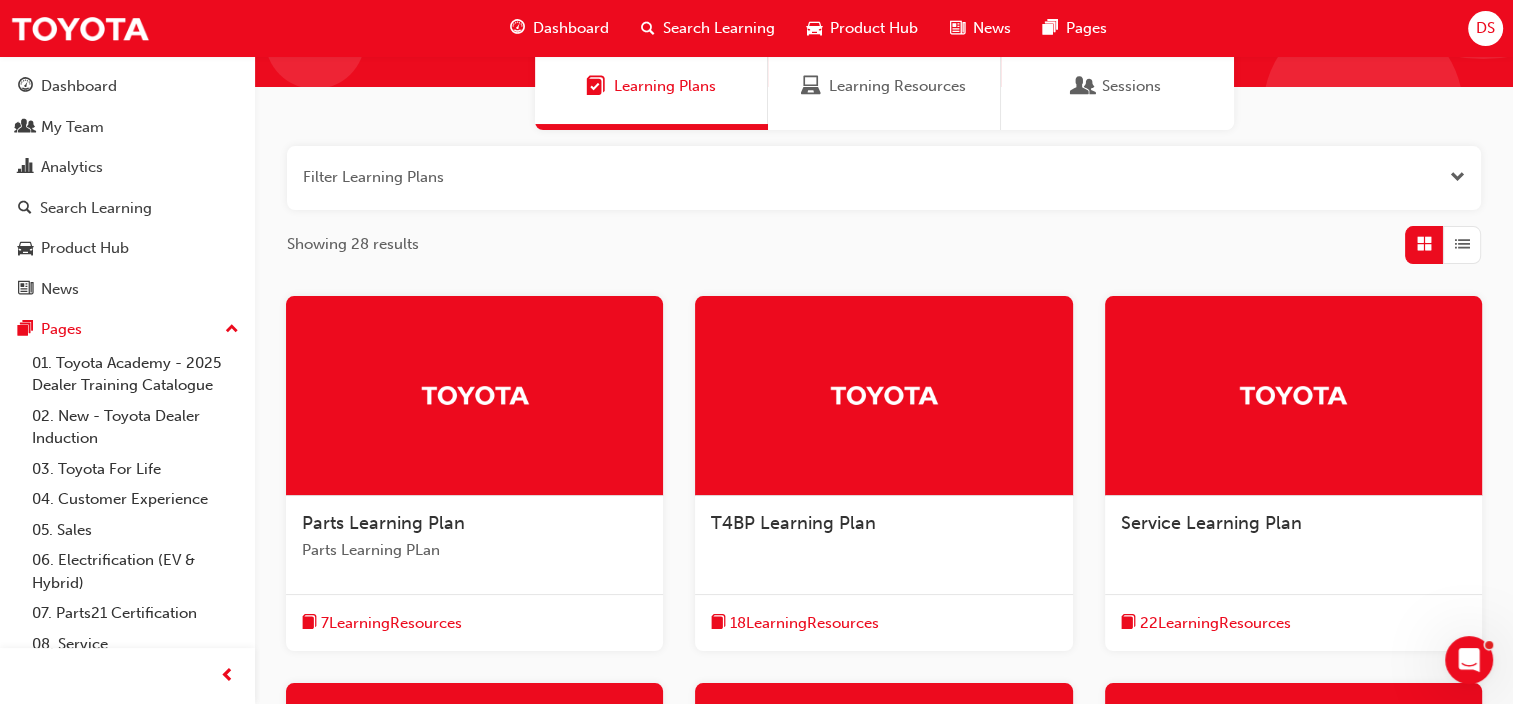 scroll, scrollTop: 200, scrollLeft: 0, axis: vertical 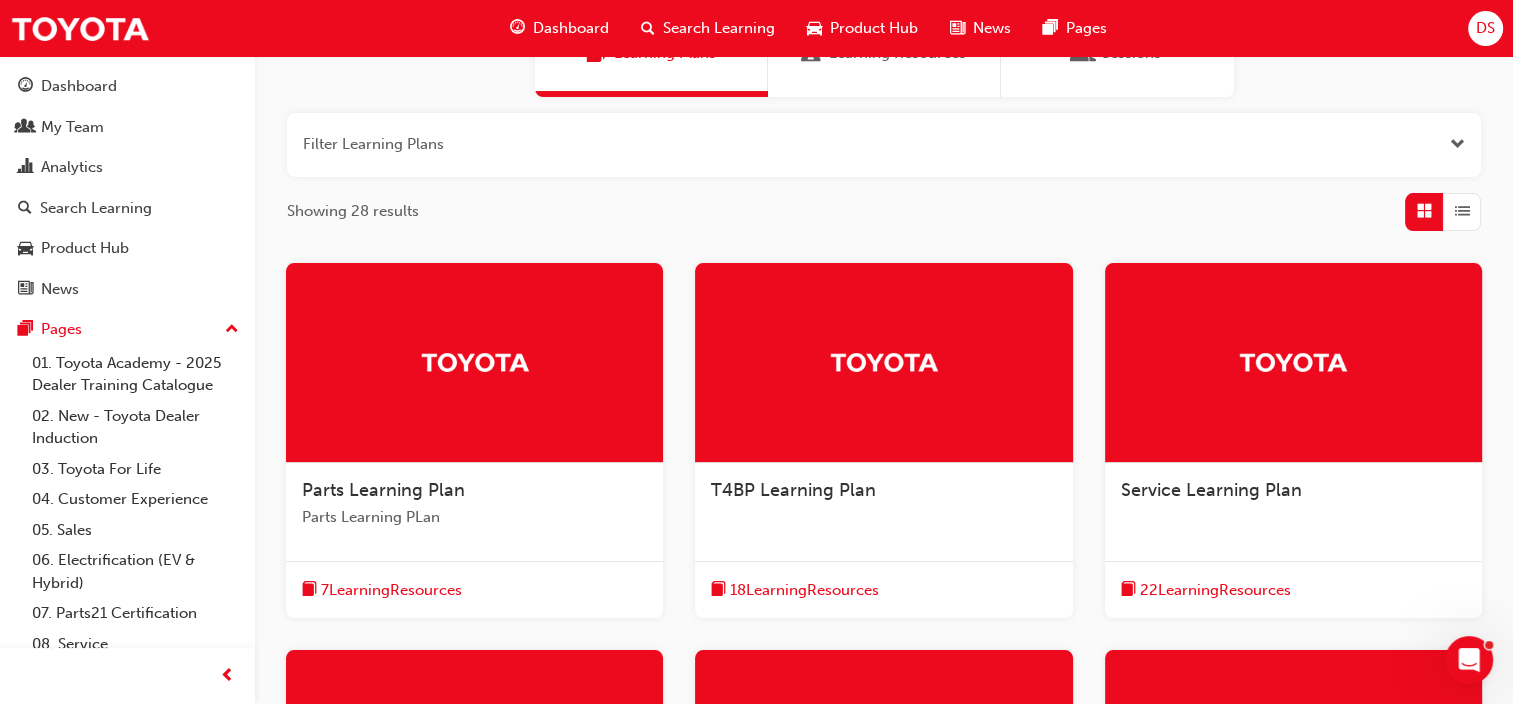click on "Service Learning Plan" at bounding box center [1211, 490] 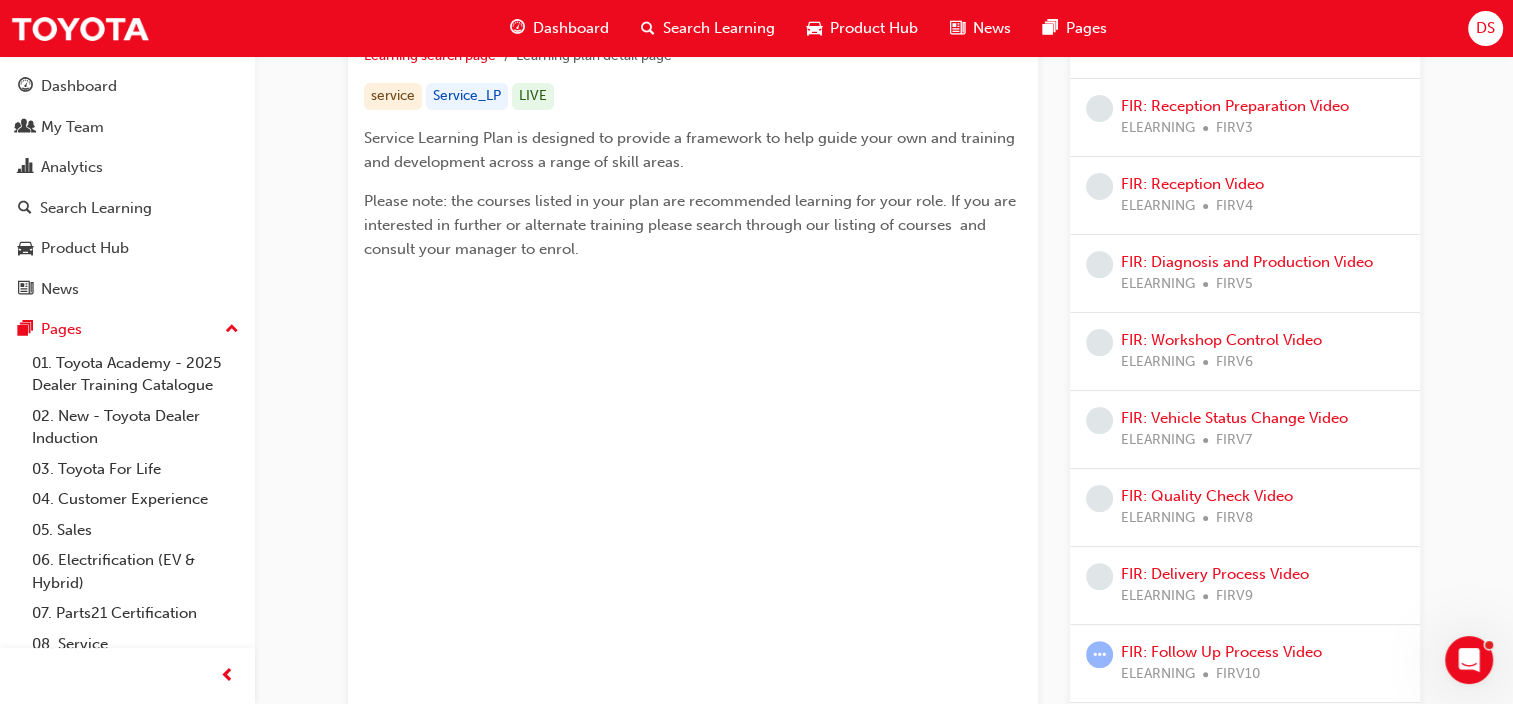 scroll, scrollTop: 700, scrollLeft: 0, axis: vertical 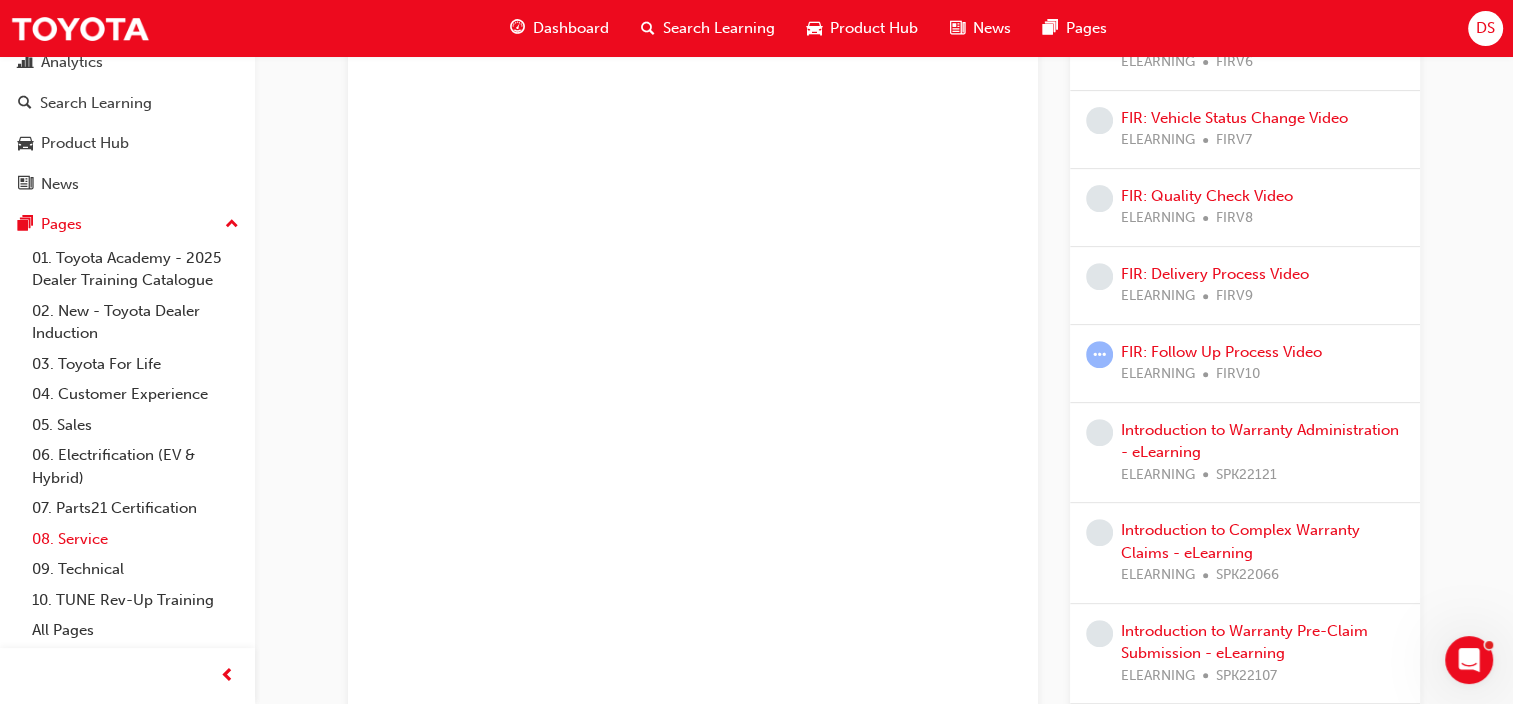 click on "08. Service" at bounding box center (135, 539) 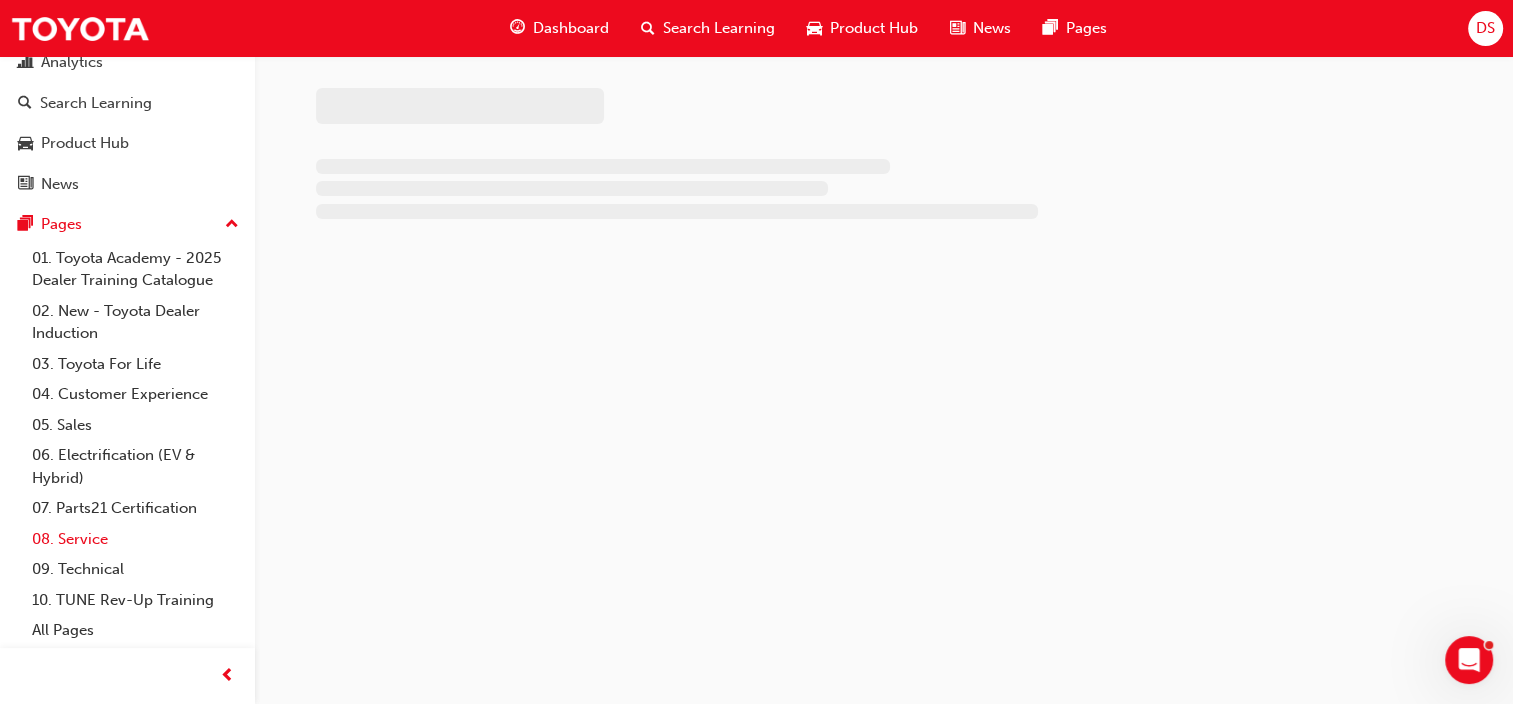 scroll, scrollTop: 0, scrollLeft: 0, axis: both 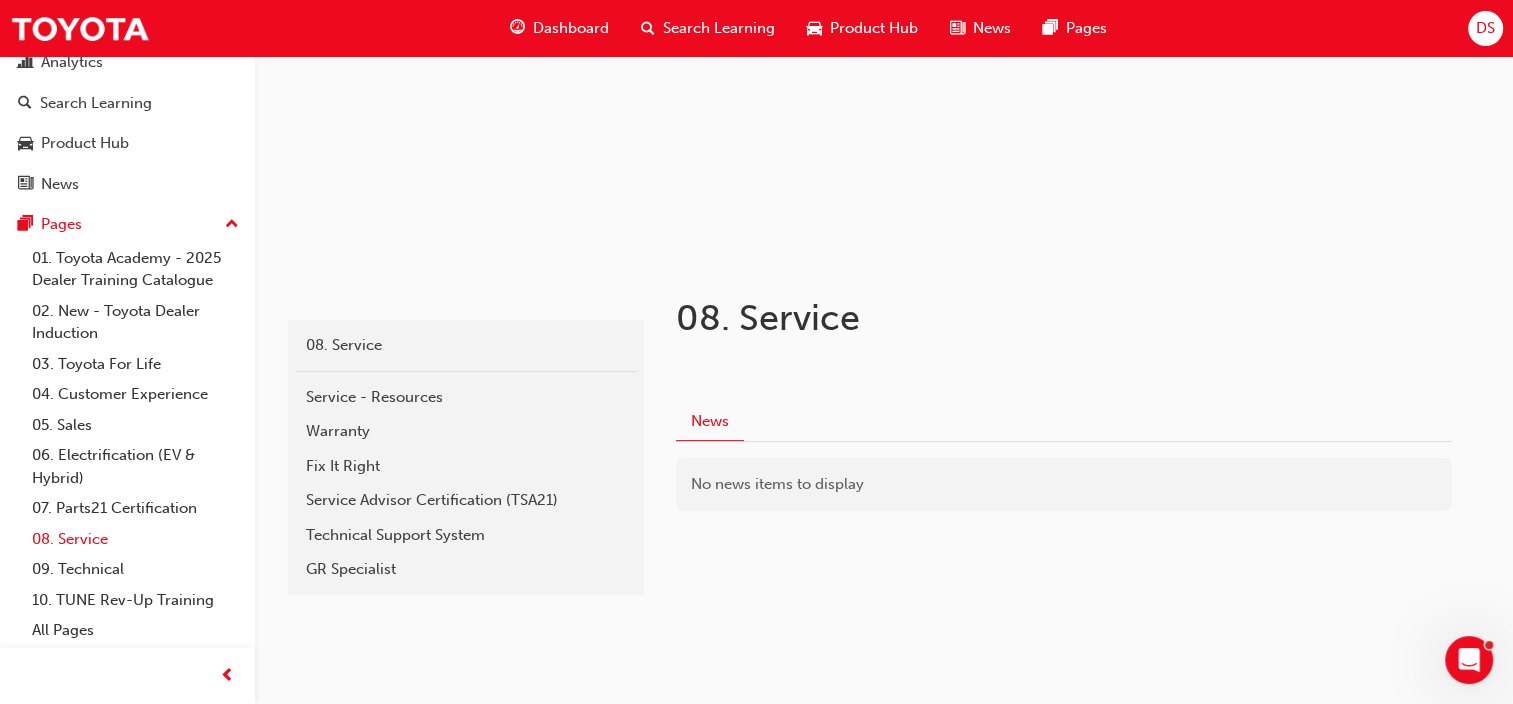 click on "08. Service" at bounding box center [135, 539] 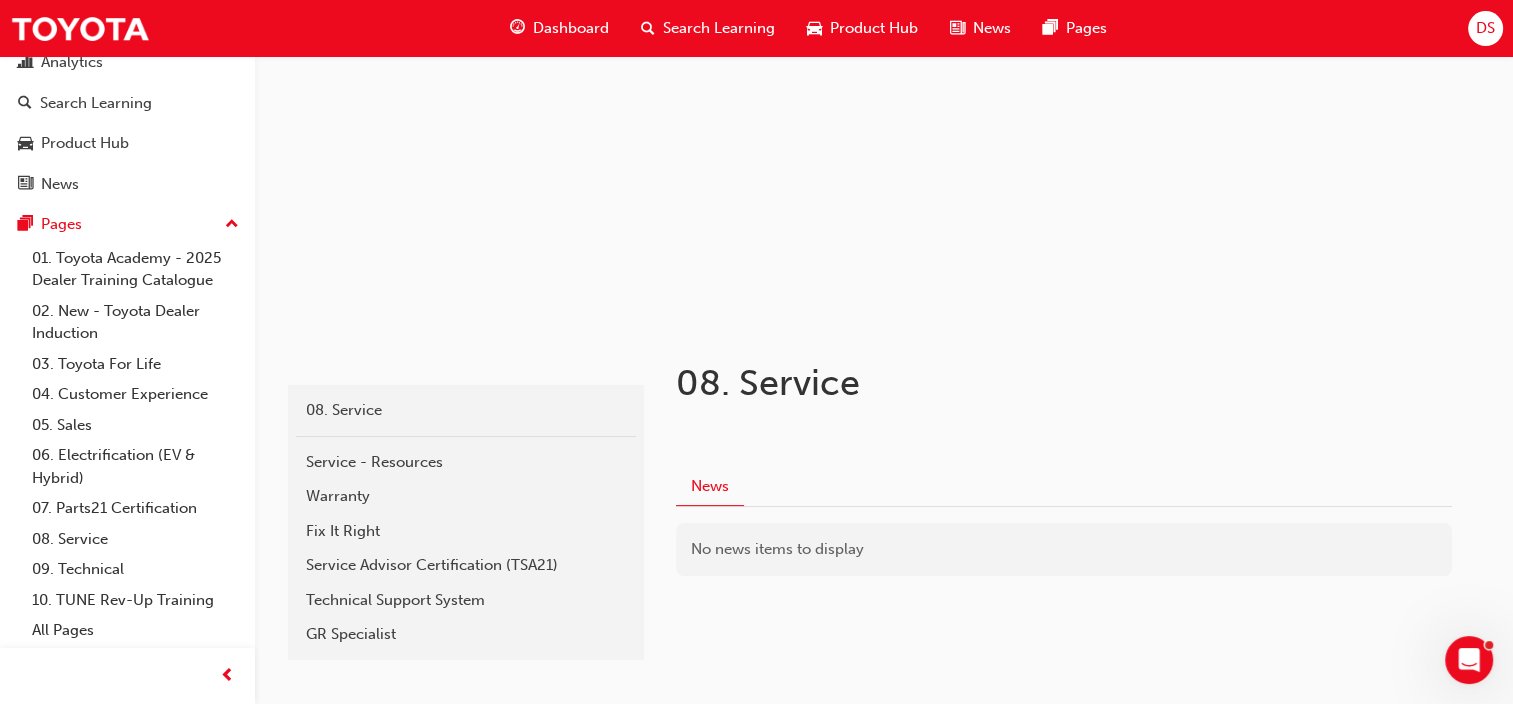 scroll, scrollTop: 220, scrollLeft: 0, axis: vertical 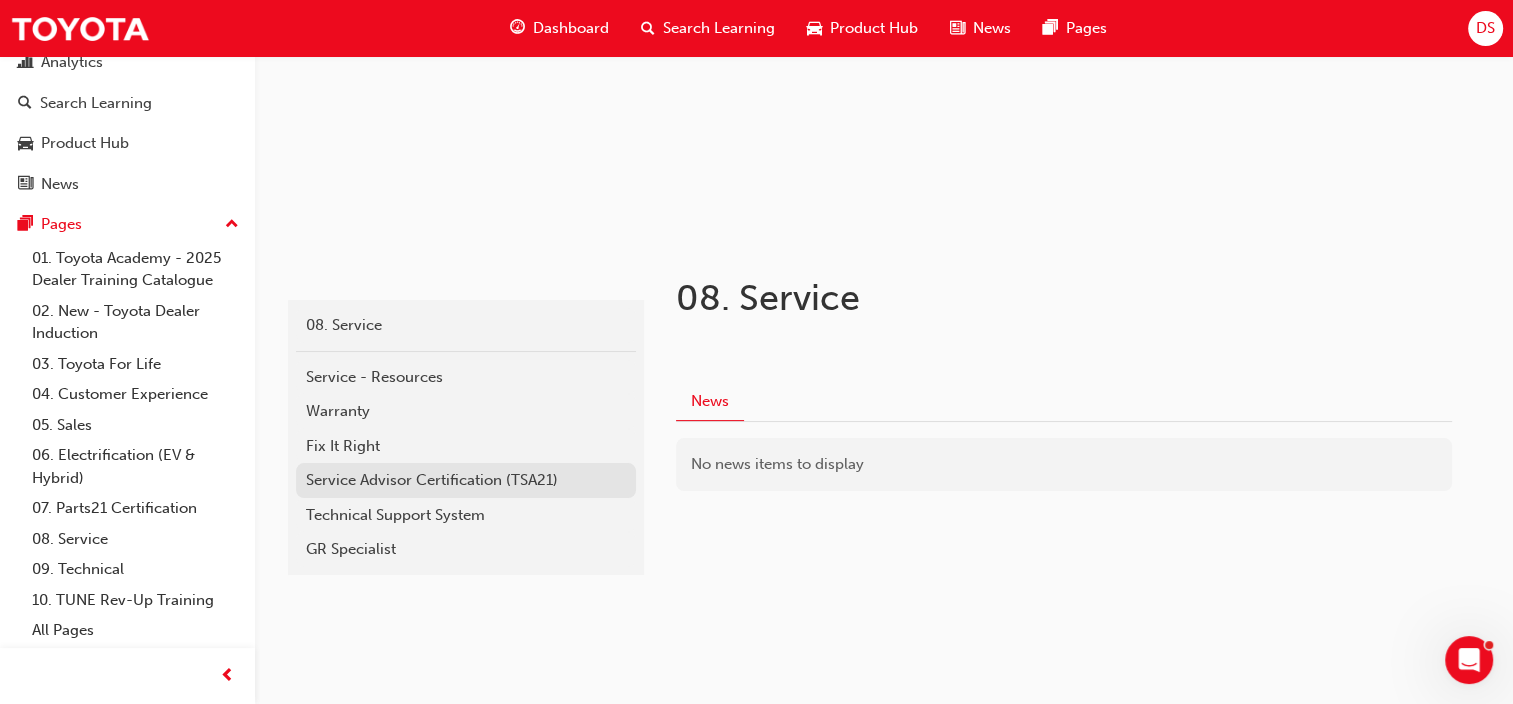 click on "Service Advisor Certification (TSA21)" at bounding box center [466, 480] 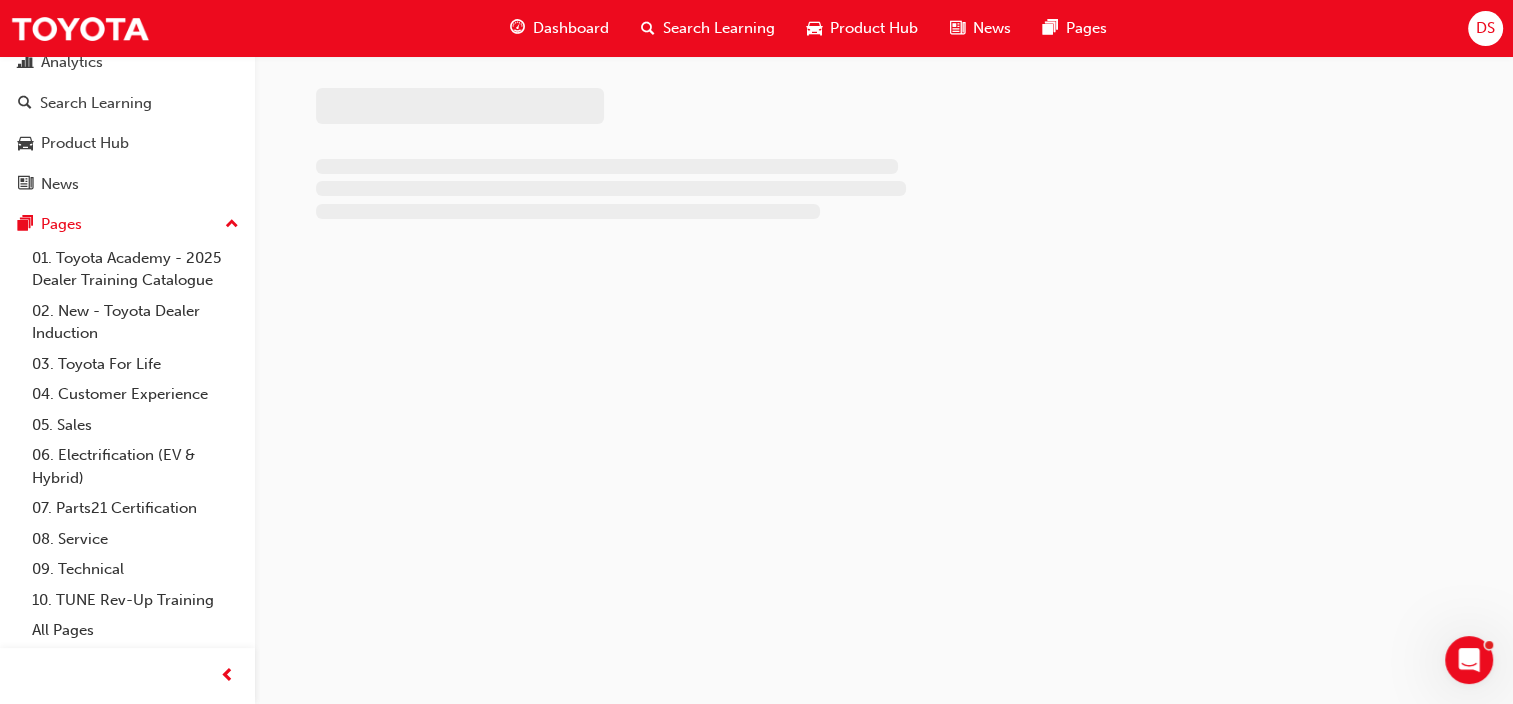 scroll, scrollTop: 0, scrollLeft: 0, axis: both 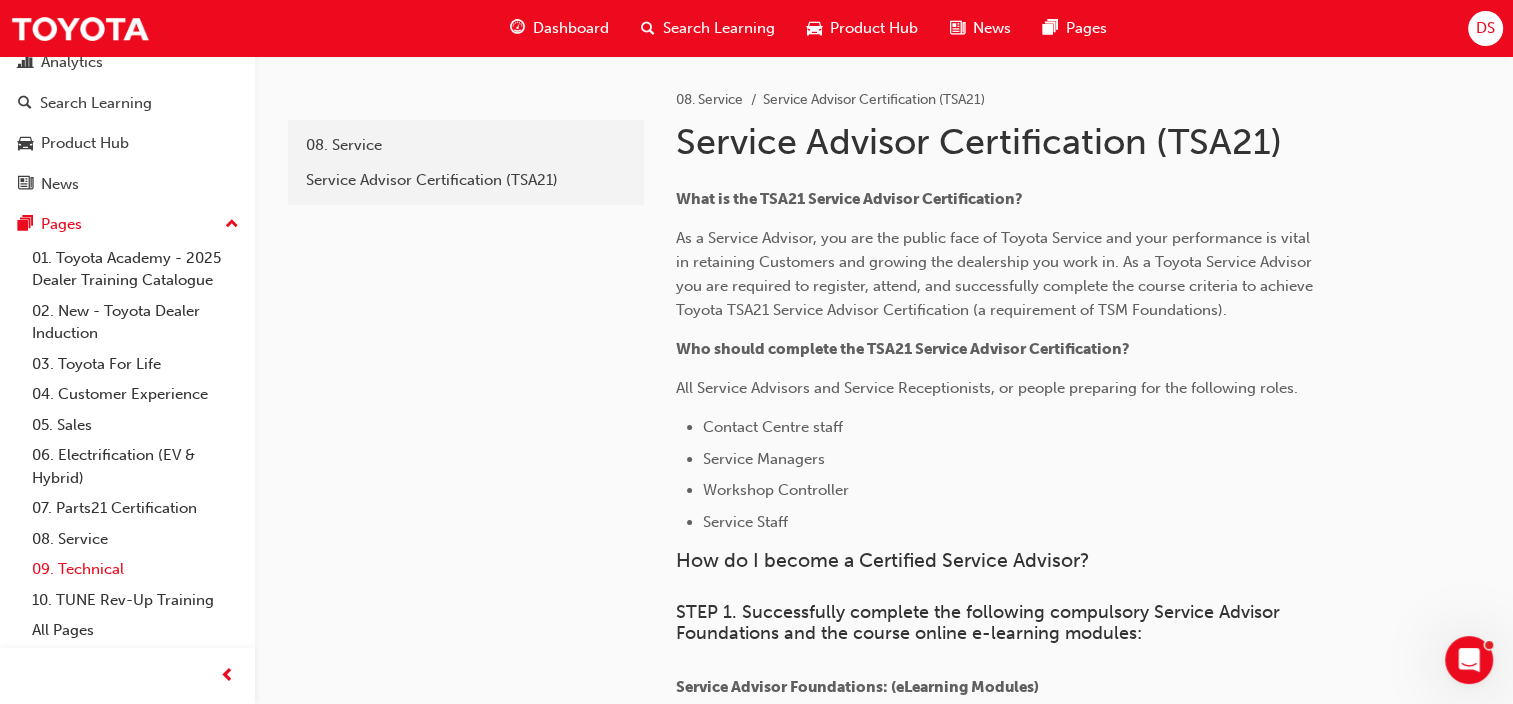 click on "09. Technical" at bounding box center [135, 569] 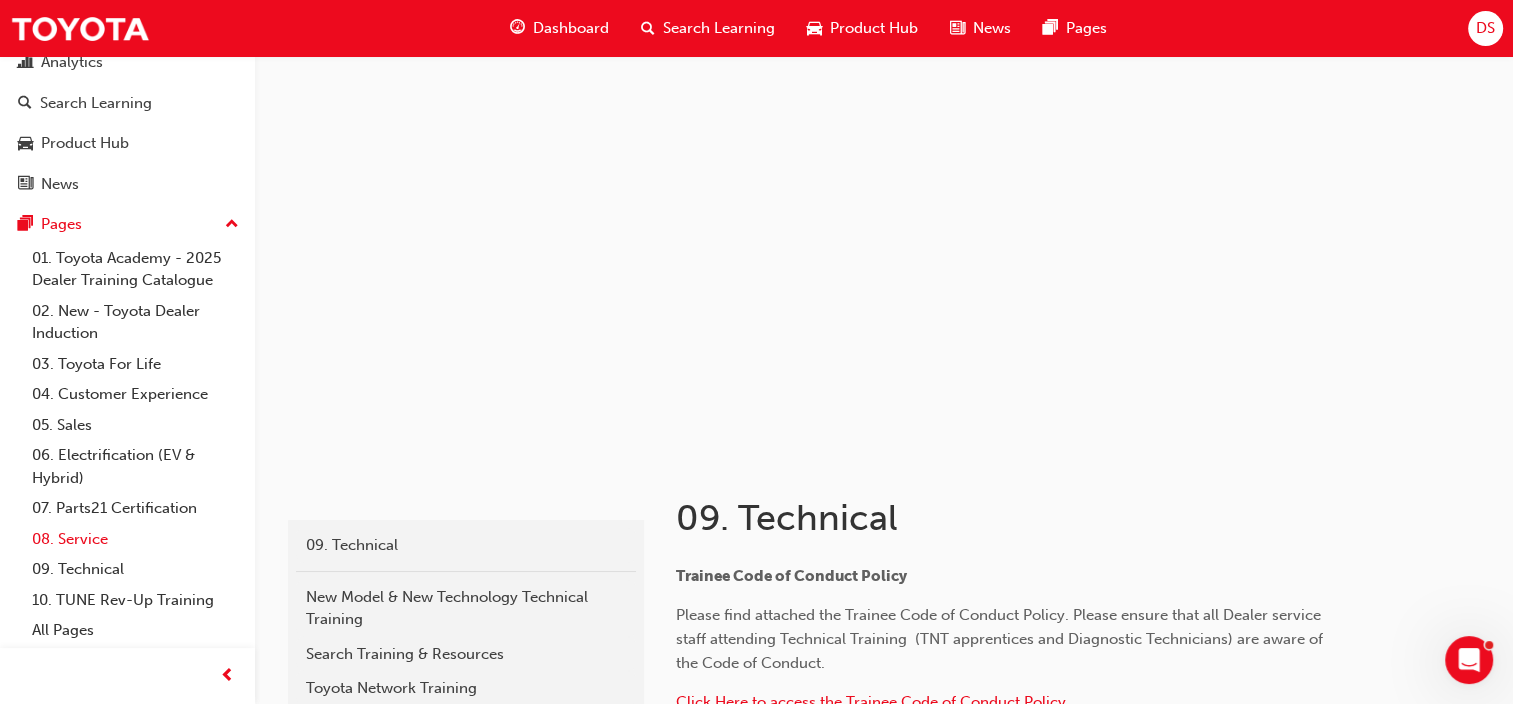 click on "08. Service" at bounding box center [135, 539] 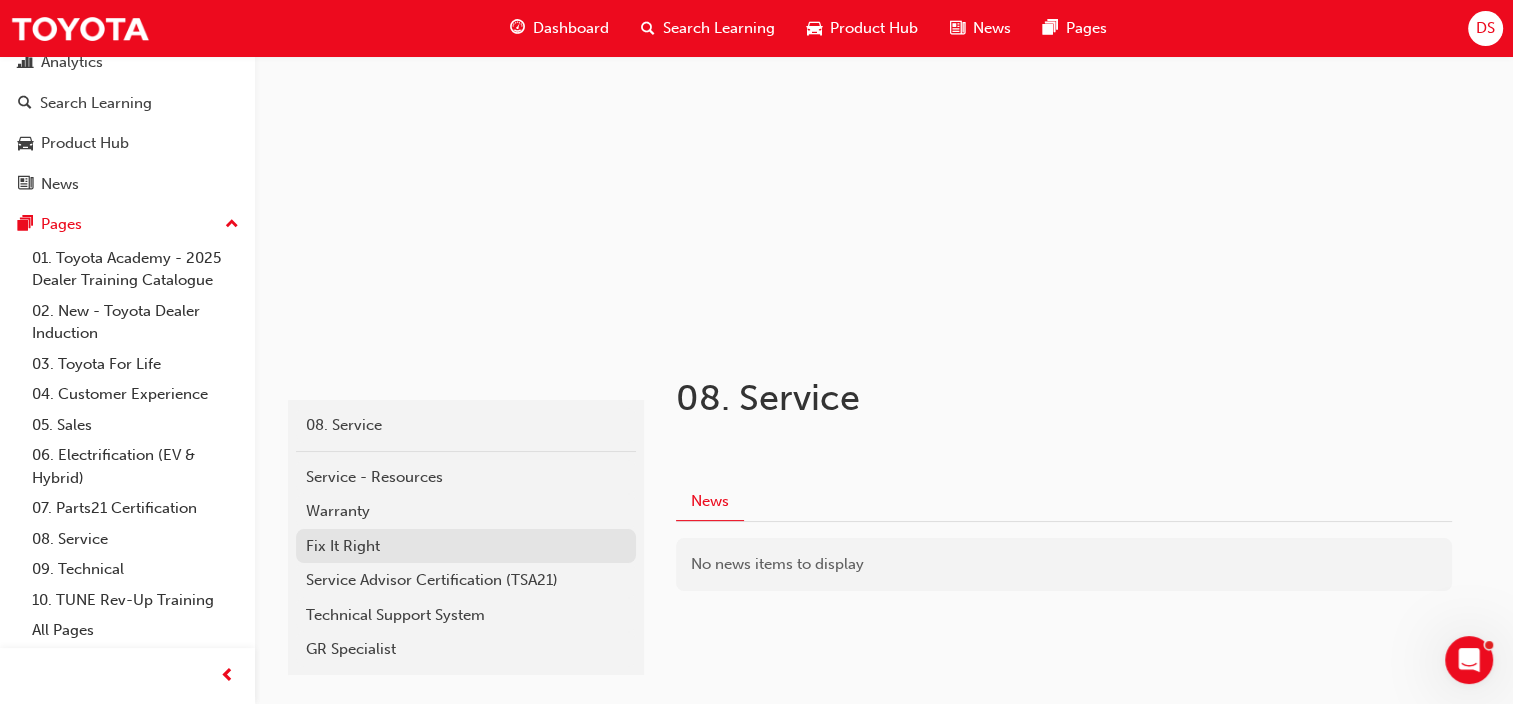 scroll, scrollTop: 120, scrollLeft: 0, axis: vertical 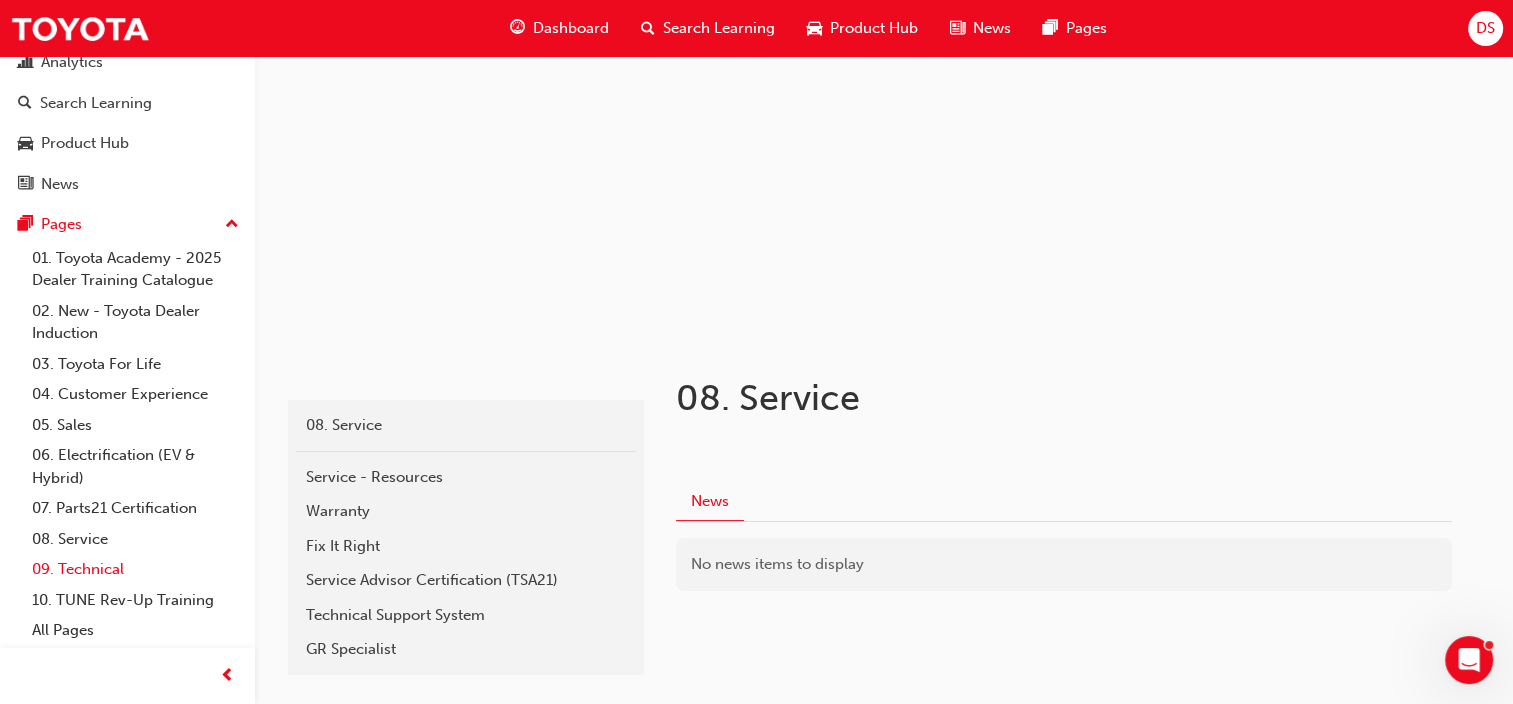 click on "09. Technical" at bounding box center (135, 569) 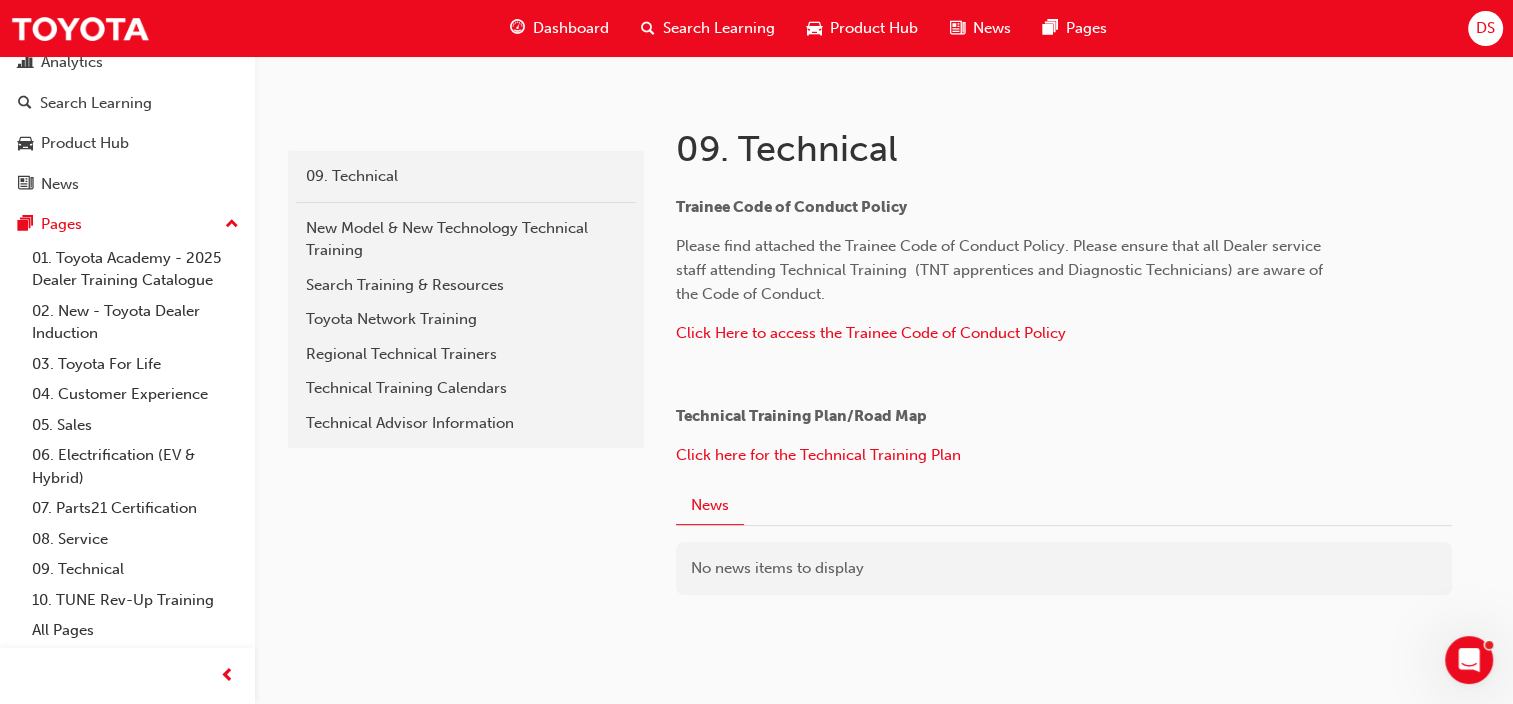 scroll, scrollTop: 420, scrollLeft: 0, axis: vertical 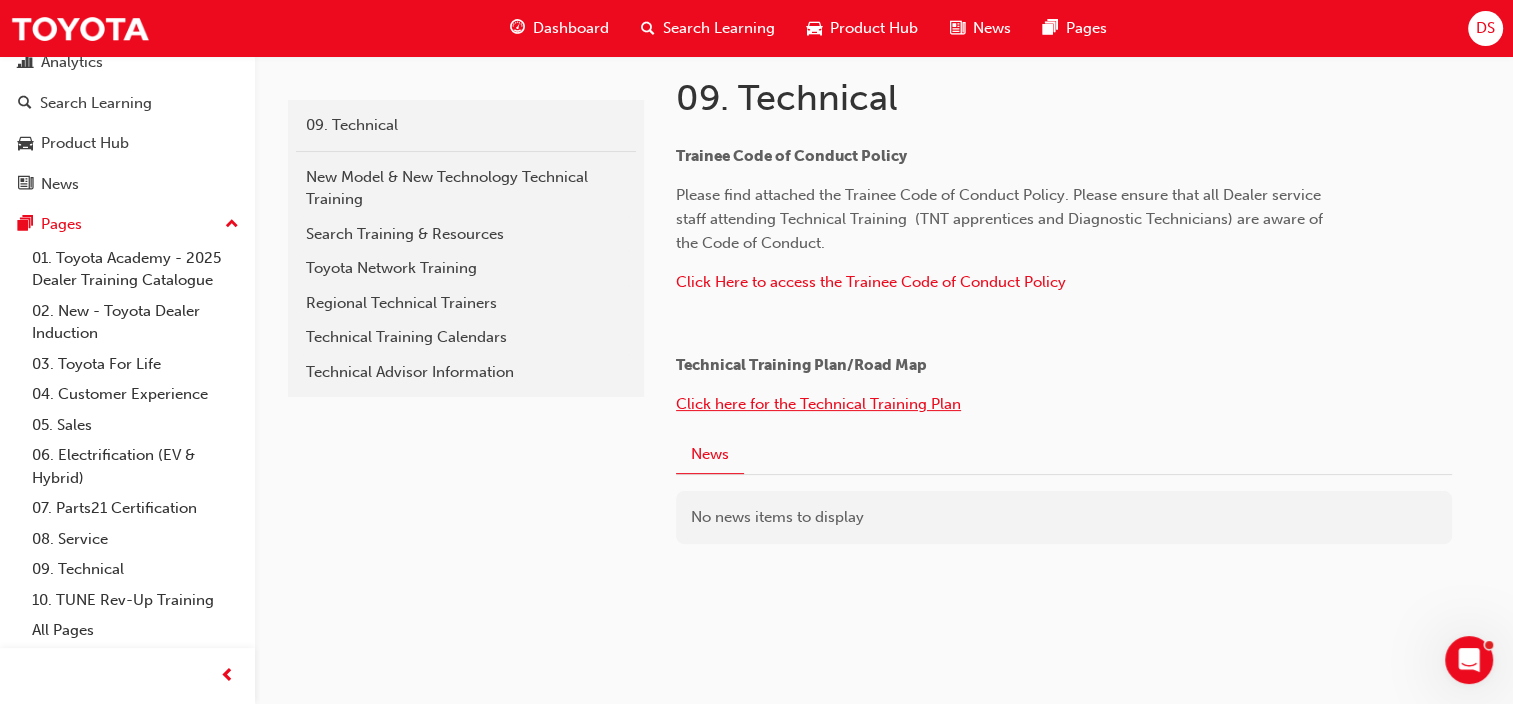 click on "Click here for the Technical Training Plan" at bounding box center [818, 404] 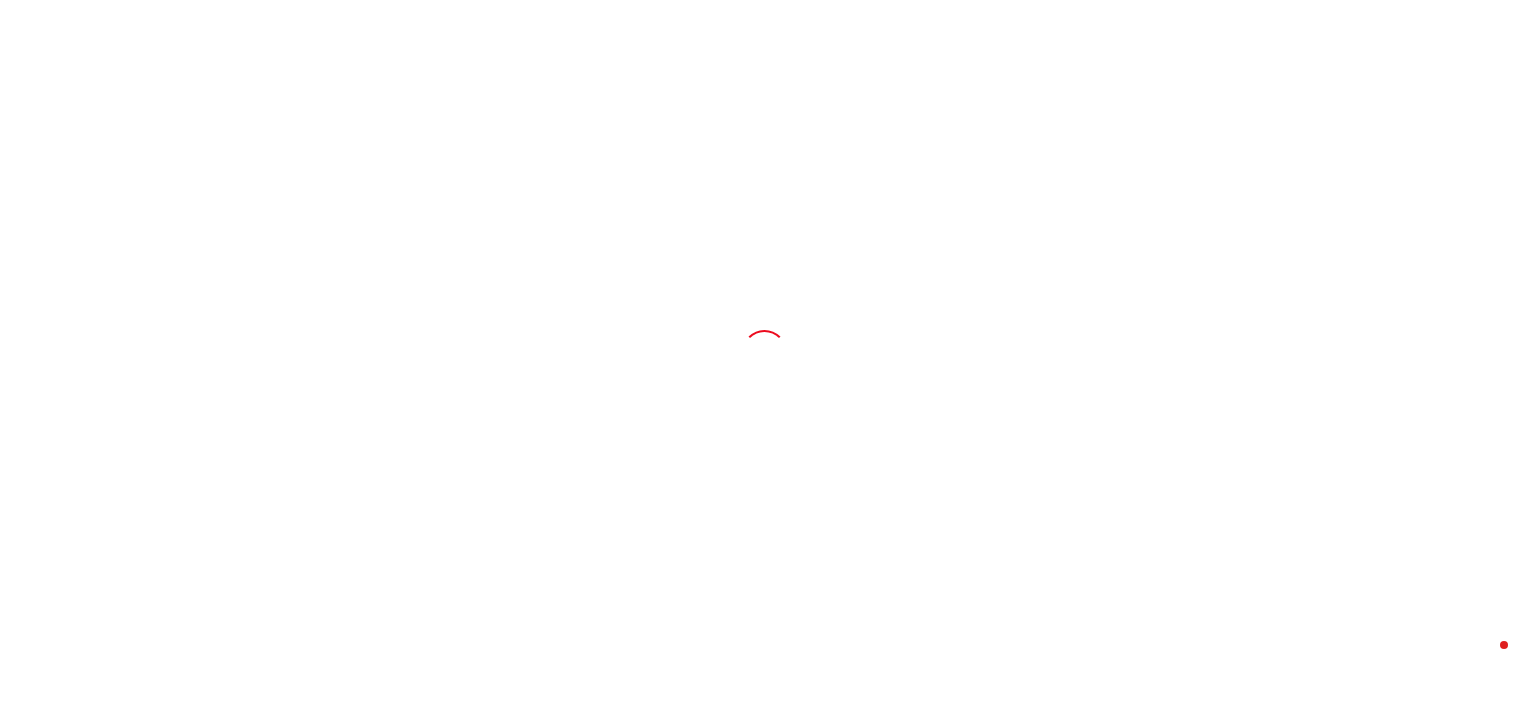 scroll, scrollTop: 0, scrollLeft: 0, axis: both 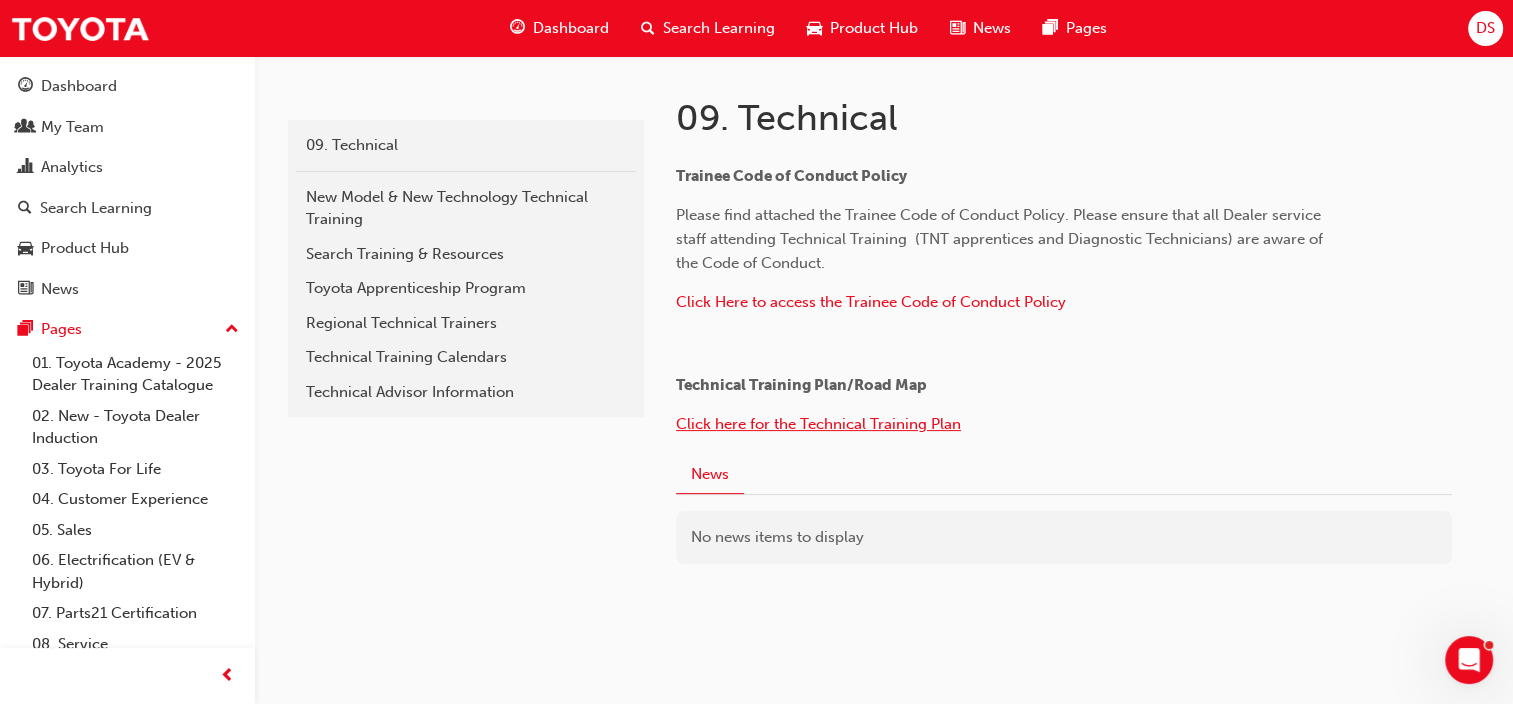 click on "Click here for the Technical Training Plan" at bounding box center (818, 424) 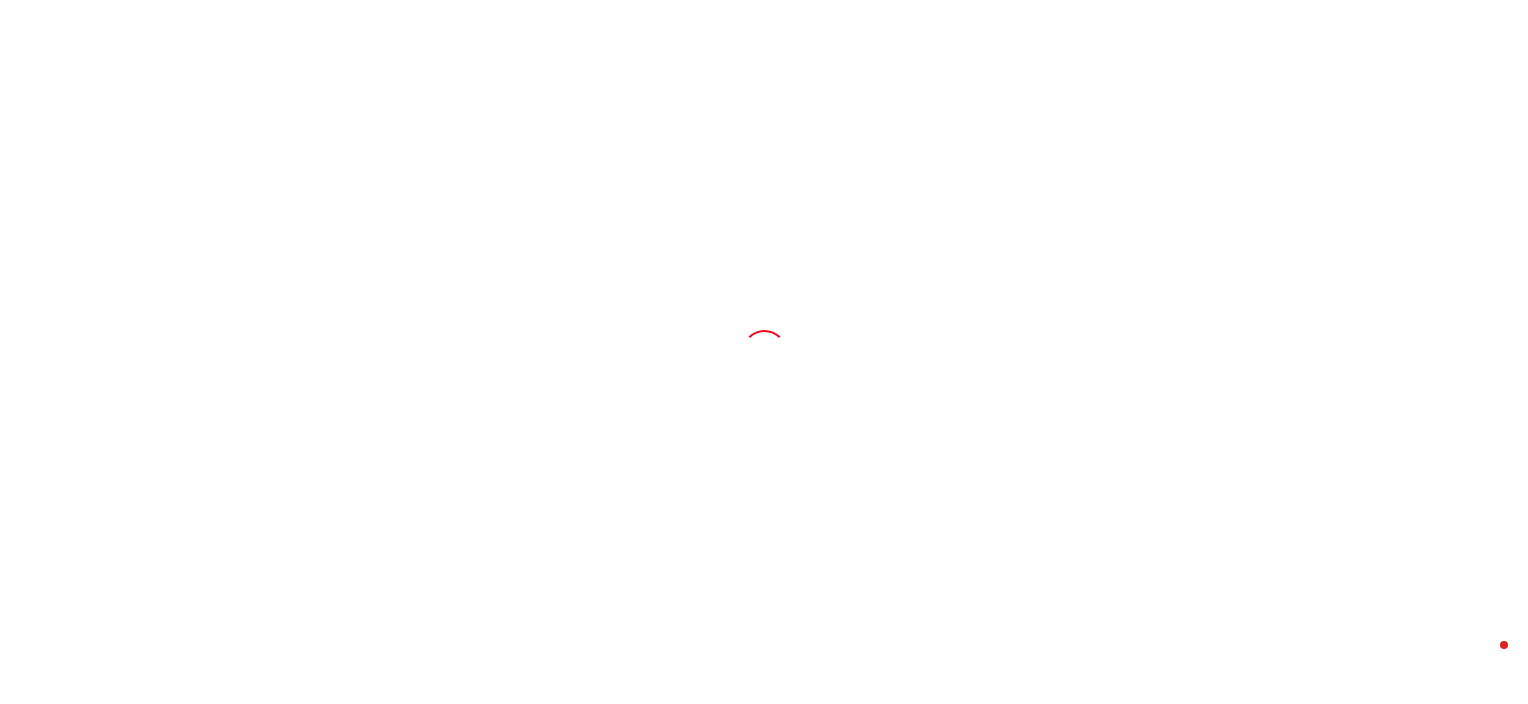 scroll, scrollTop: 0, scrollLeft: 0, axis: both 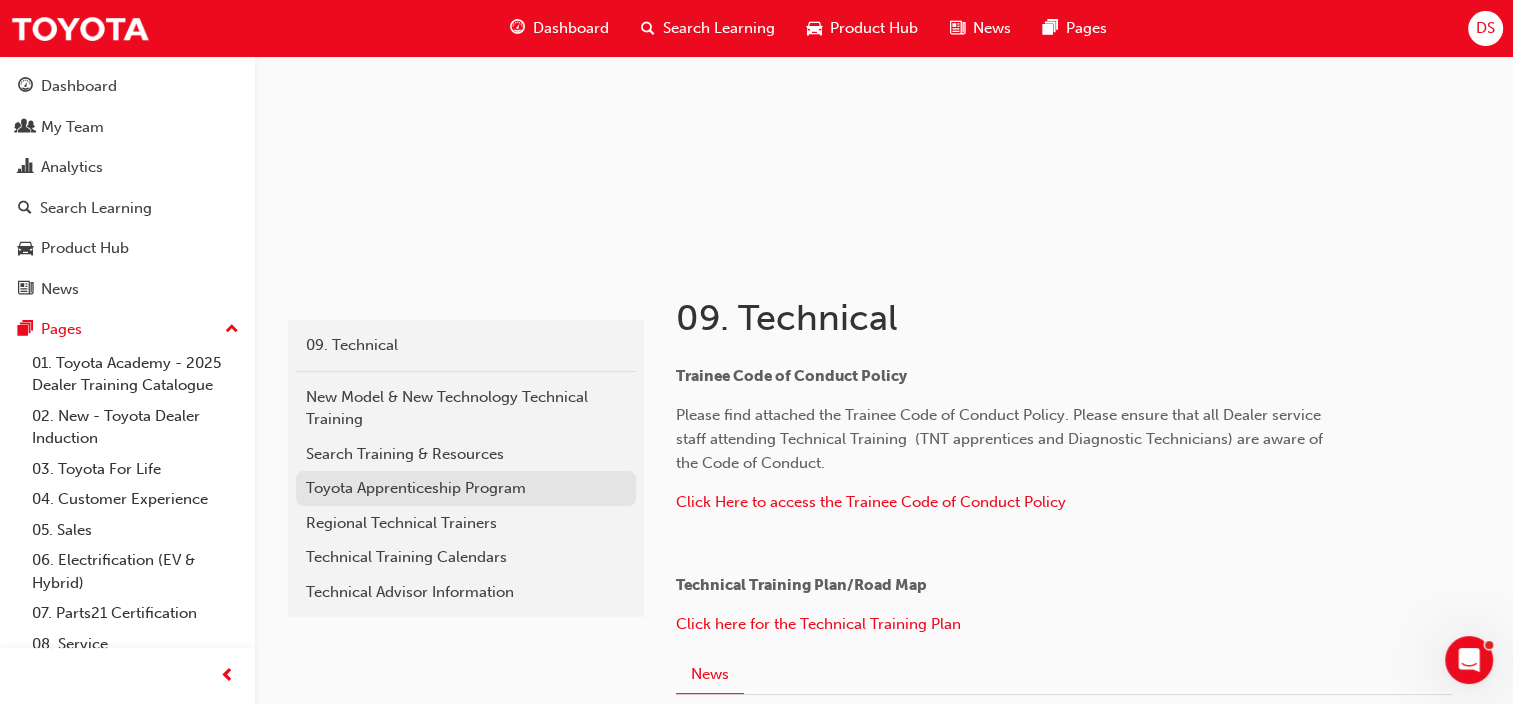 click on "Toyota Apprenticeship Program" at bounding box center (466, 488) 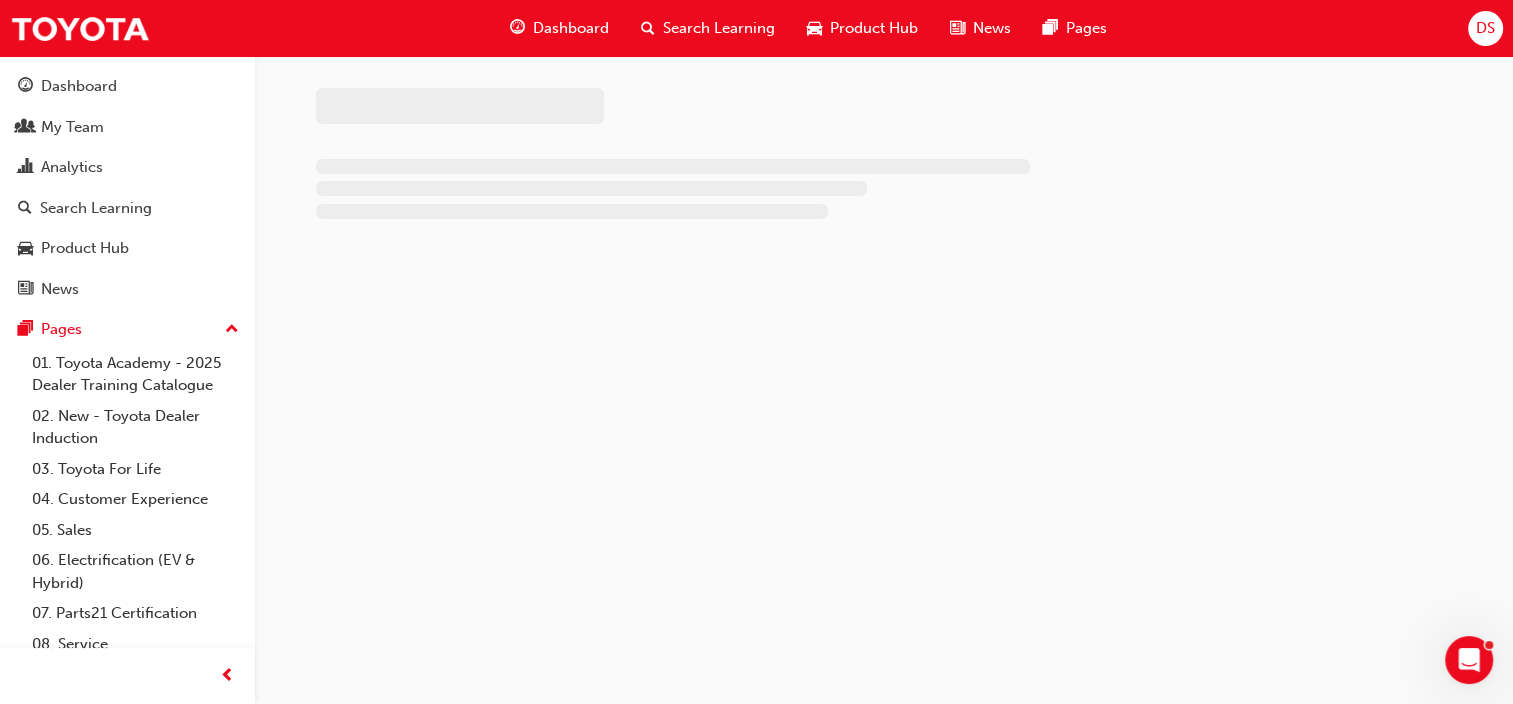 scroll, scrollTop: 0, scrollLeft: 0, axis: both 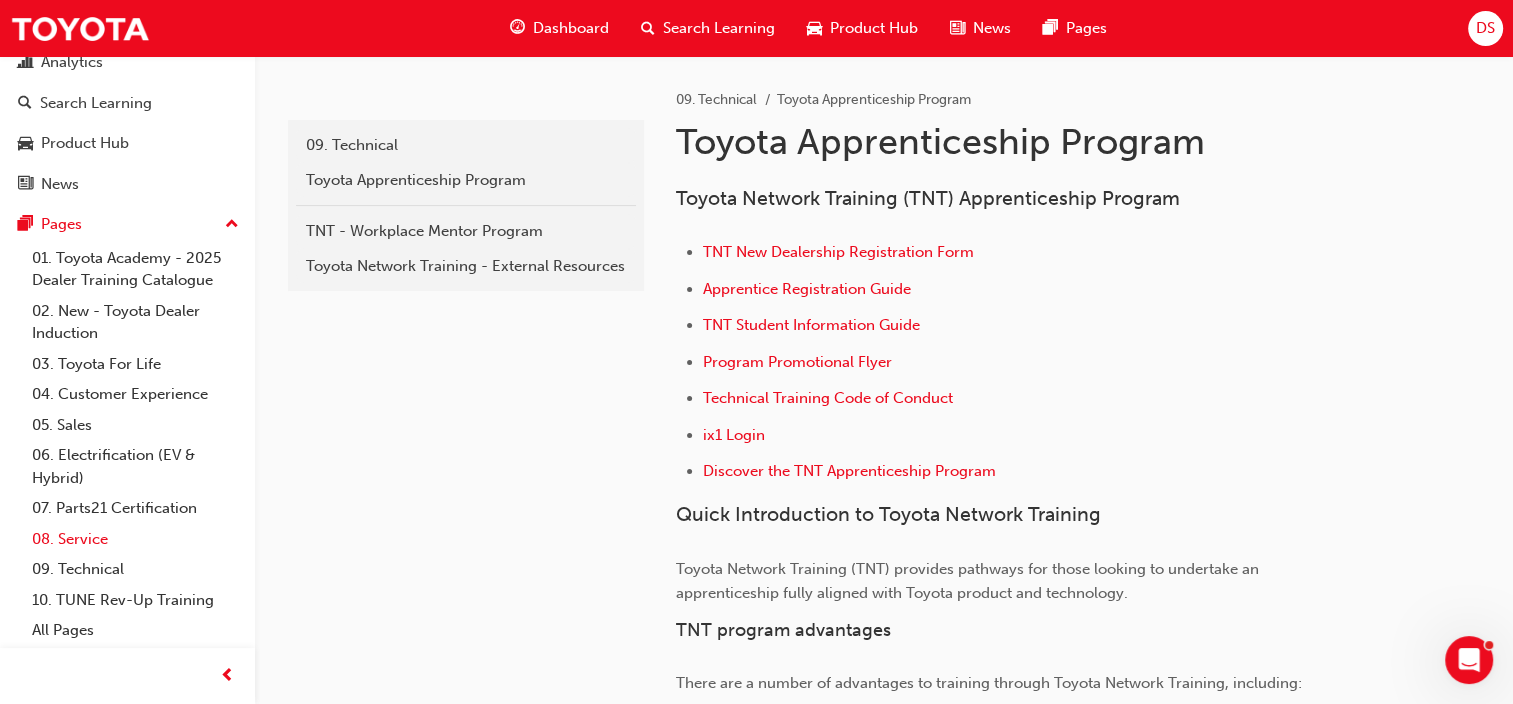 click on "08. Service" at bounding box center [135, 539] 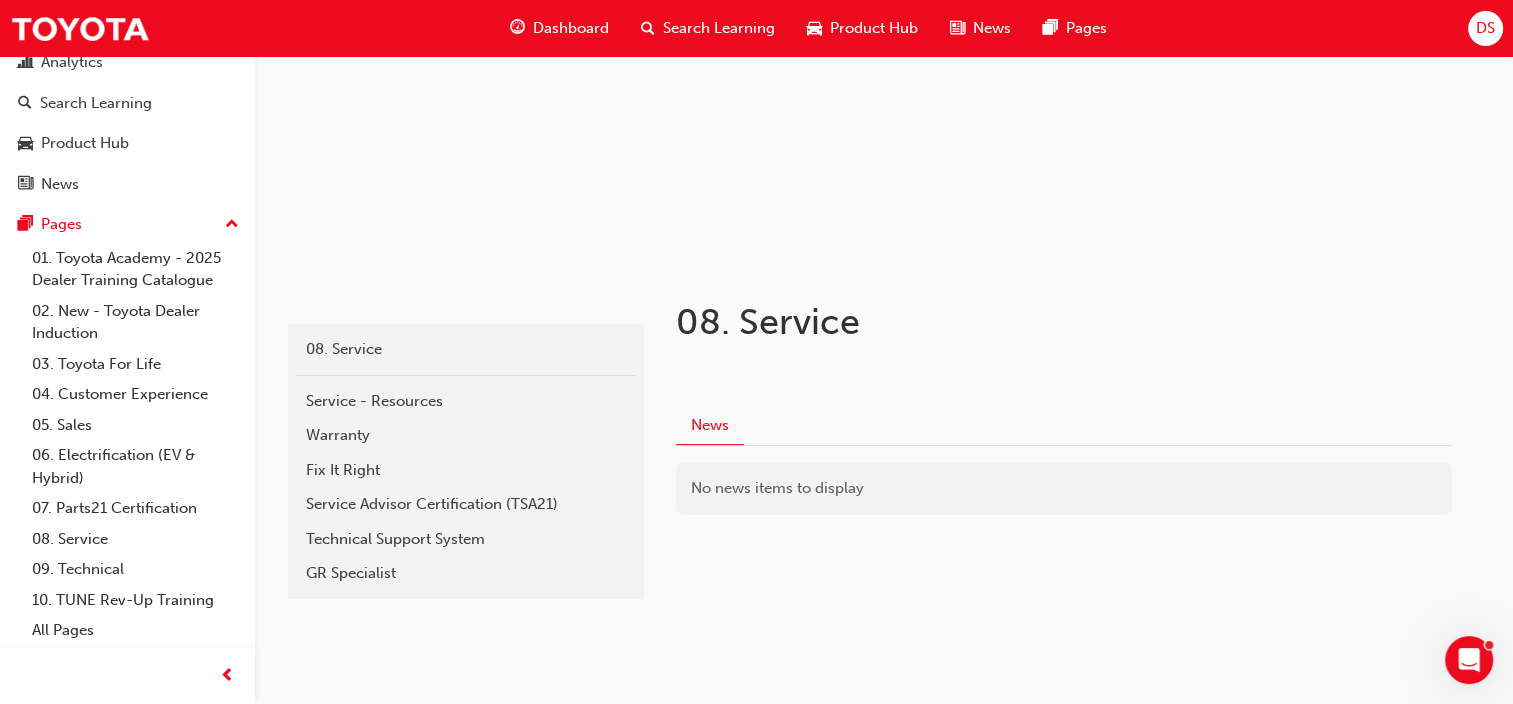 scroll, scrollTop: 200, scrollLeft: 0, axis: vertical 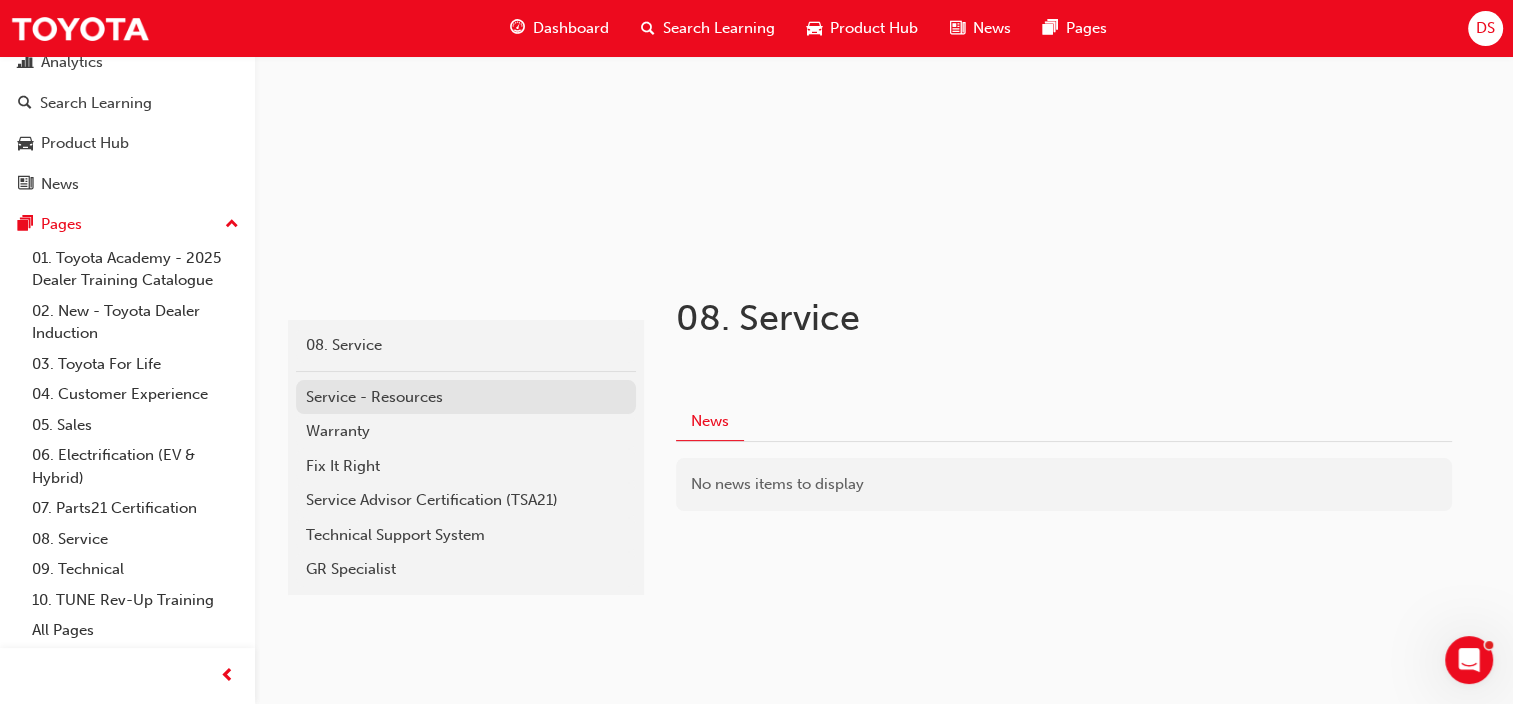 click on "Service - Resources" at bounding box center [466, 397] 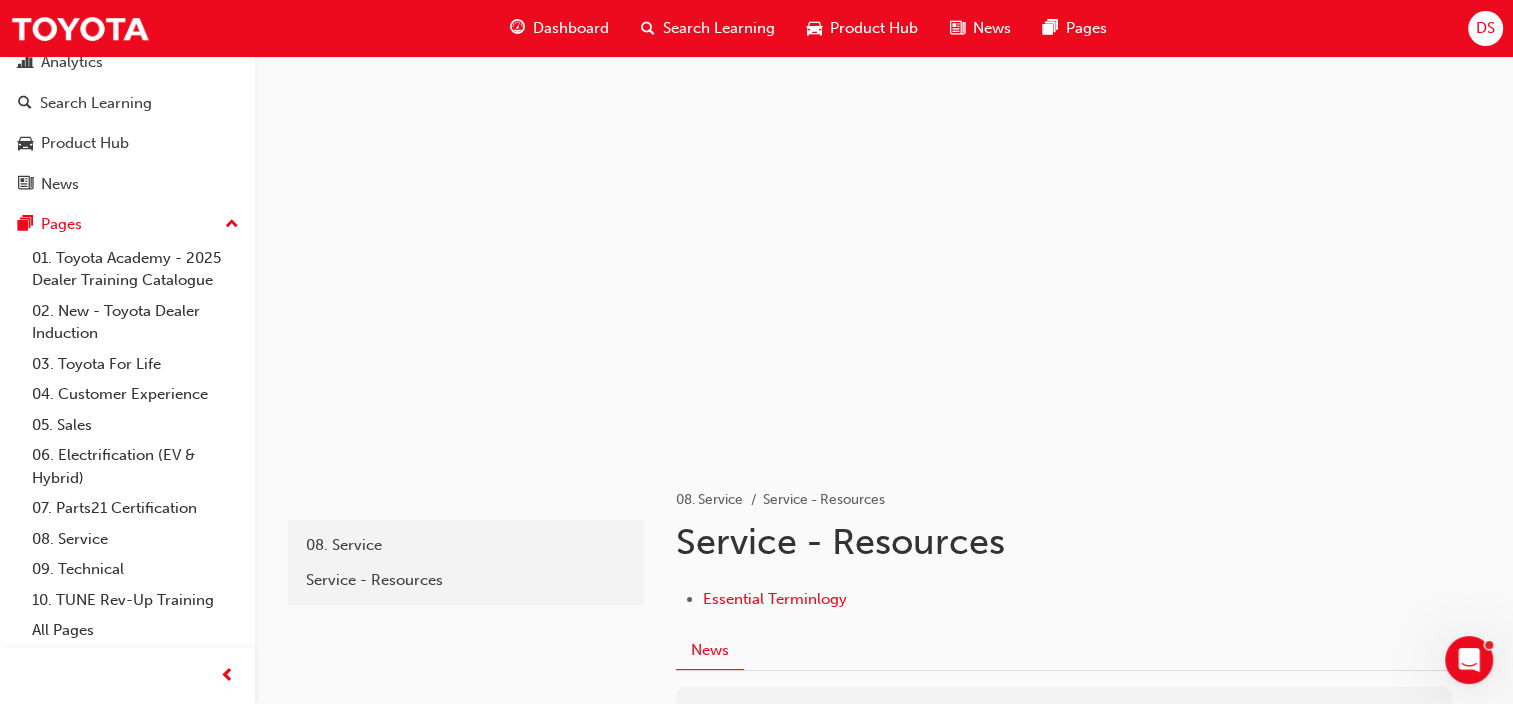 scroll, scrollTop: 211, scrollLeft: 0, axis: vertical 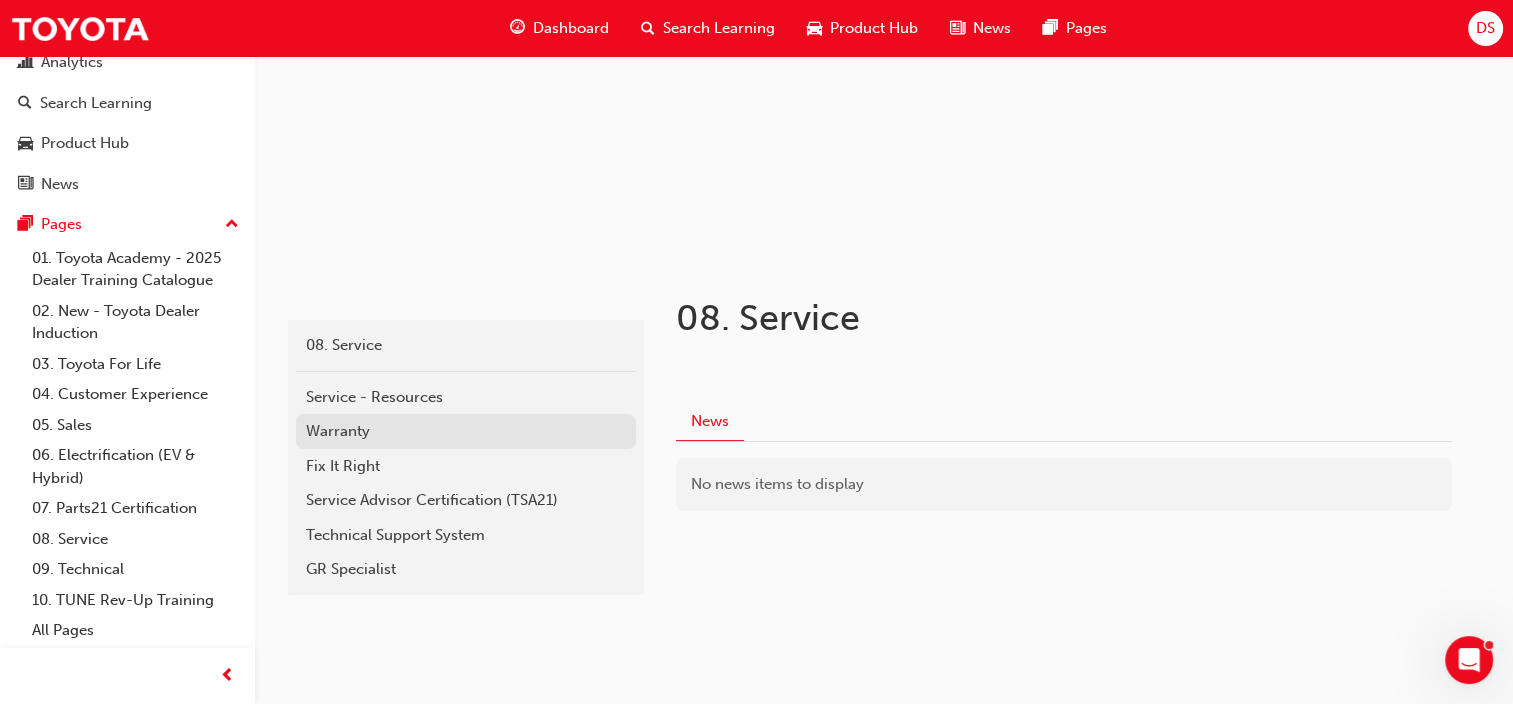 click on "Warranty" at bounding box center (466, 431) 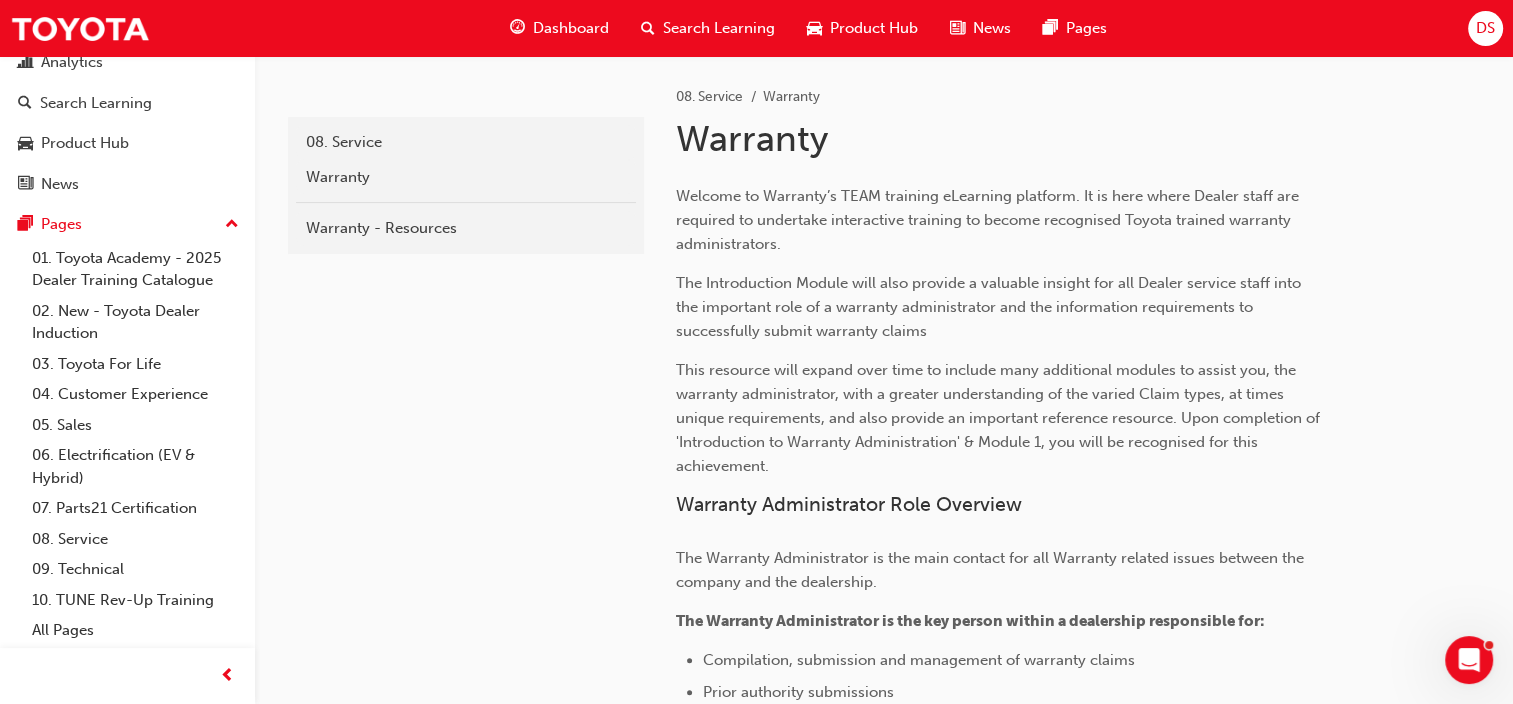 scroll, scrollTop: 71, scrollLeft: 0, axis: vertical 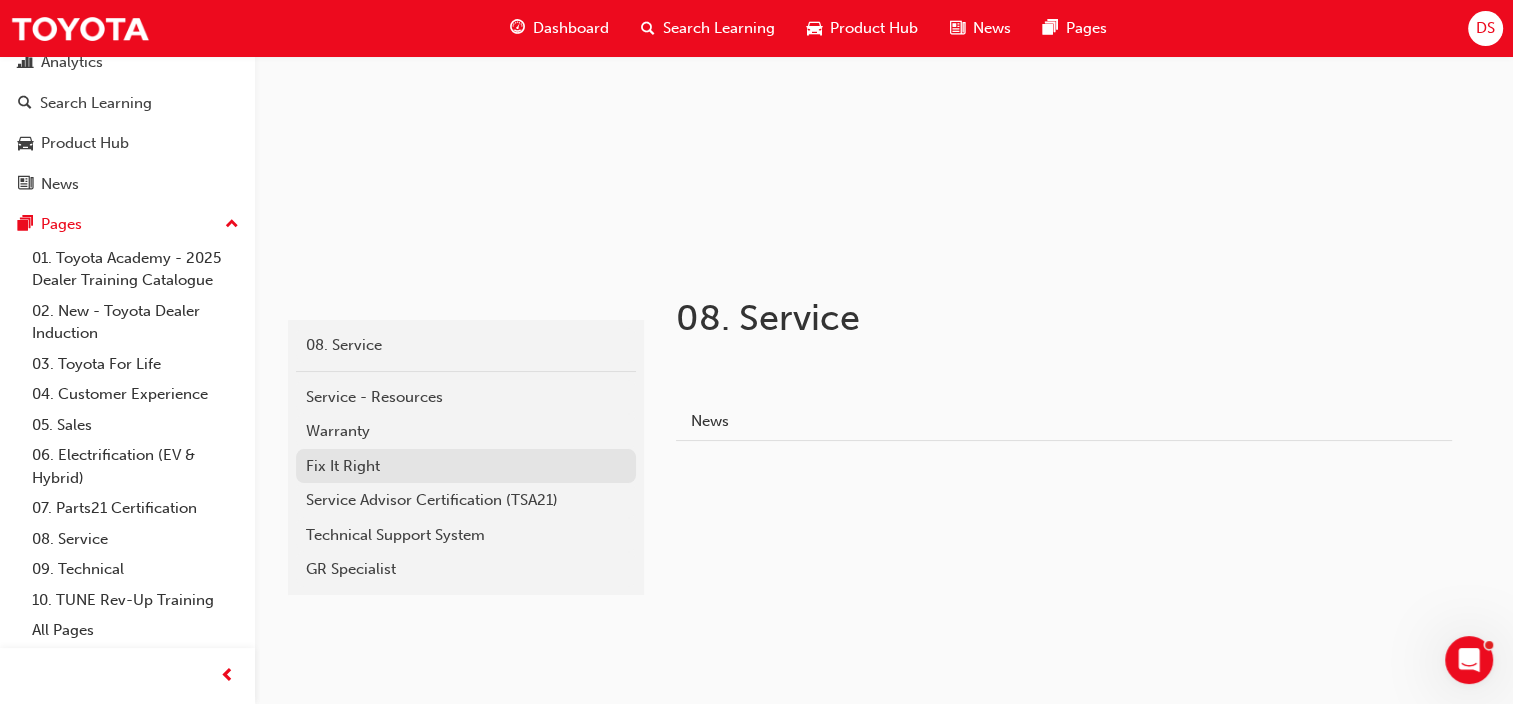 click on "Fix It Right" at bounding box center [466, 466] 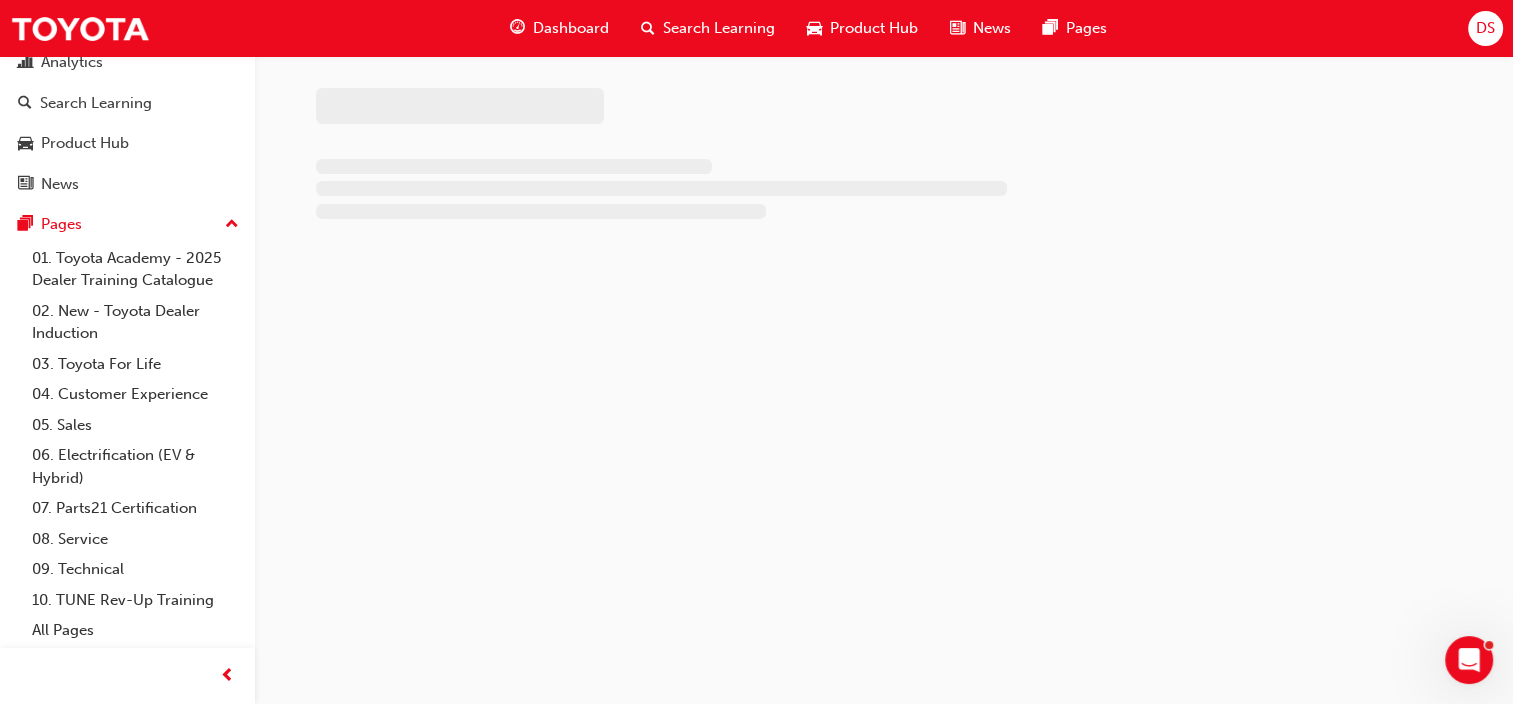 scroll, scrollTop: 0, scrollLeft: 0, axis: both 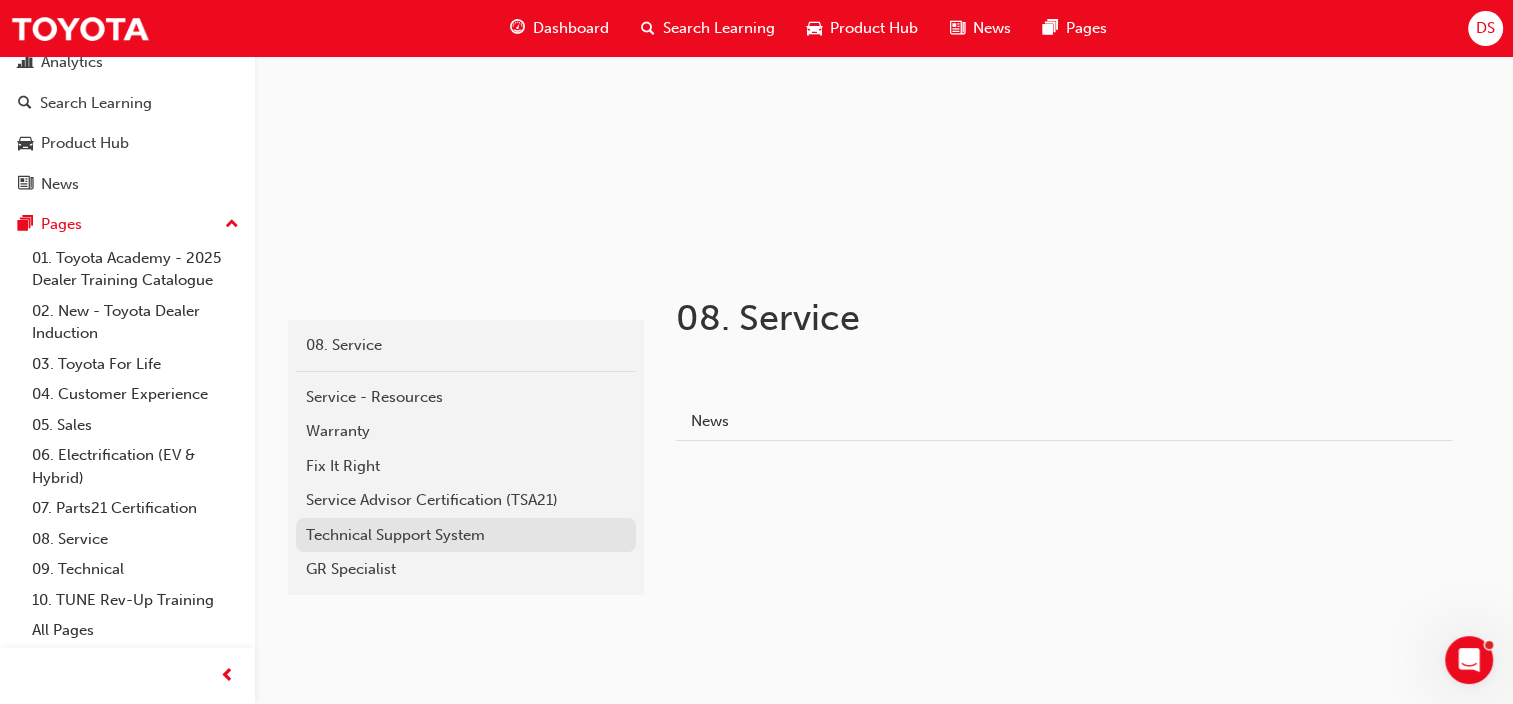 click on "Technical Support System" at bounding box center (466, 535) 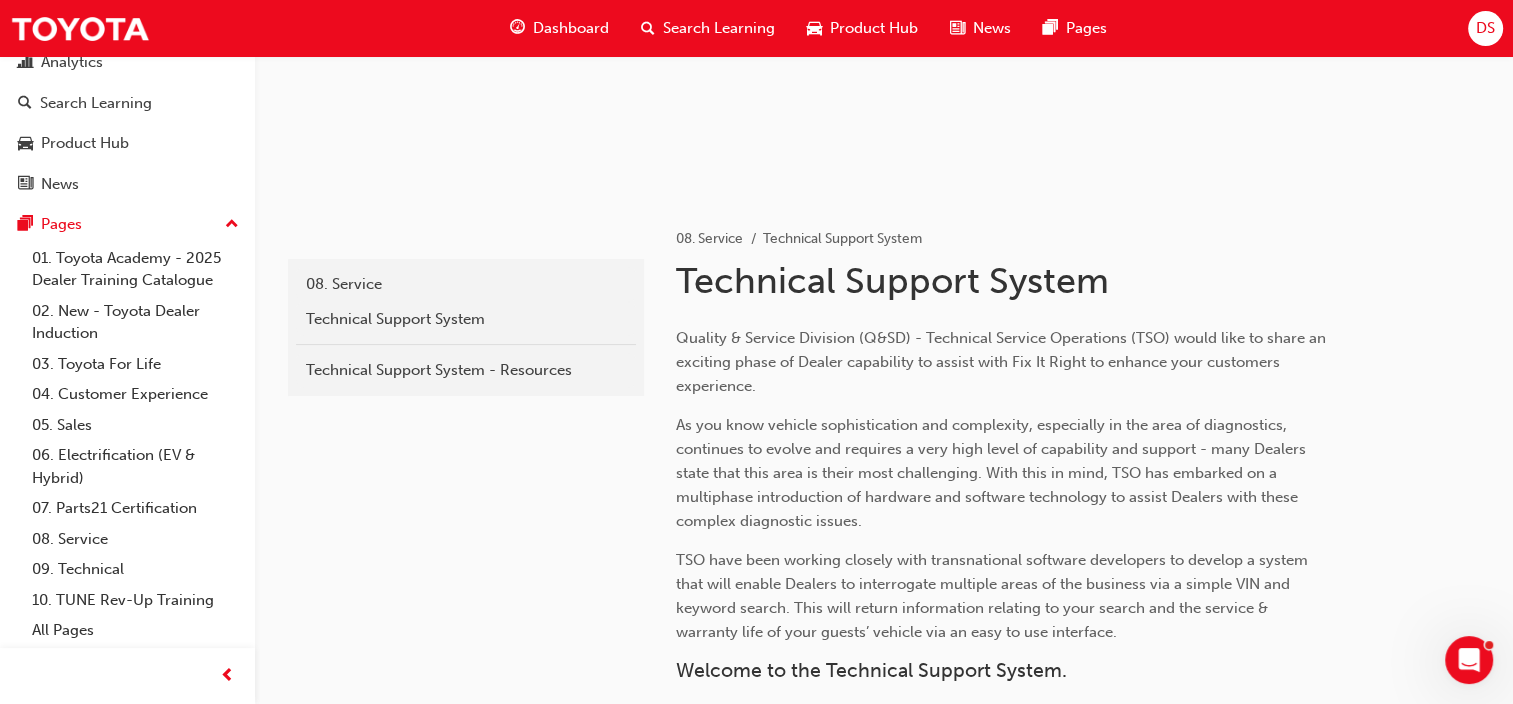 scroll, scrollTop: 0, scrollLeft: 0, axis: both 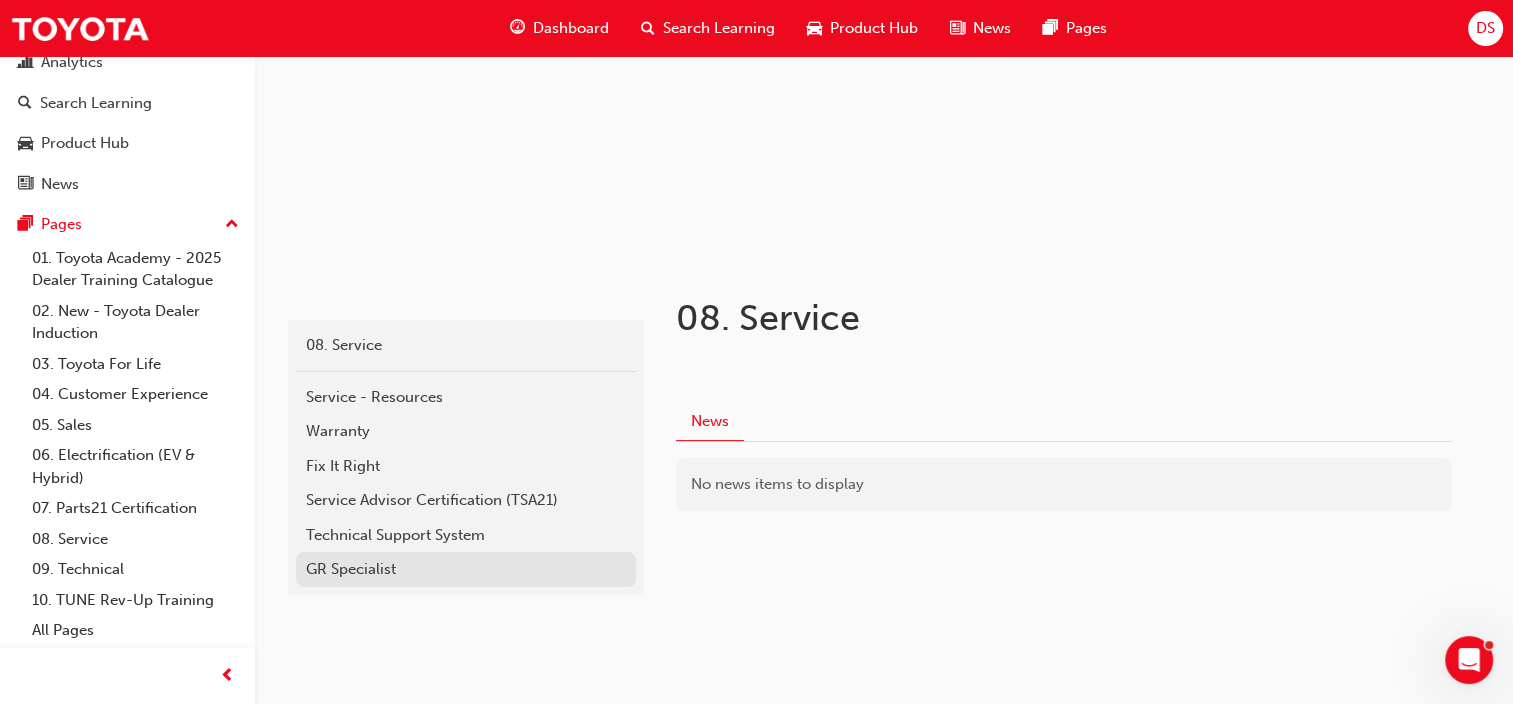 click on "GR Specialist" at bounding box center [466, 569] 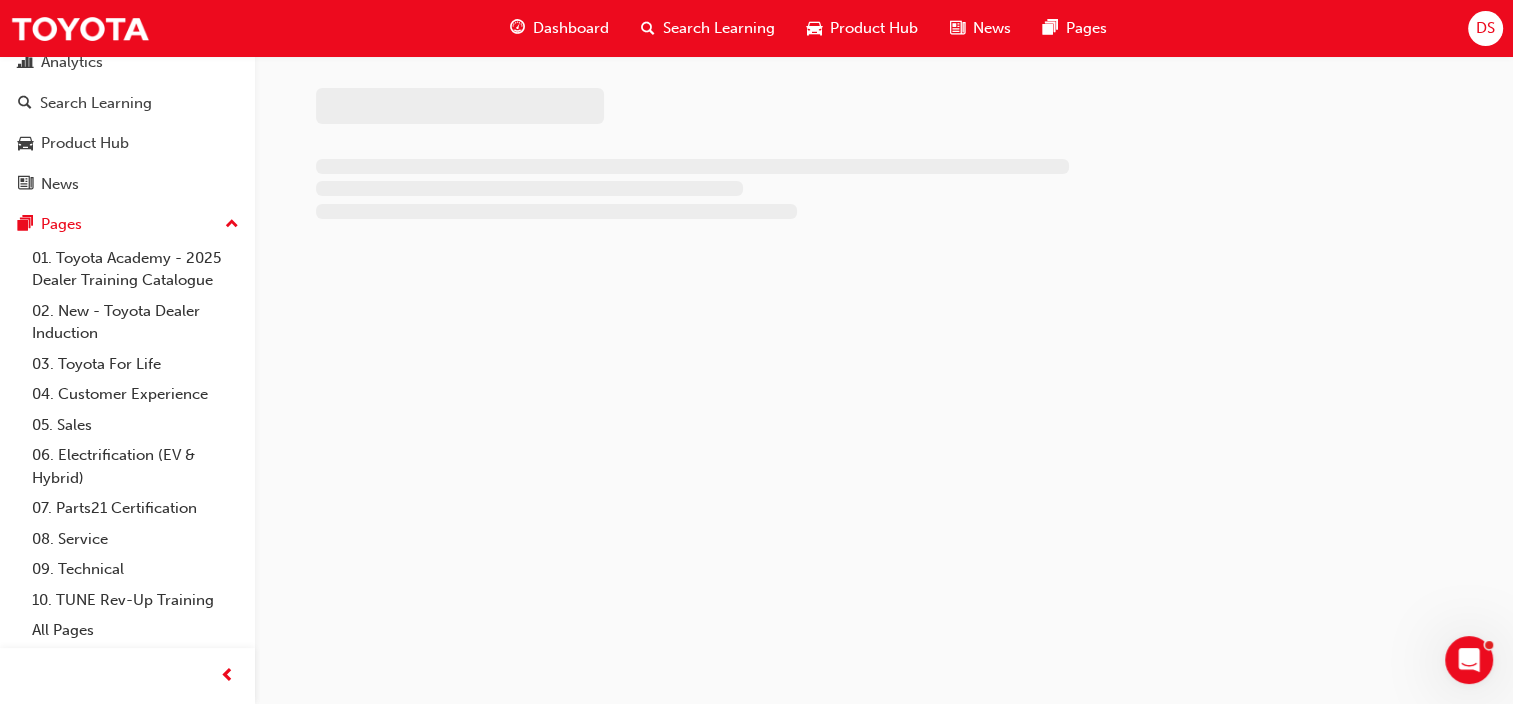scroll, scrollTop: 0, scrollLeft: 0, axis: both 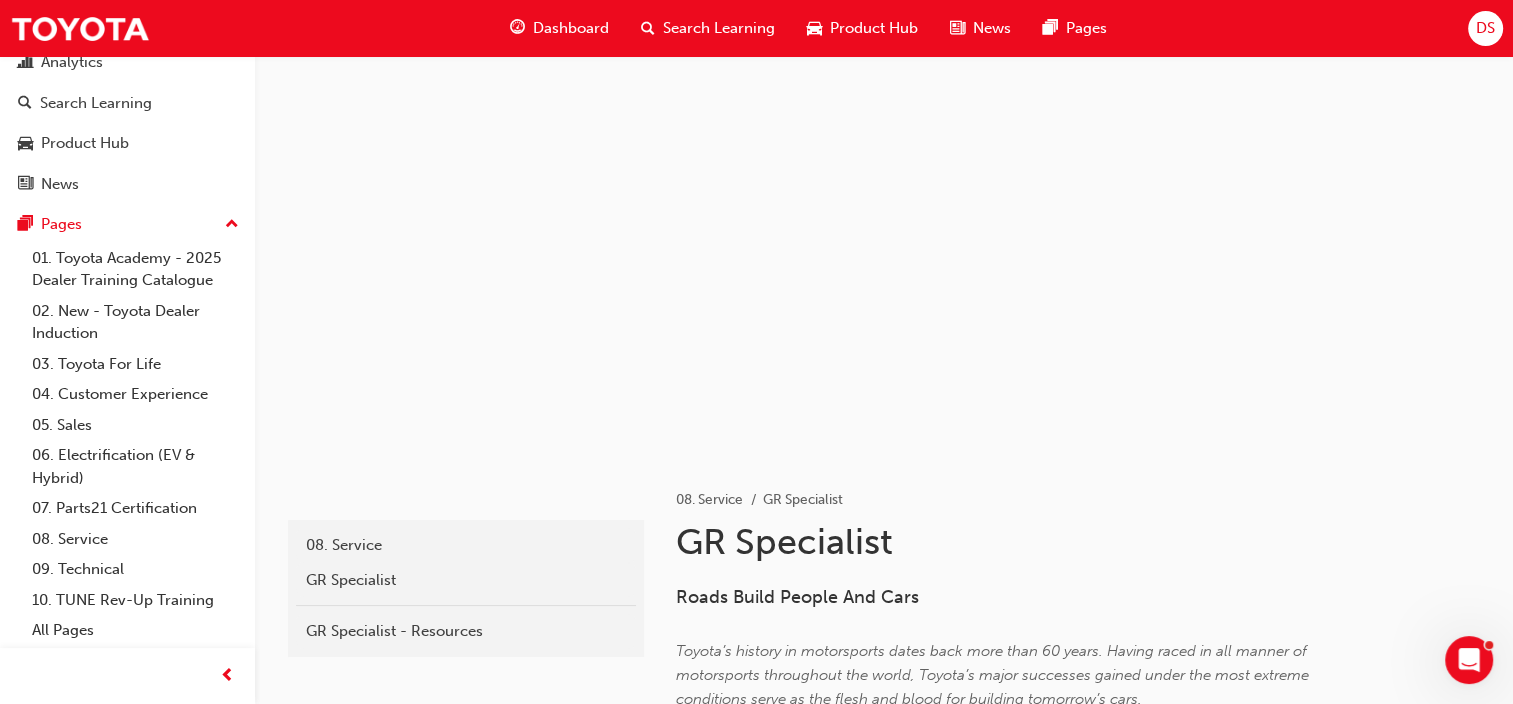 click on "gr-specialist 08. Service GR Specialist GR Specialist - Resources" at bounding box center (464, 1499) 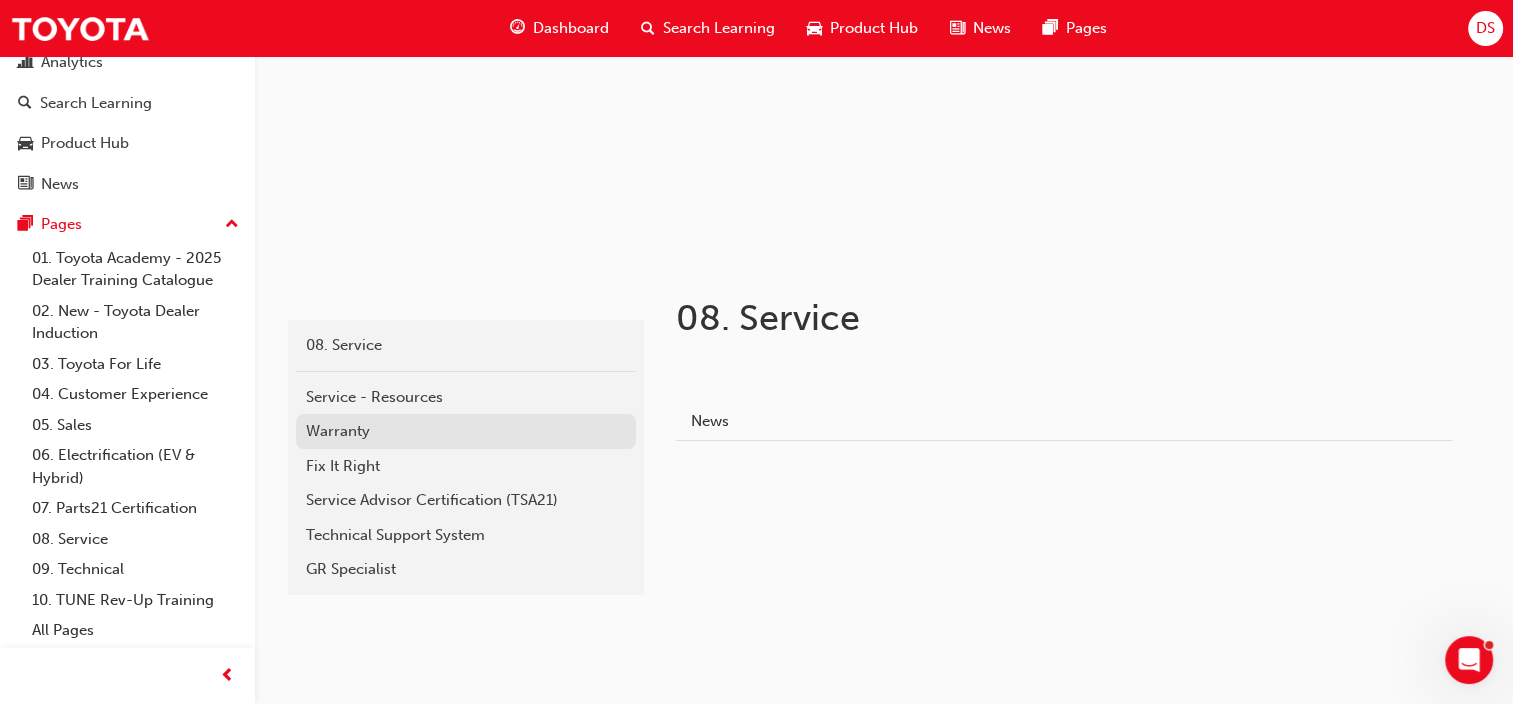 click on "Warranty" at bounding box center (466, 431) 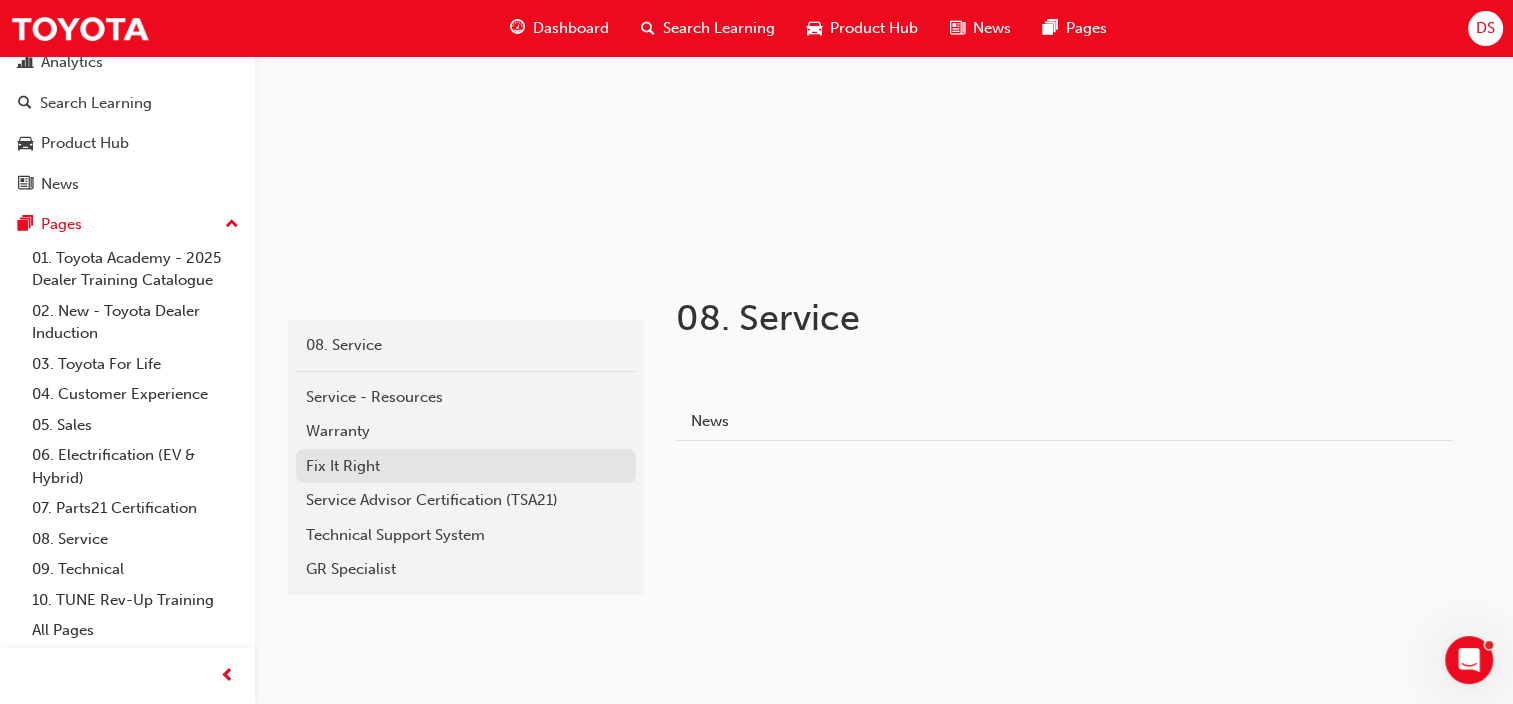 click on "Fix It Right" at bounding box center (466, 466) 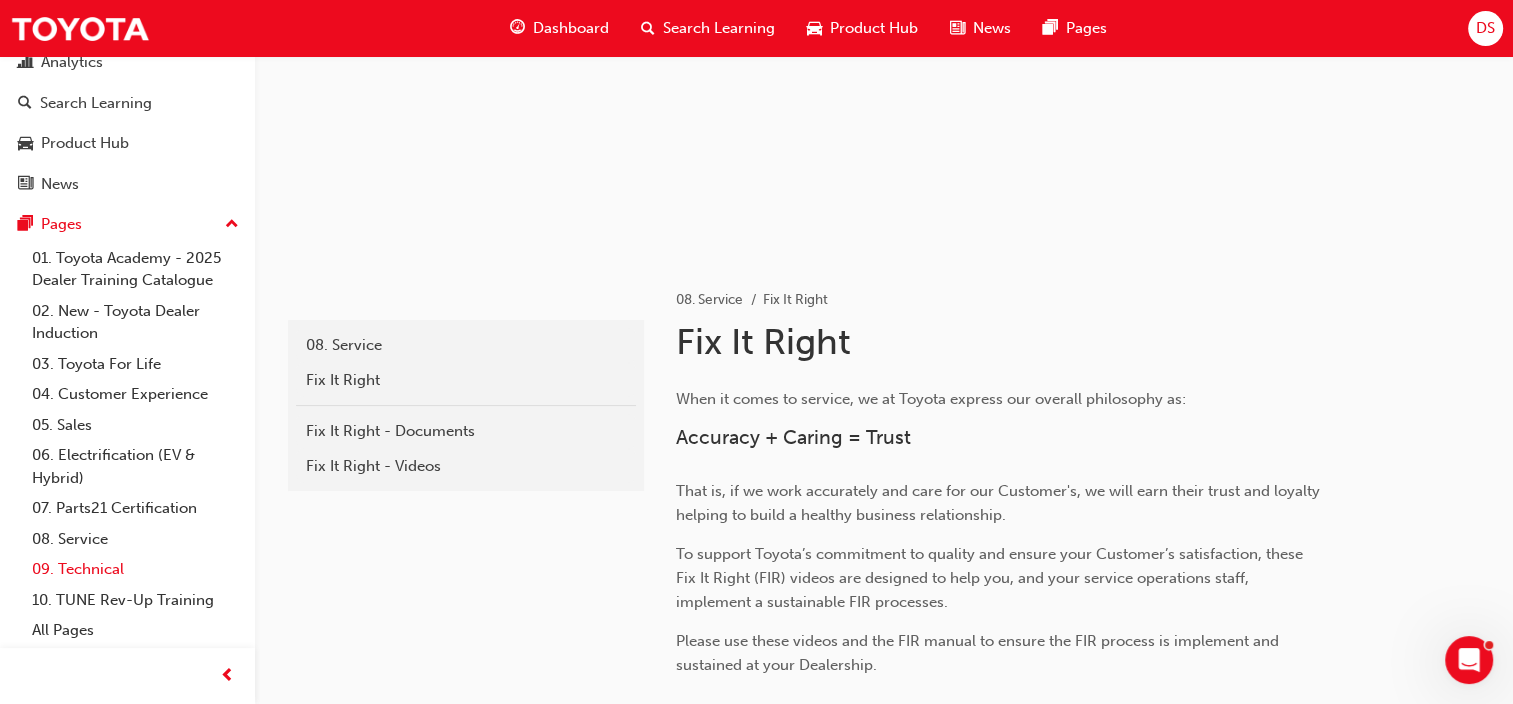 click on "09. Technical" at bounding box center (135, 569) 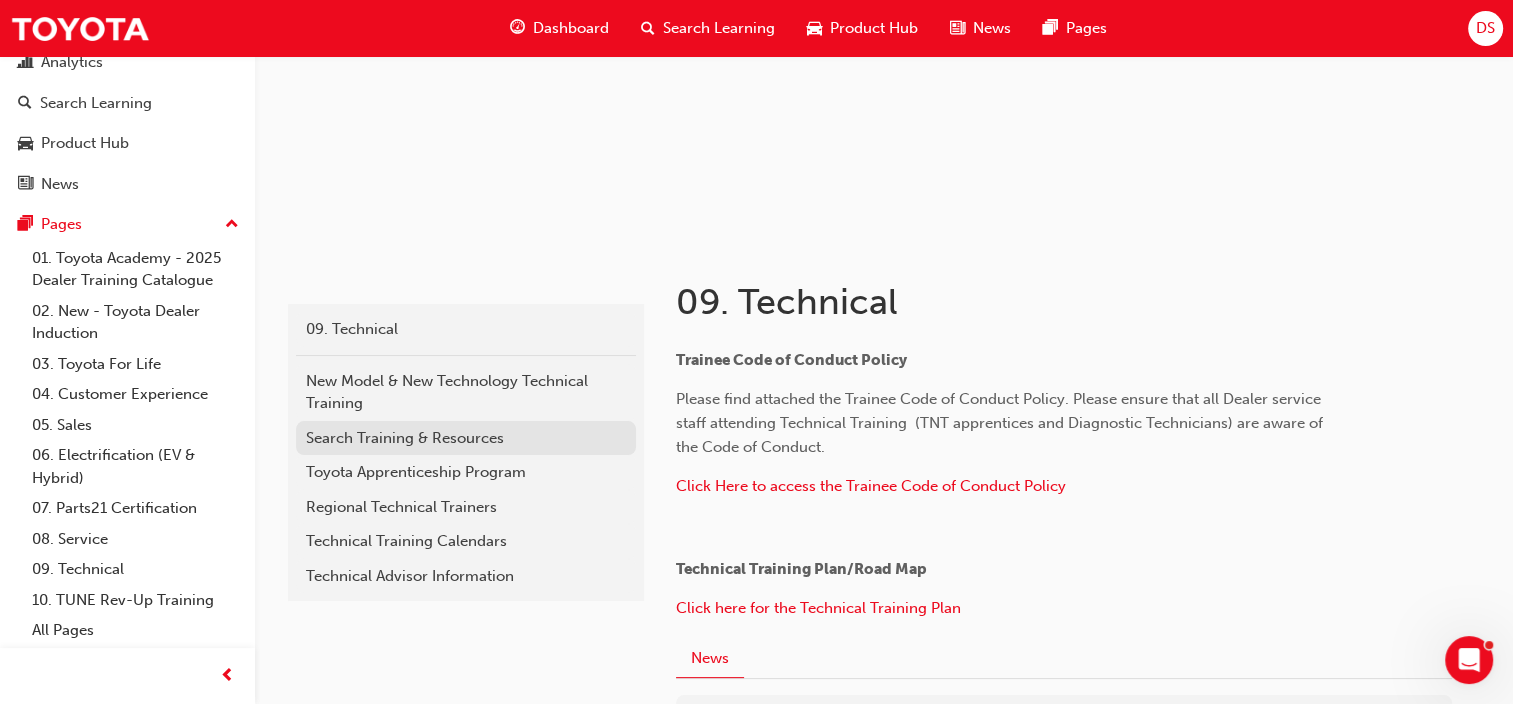 scroll, scrollTop: 0, scrollLeft: 0, axis: both 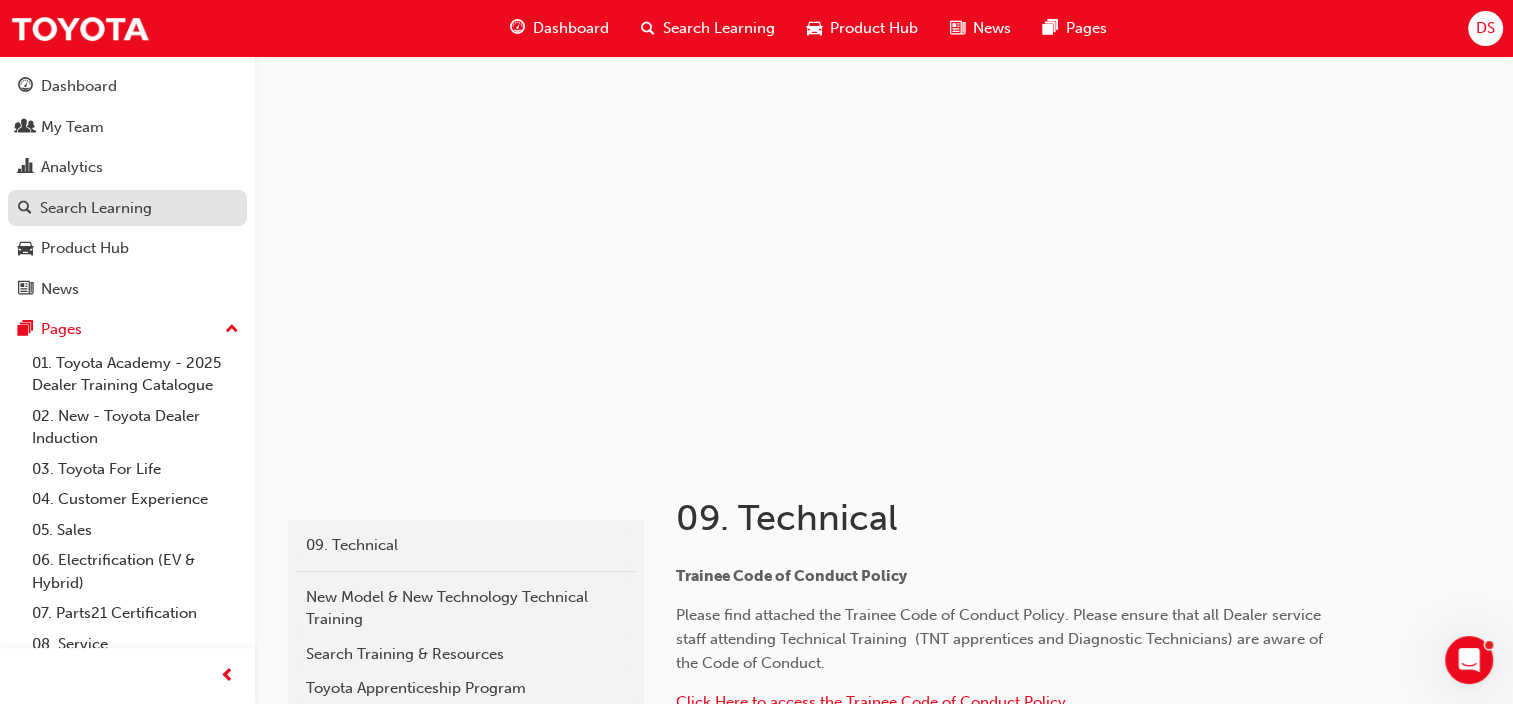 click on "Search Learning" at bounding box center [96, 208] 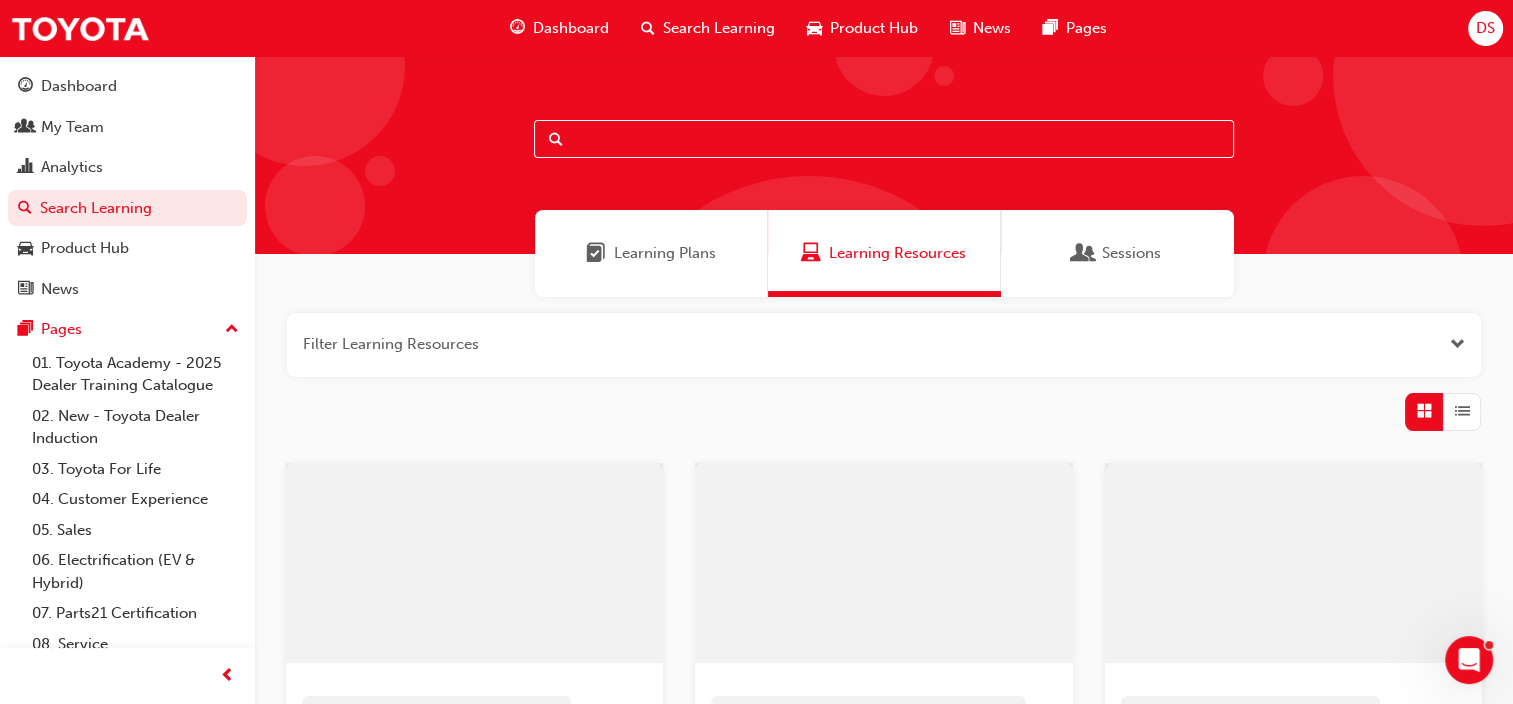 click on "Learning Plans" at bounding box center (665, 253) 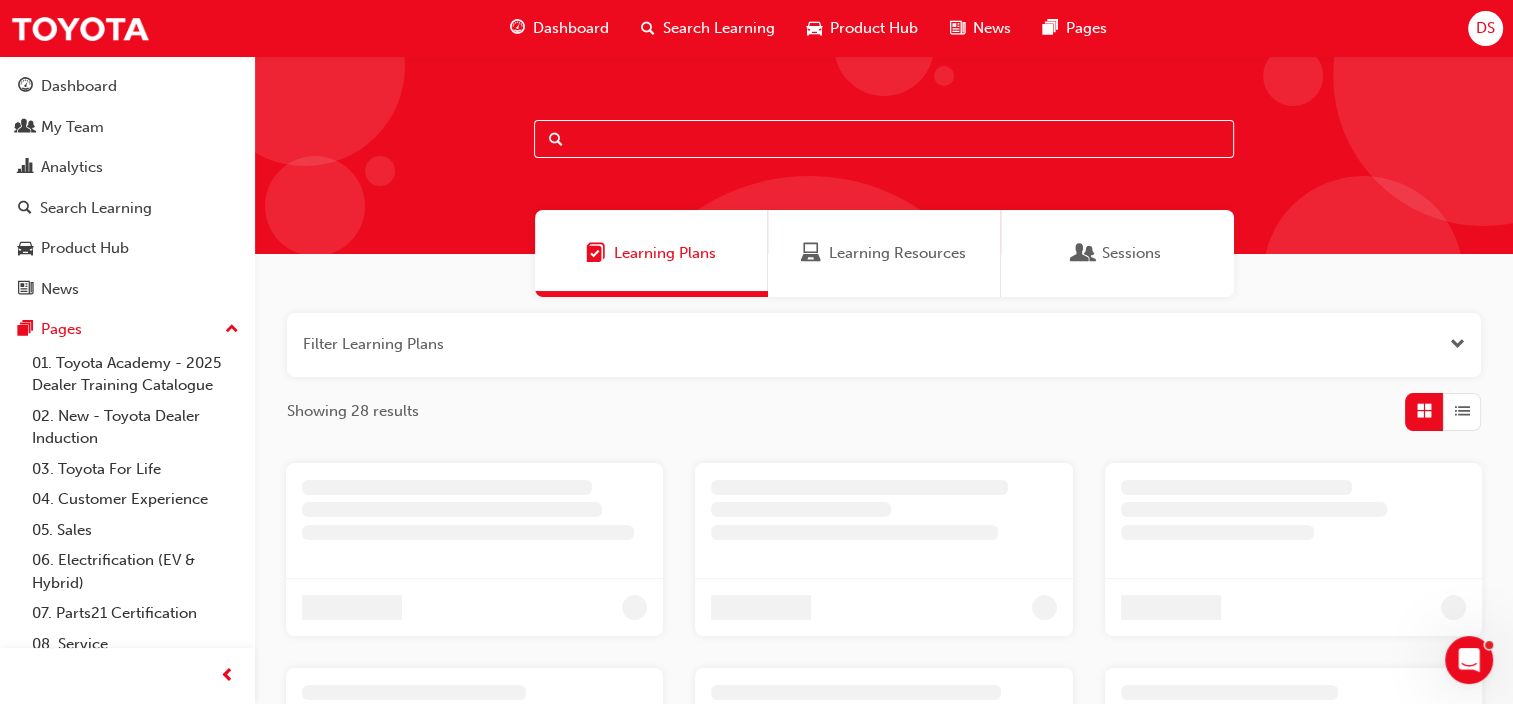 scroll, scrollTop: 299, scrollLeft: 0, axis: vertical 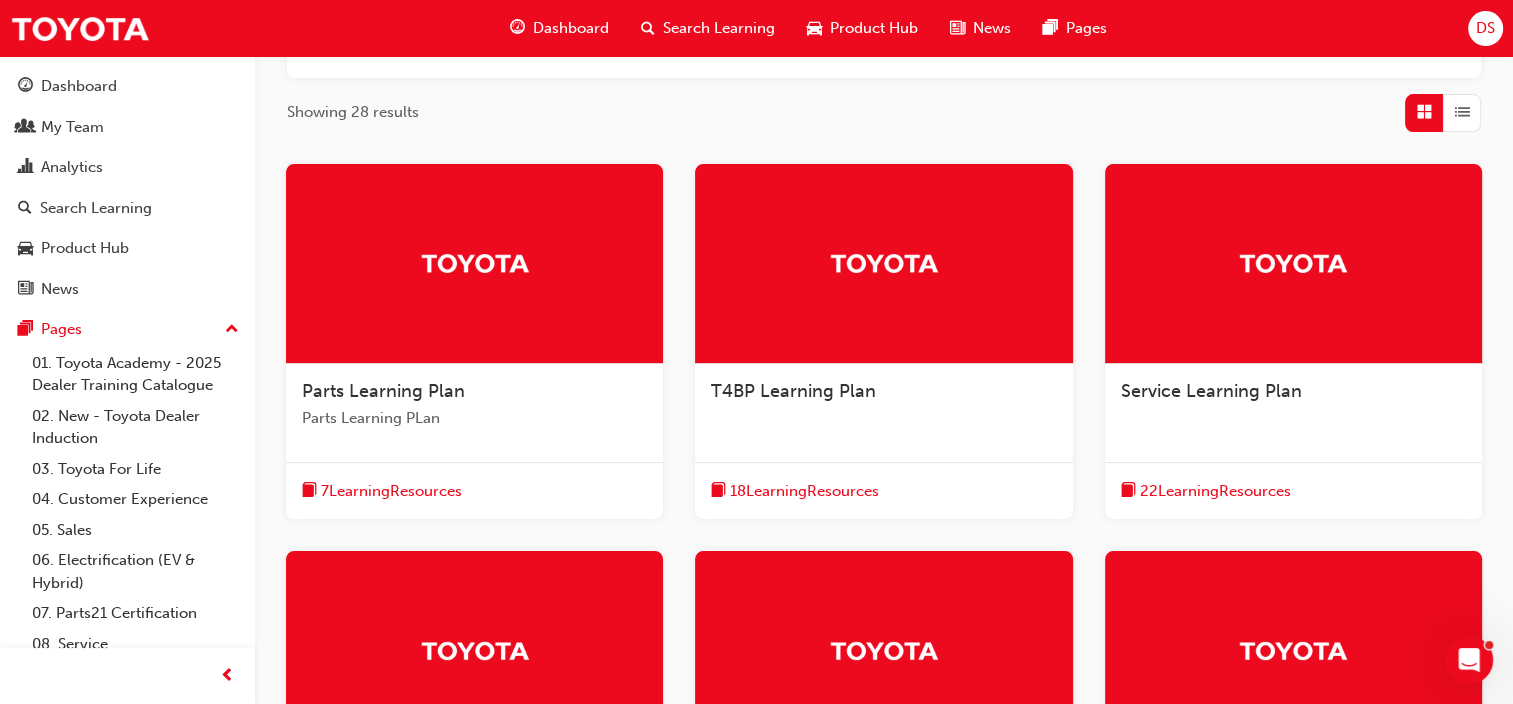 click on "Service Learning Plan" at bounding box center (1211, 391) 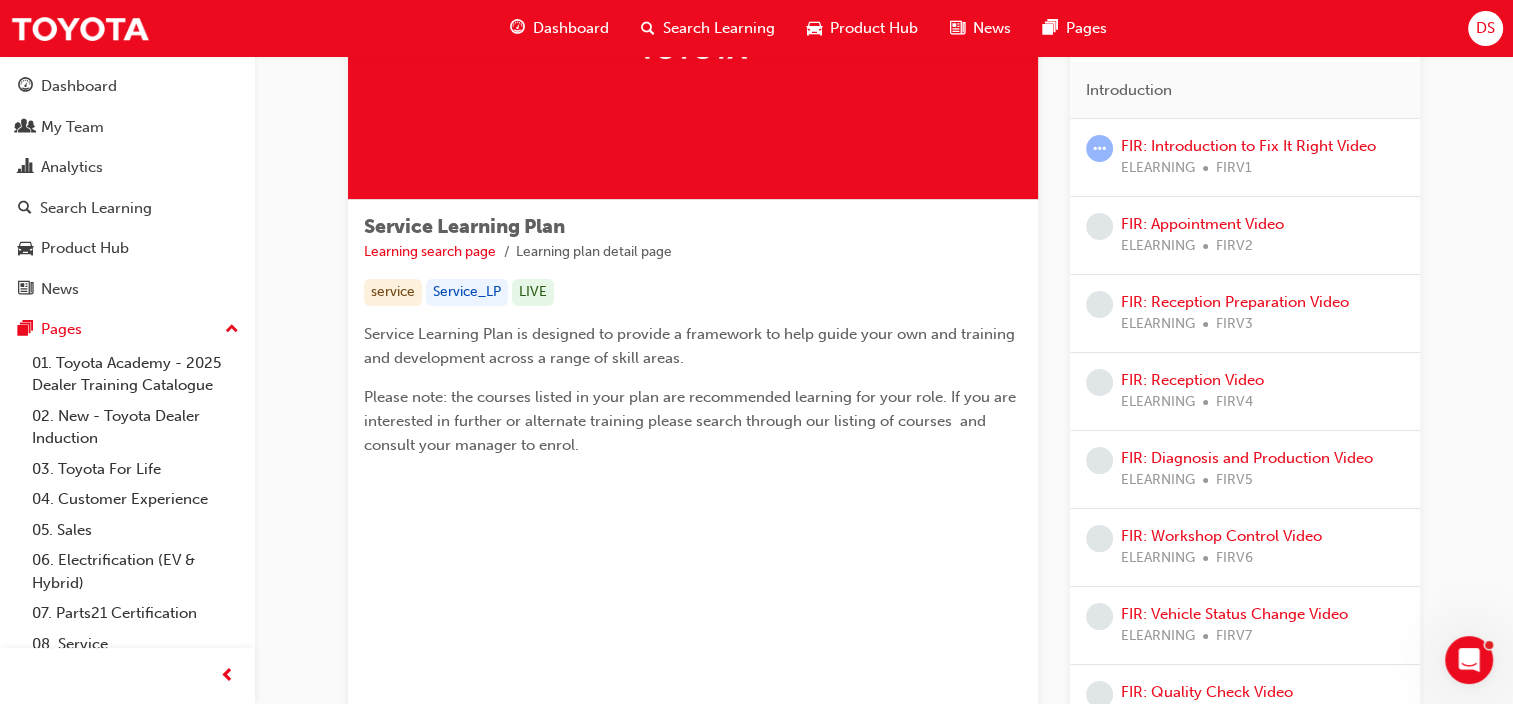 scroll, scrollTop: 0, scrollLeft: 0, axis: both 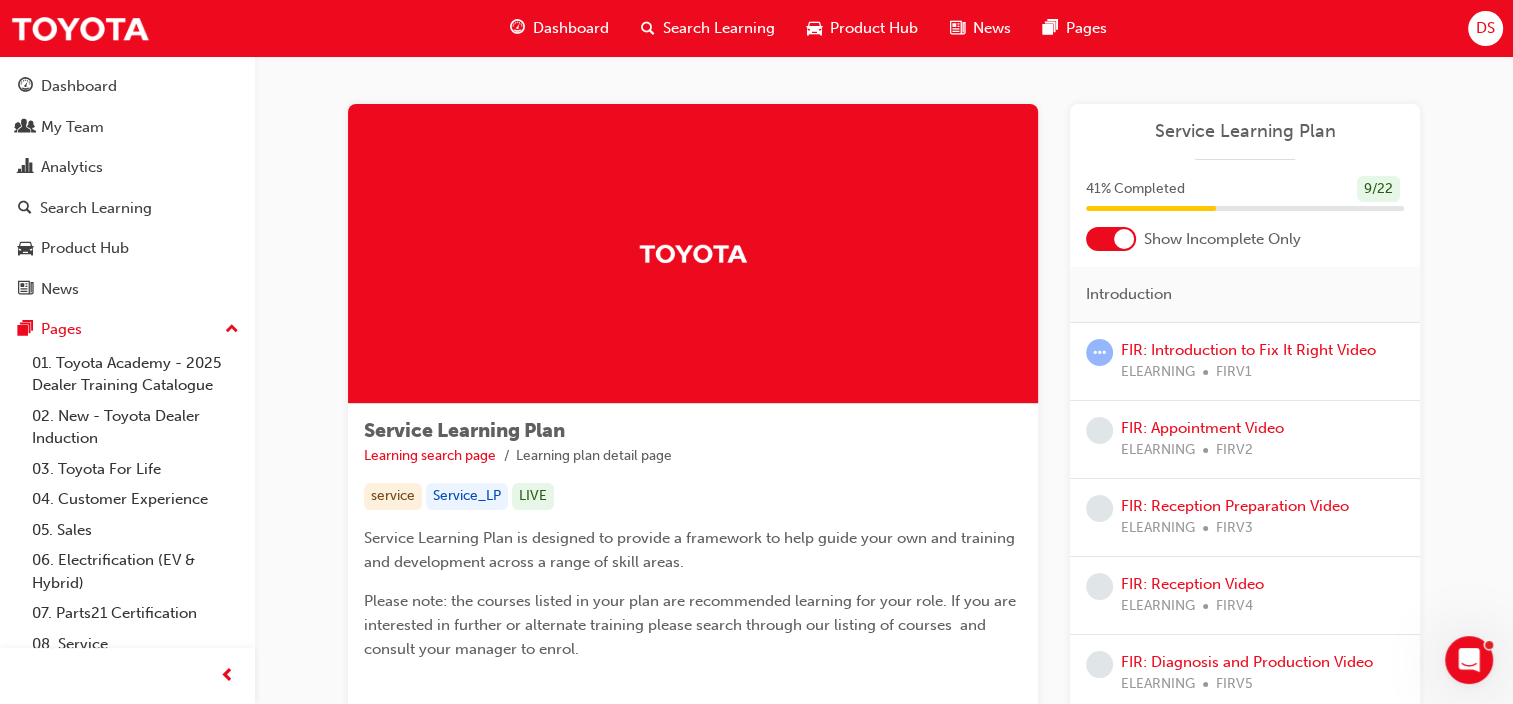 click at bounding box center (1124, 239) 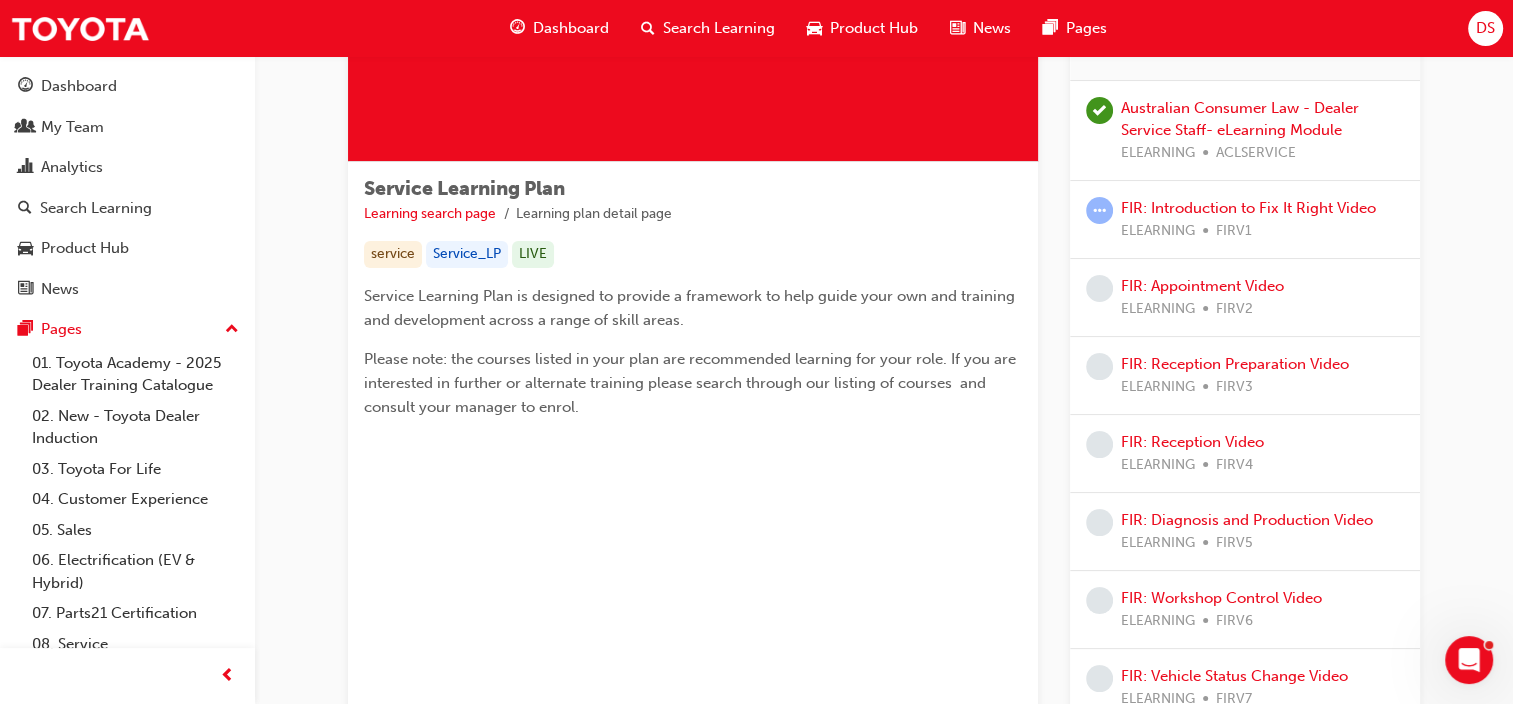 scroll, scrollTop: 100, scrollLeft: 0, axis: vertical 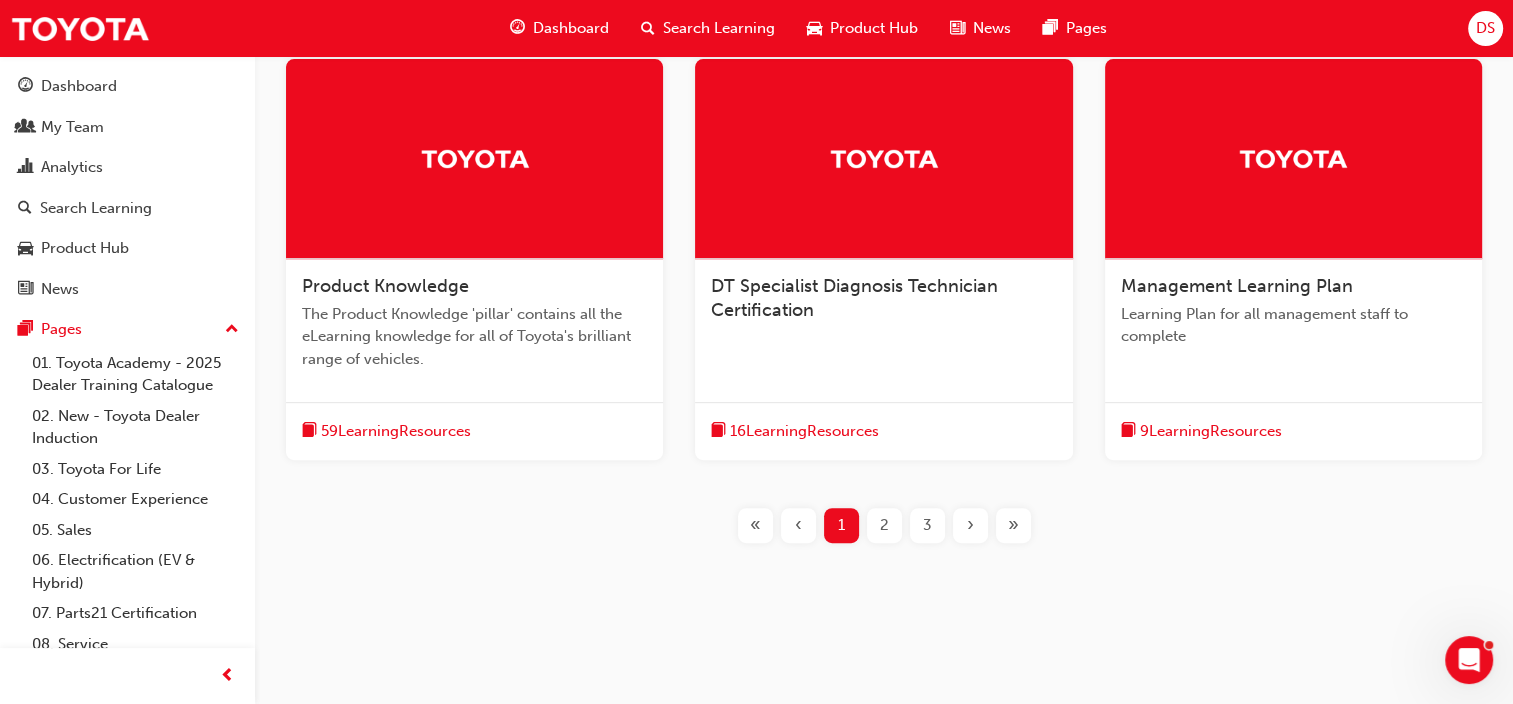 click on "2" at bounding box center [884, 525] 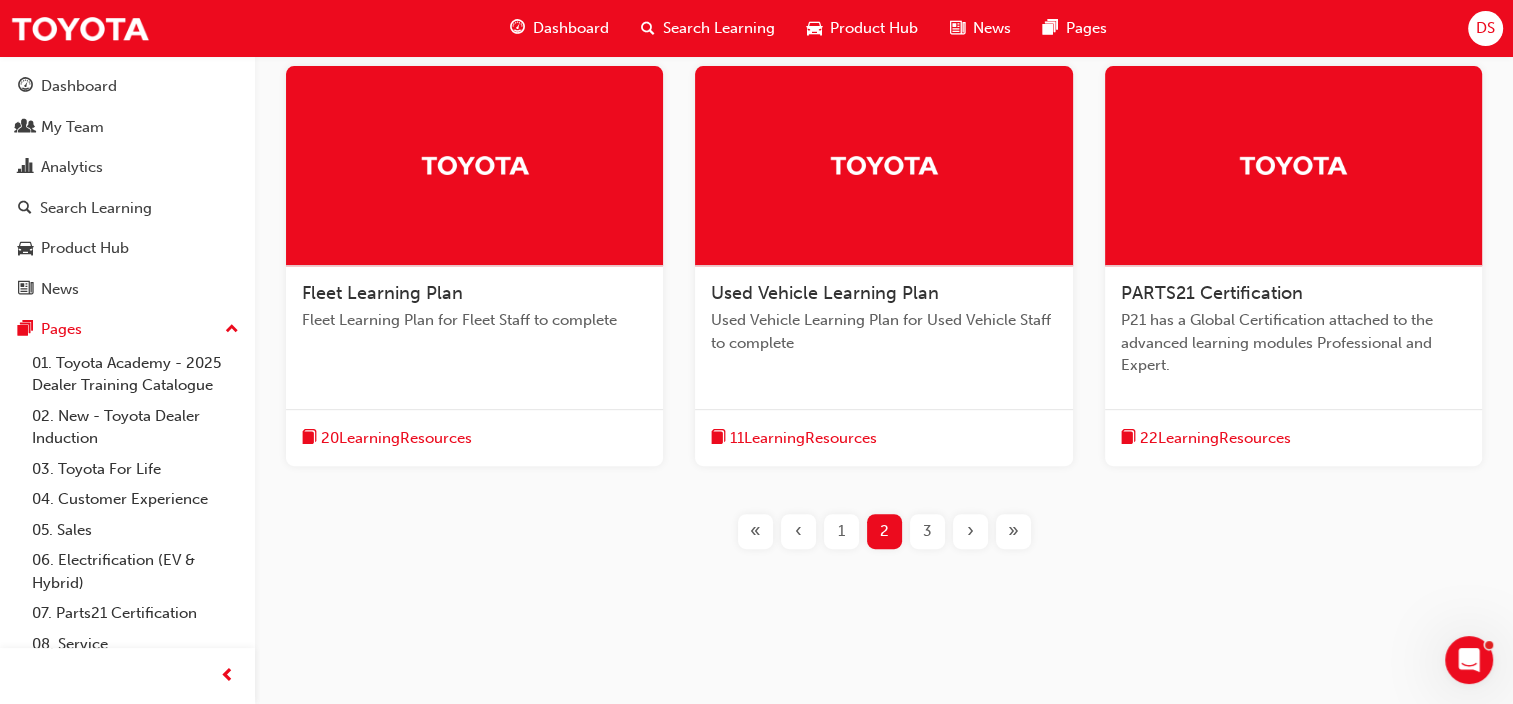 scroll, scrollTop: 860, scrollLeft: 0, axis: vertical 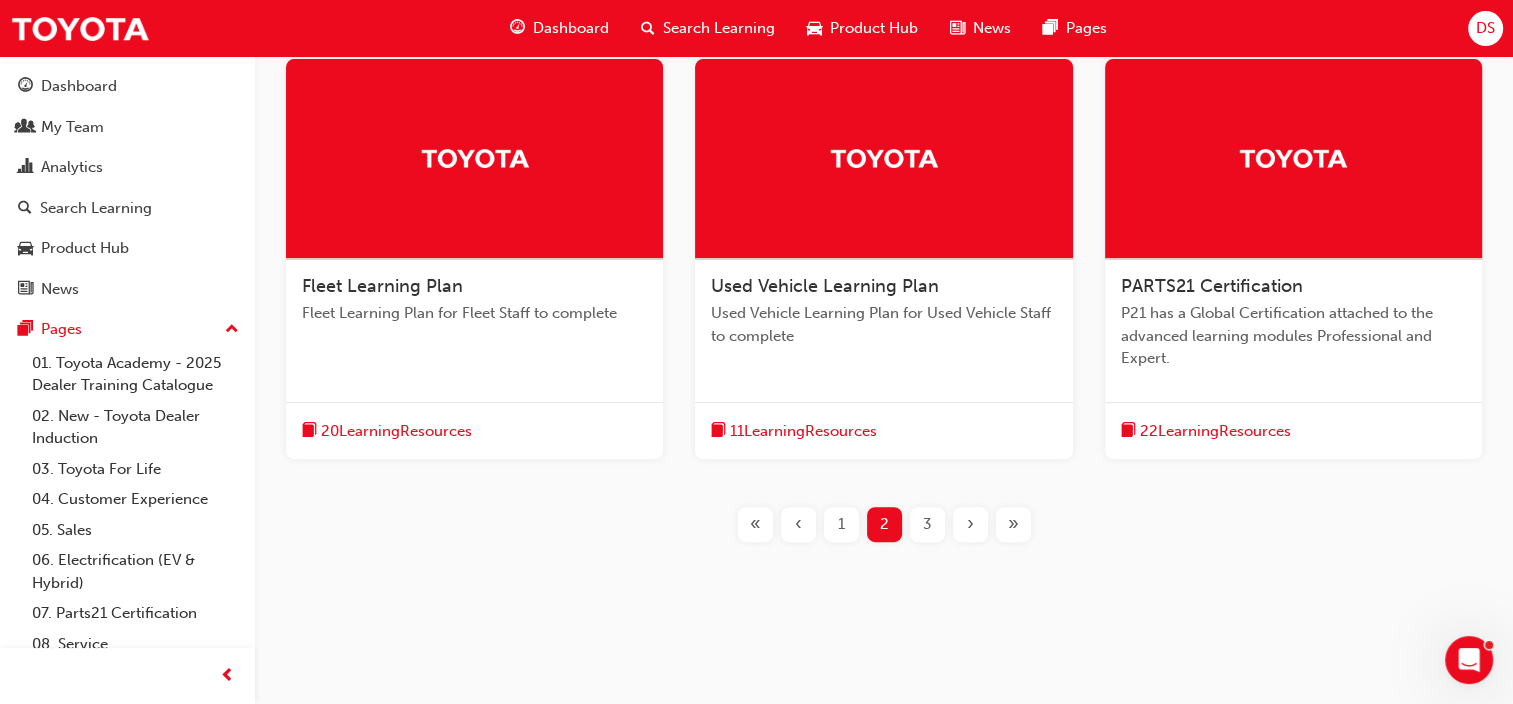 click on "3" at bounding box center [927, 524] 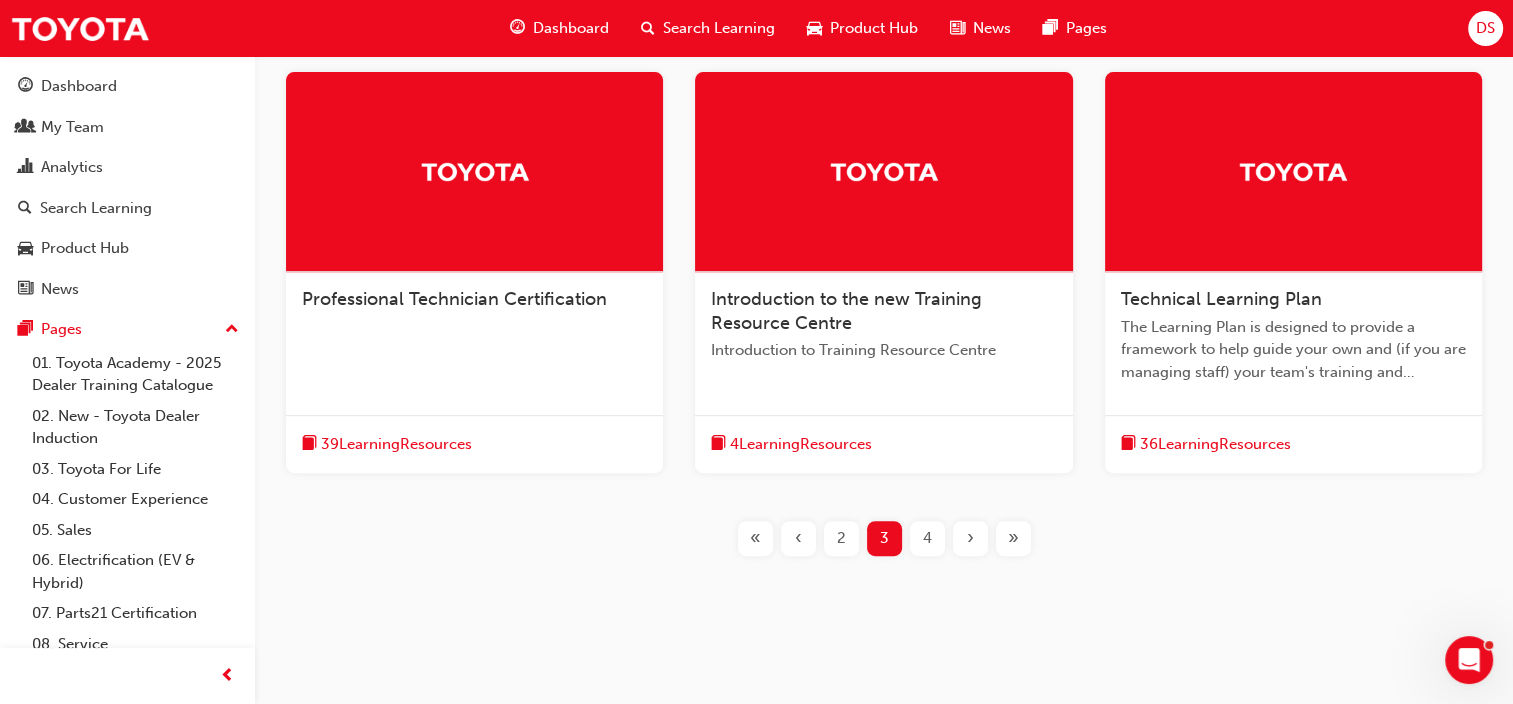 scroll, scrollTop: 836, scrollLeft: 0, axis: vertical 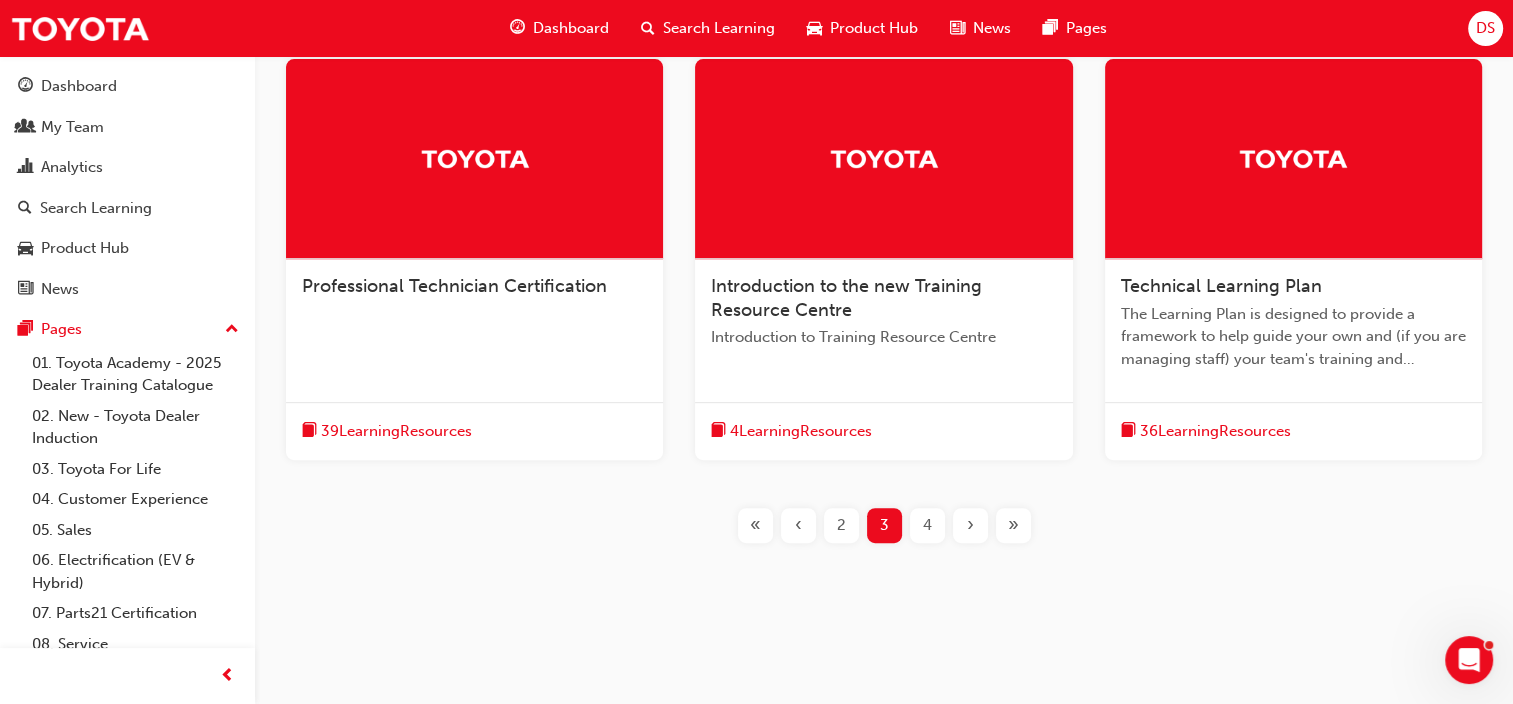 click on "4" at bounding box center (927, 525) 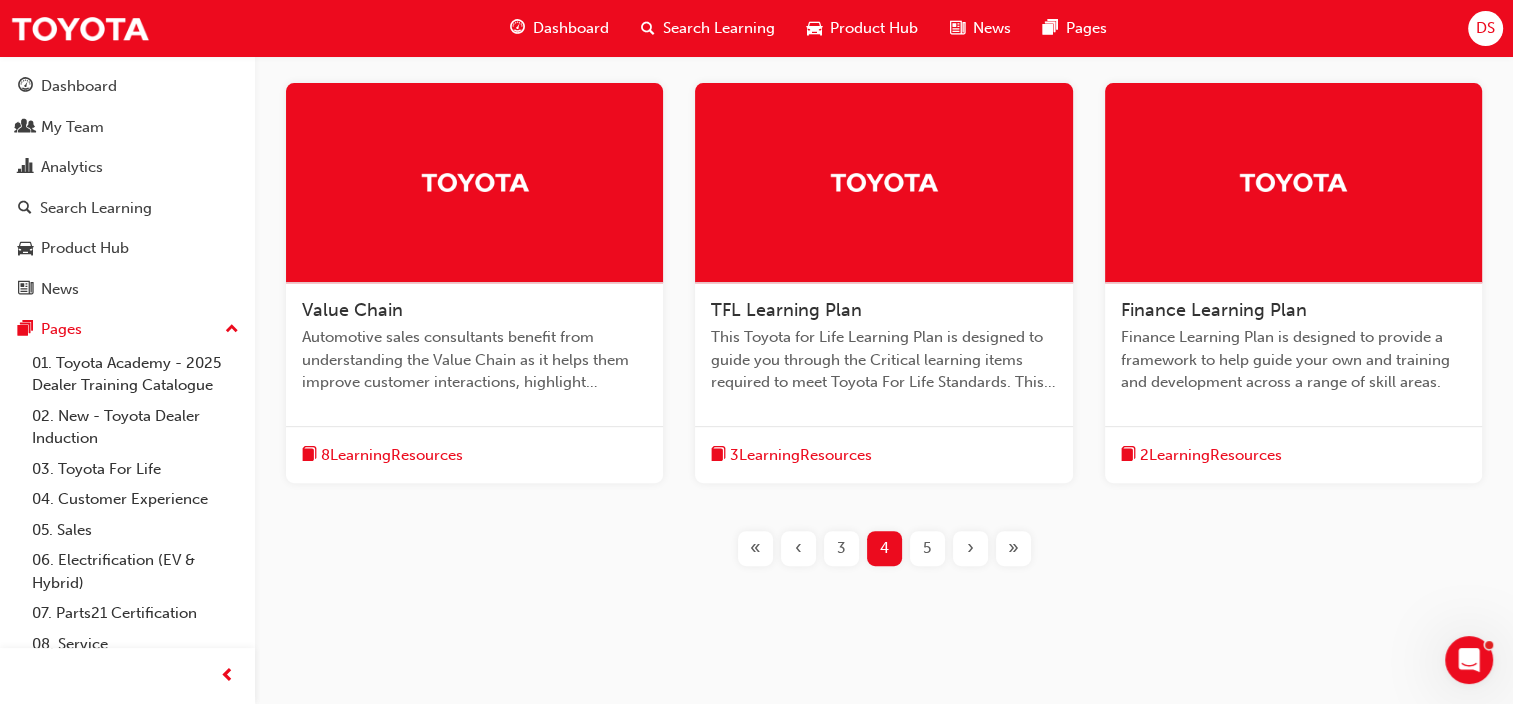 click on "3" at bounding box center [841, 548] 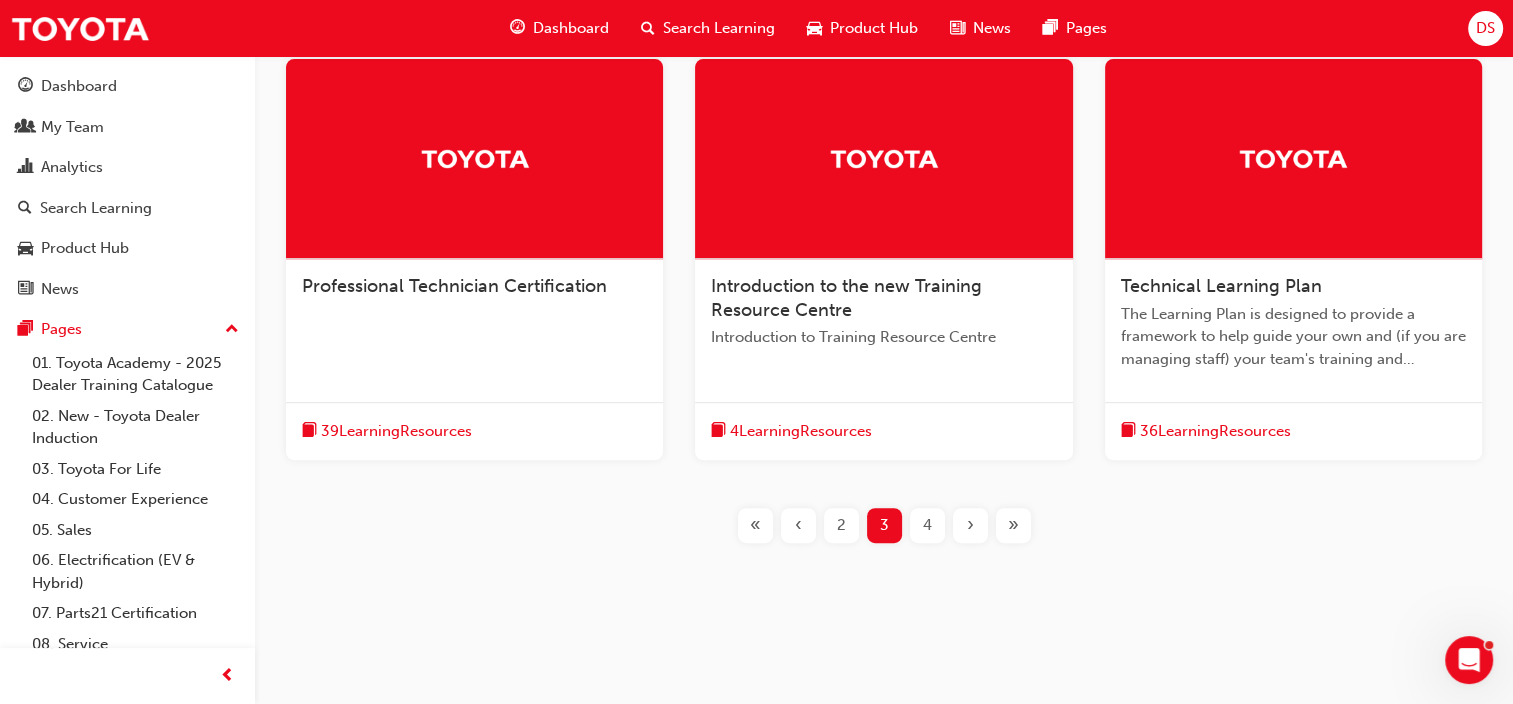 click on "Technical Learning Plan" at bounding box center [1221, 286] 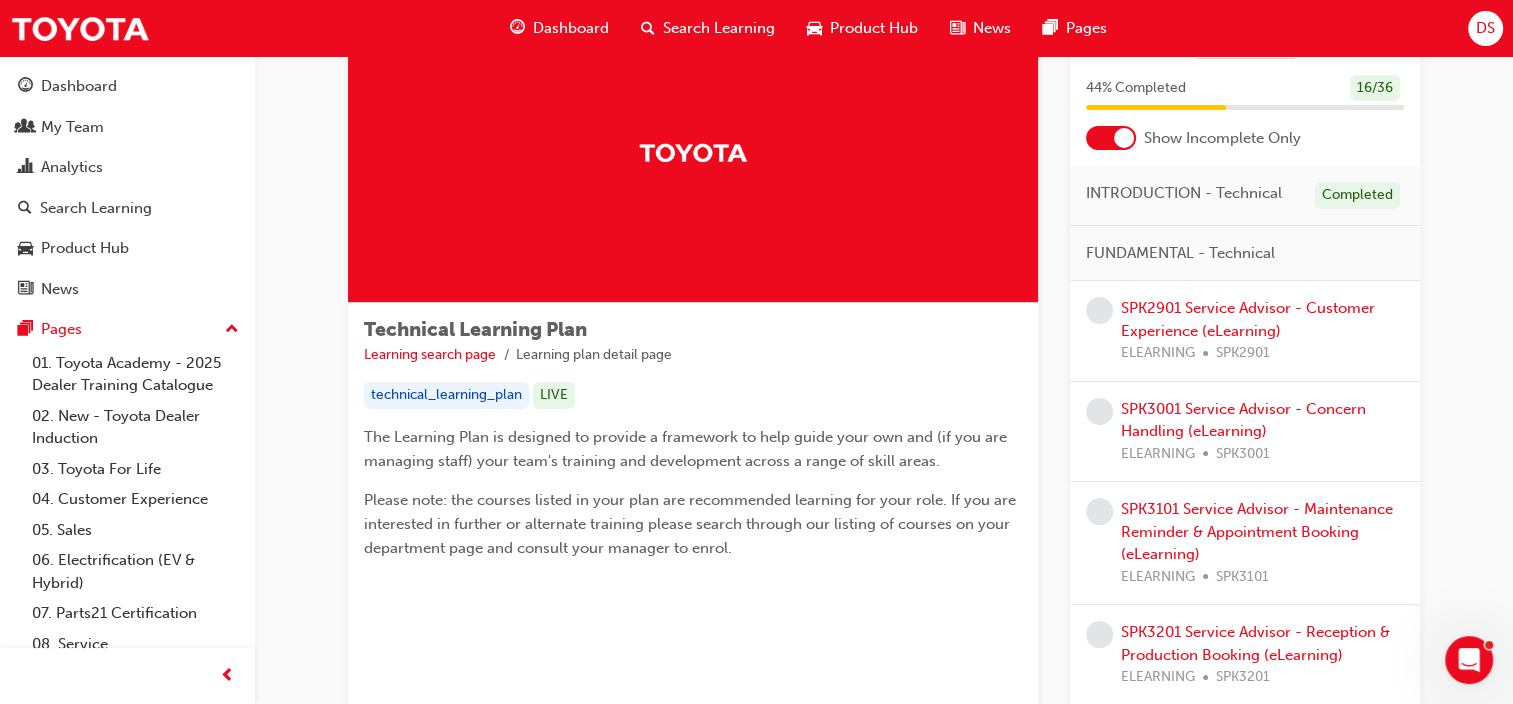 scroll, scrollTop: 0, scrollLeft: 0, axis: both 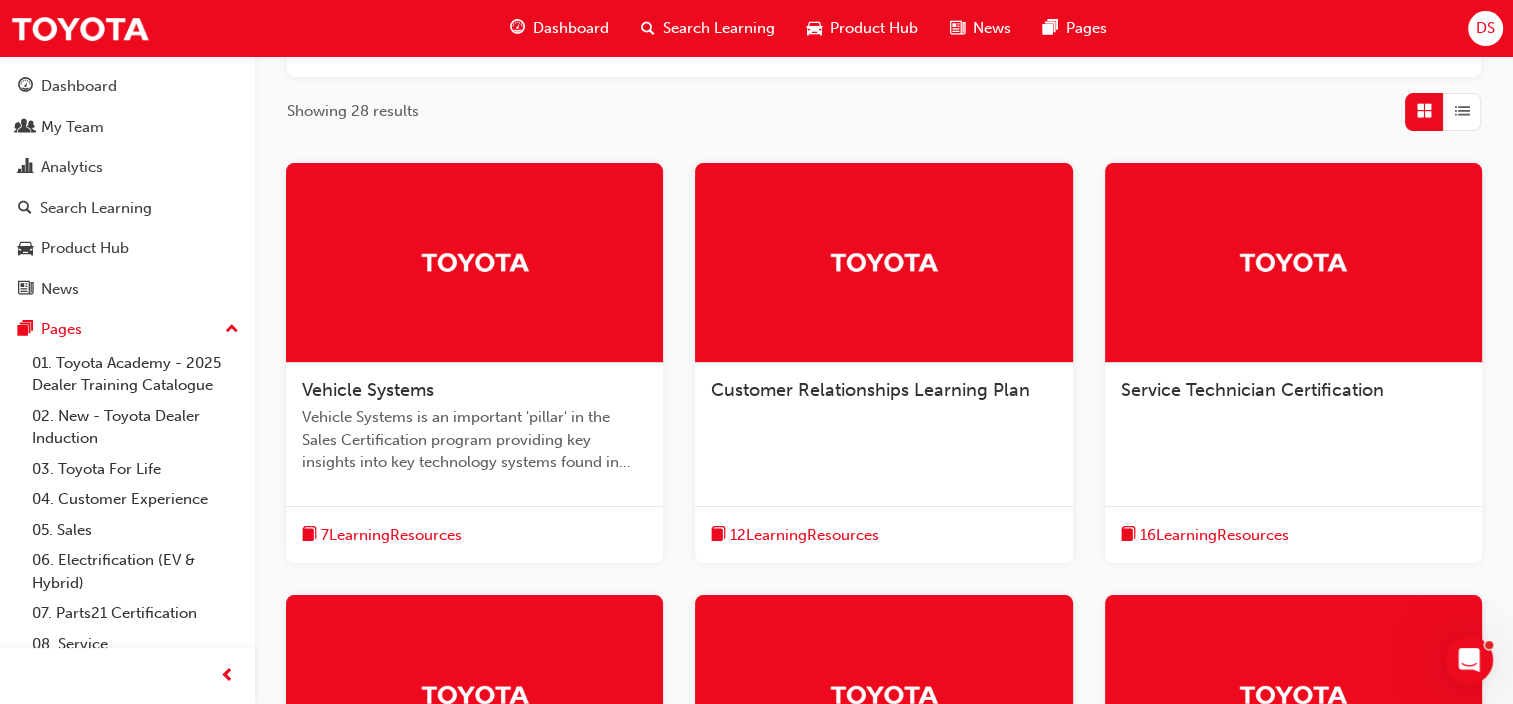 click on "Vehicle Systems" at bounding box center (368, 390) 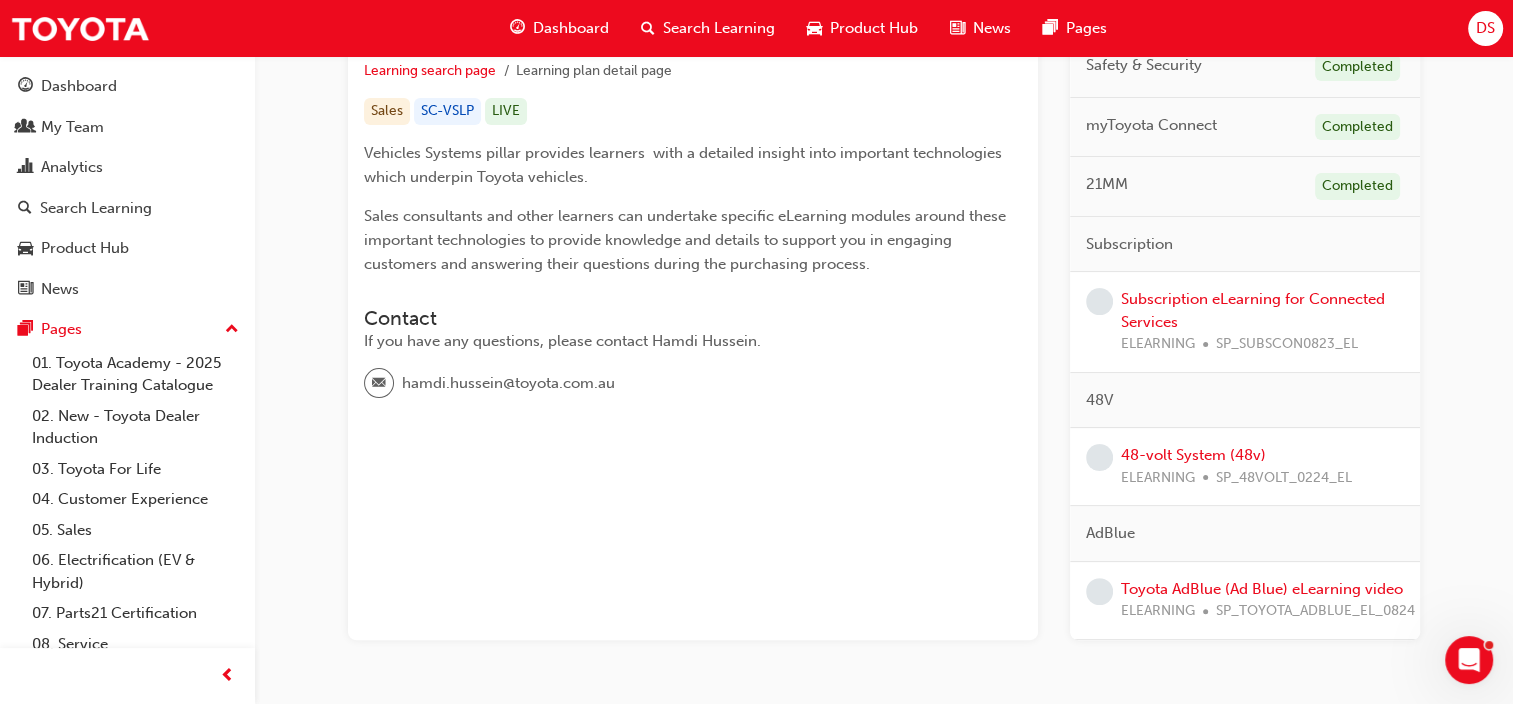 scroll, scrollTop: 400, scrollLeft: 0, axis: vertical 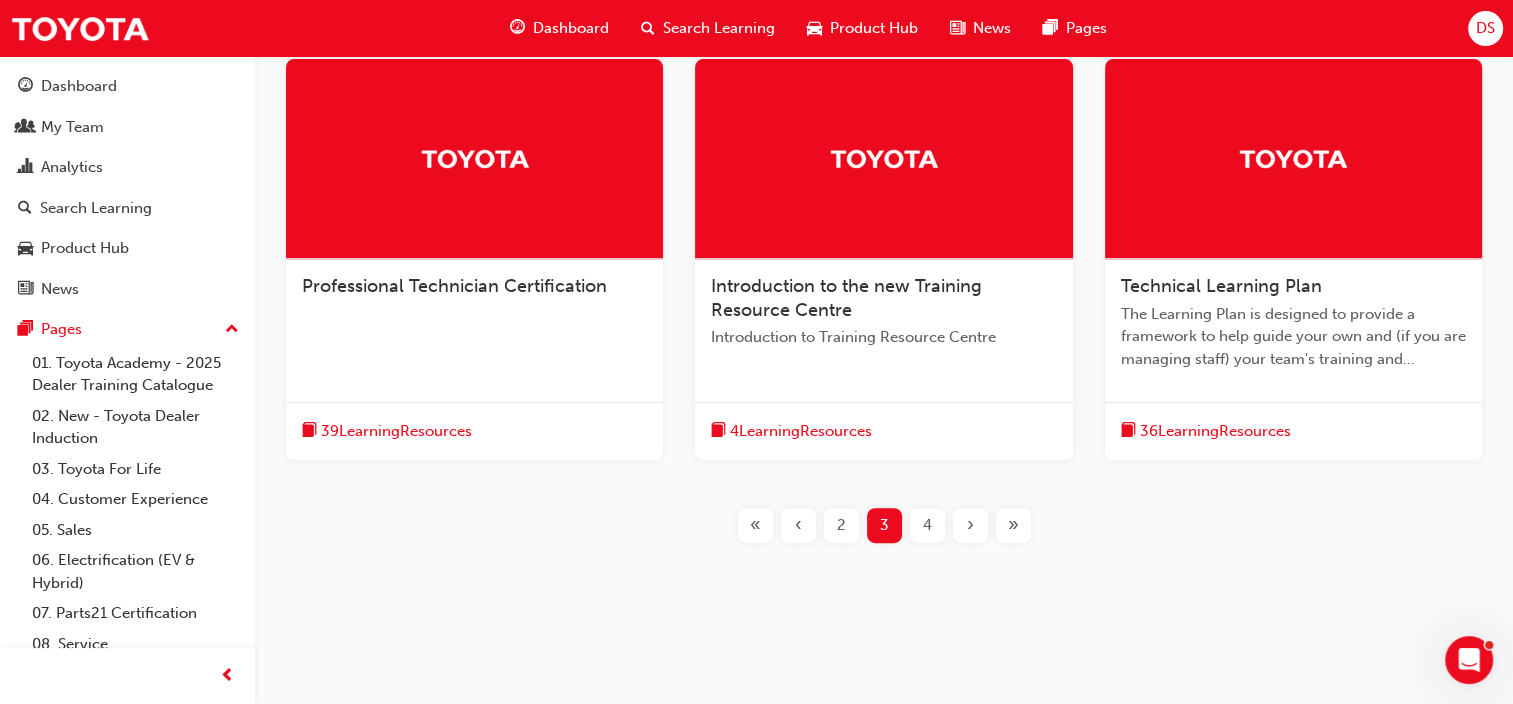 click on "4" at bounding box center (927, 525) 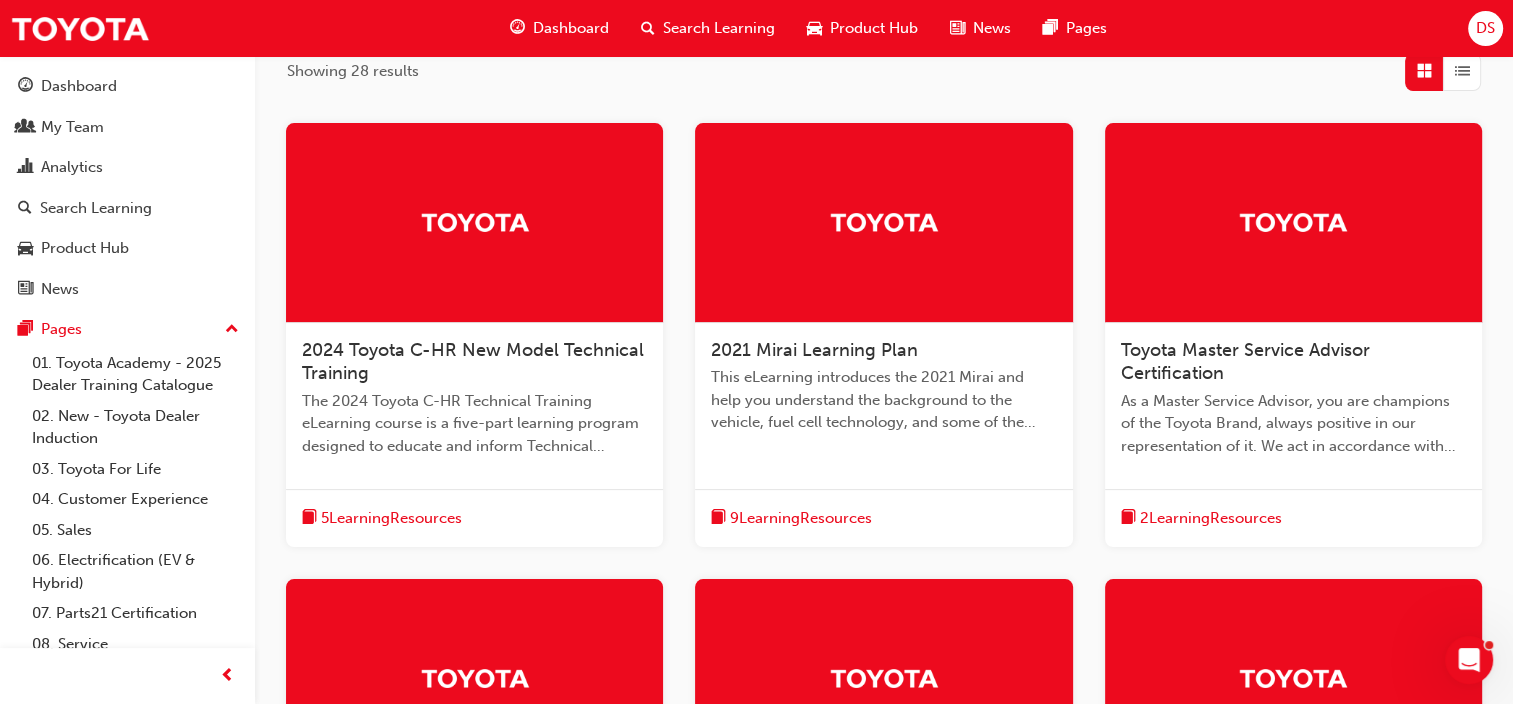 scroll, scrollTop: 336, scrollLeft: 0, axis: vertical 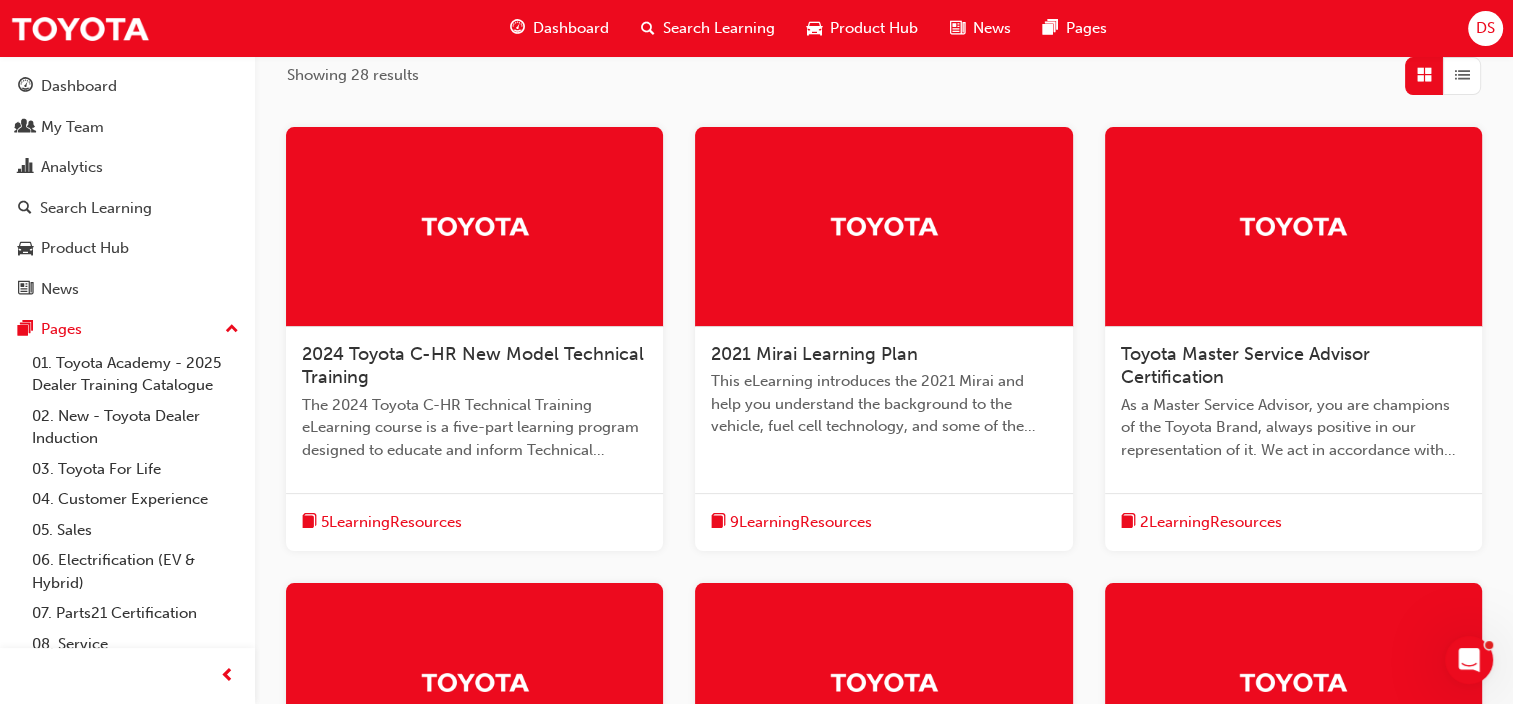 click on "Toyota Master Service Advisor Certification" at bounding box center (1245, 366) 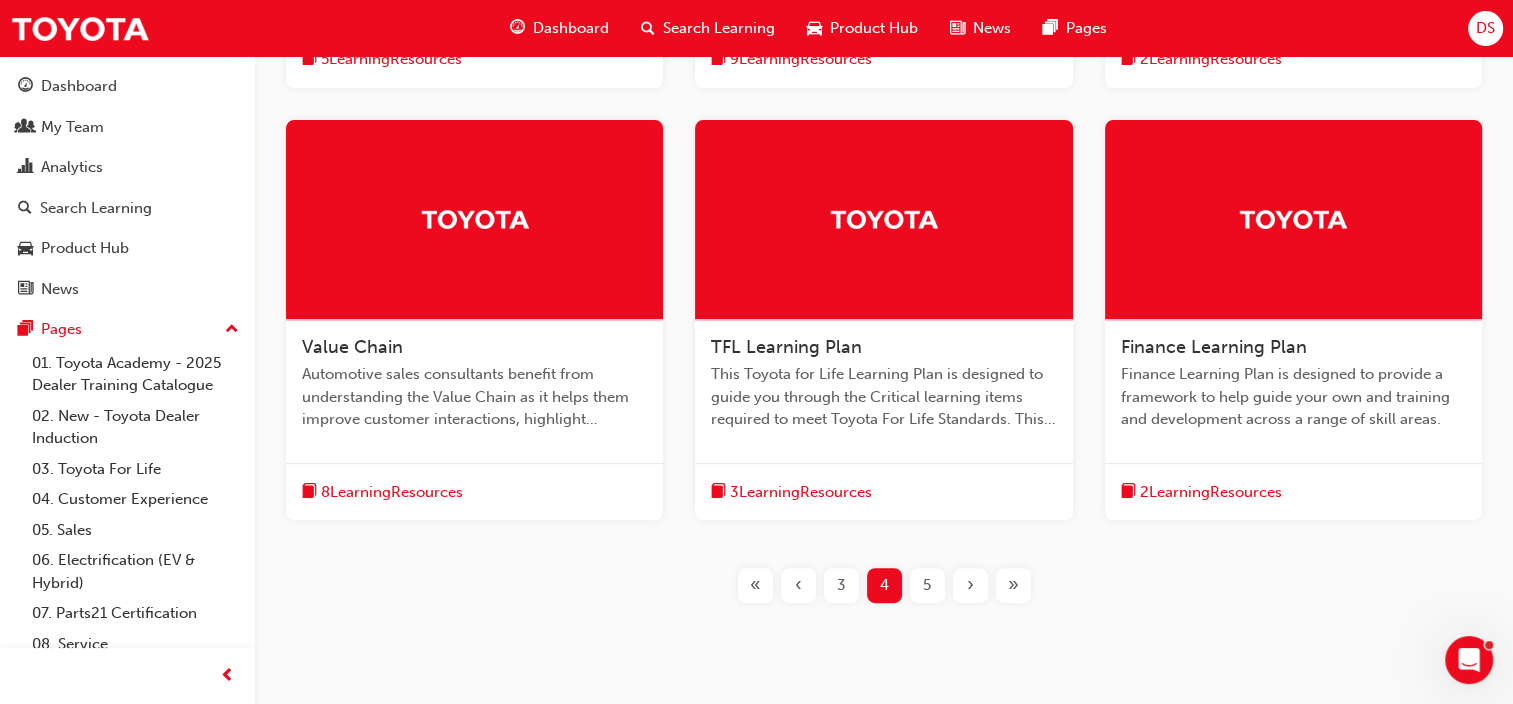 scroll, scrollTop: 800, scrollLeft: 0, axis: vertical 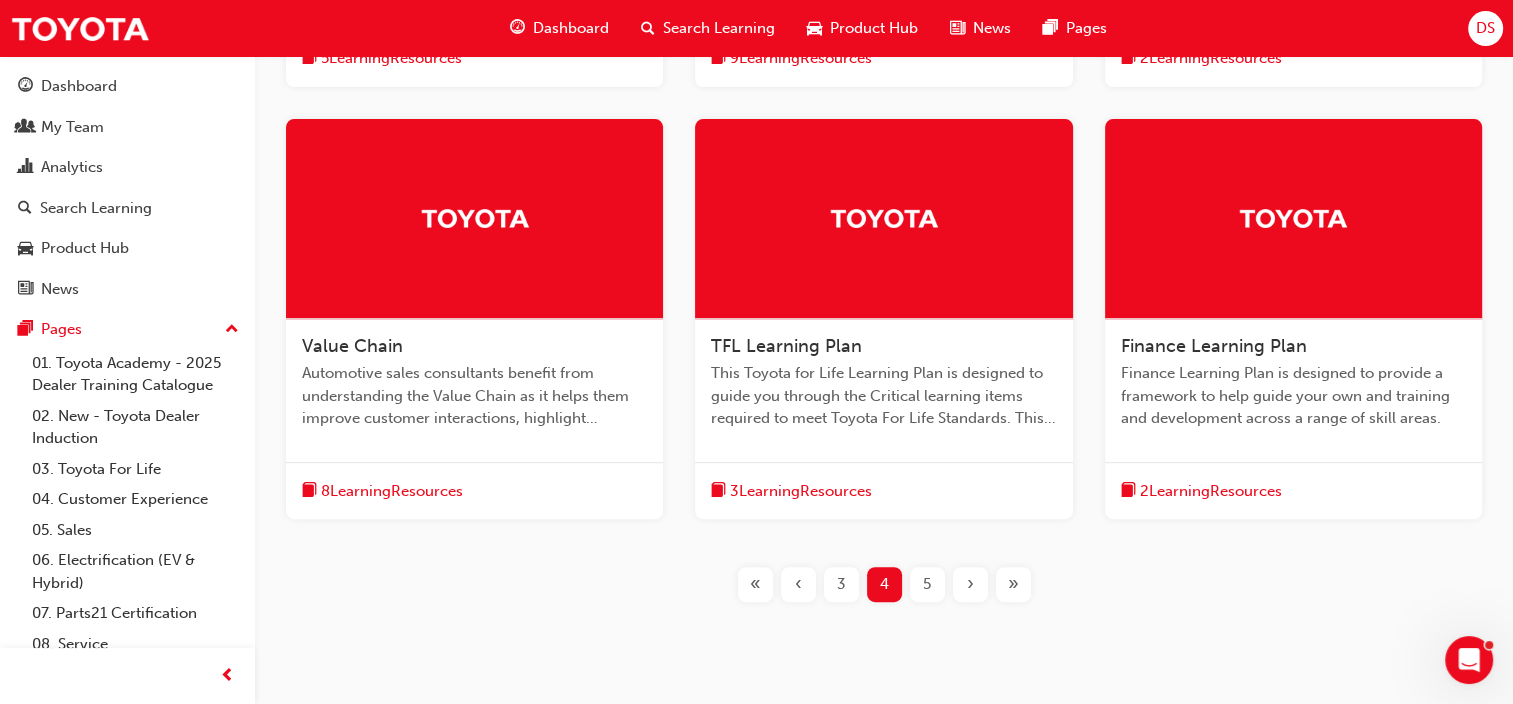 click on "5" at bounding box center [927, 584] 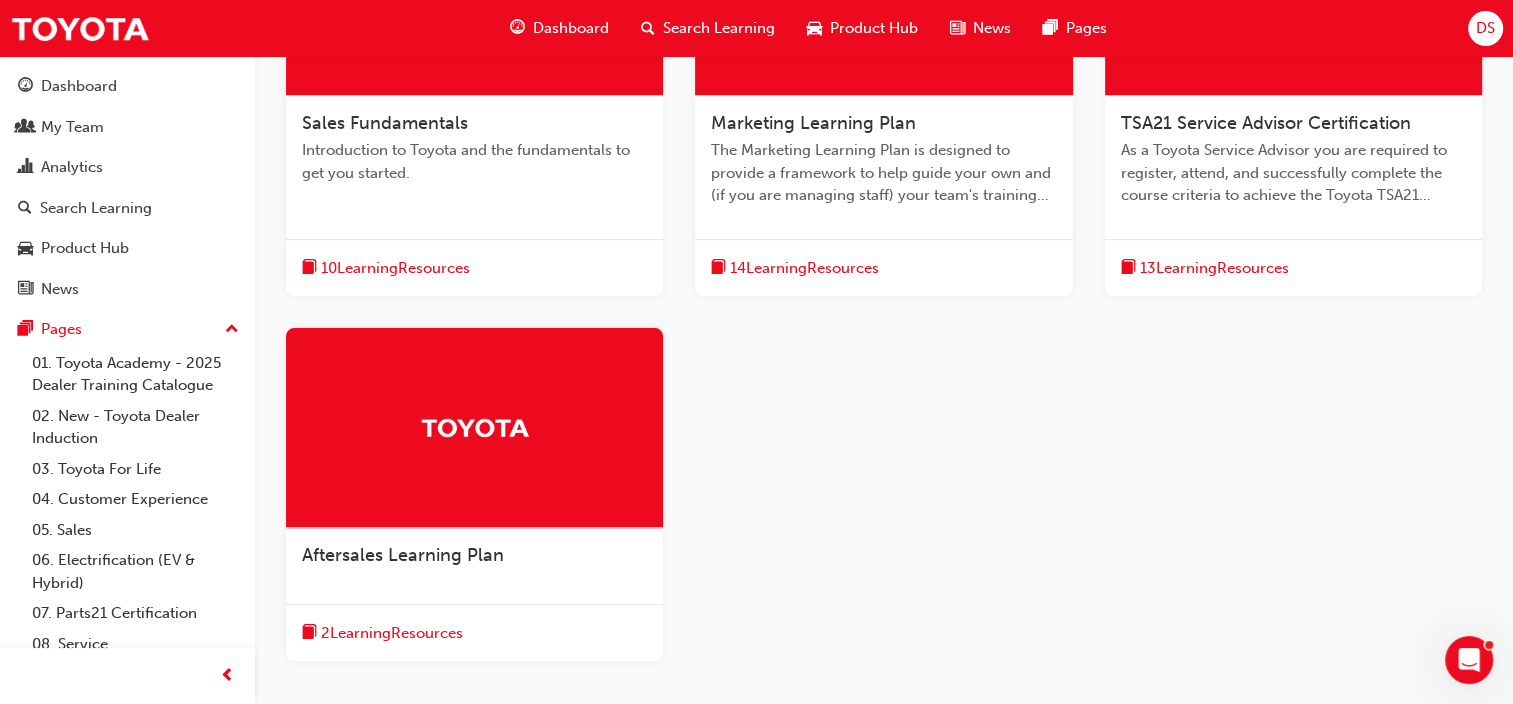 scroll, scrollTop: 568, scrollLeft: 0, axis: vertical 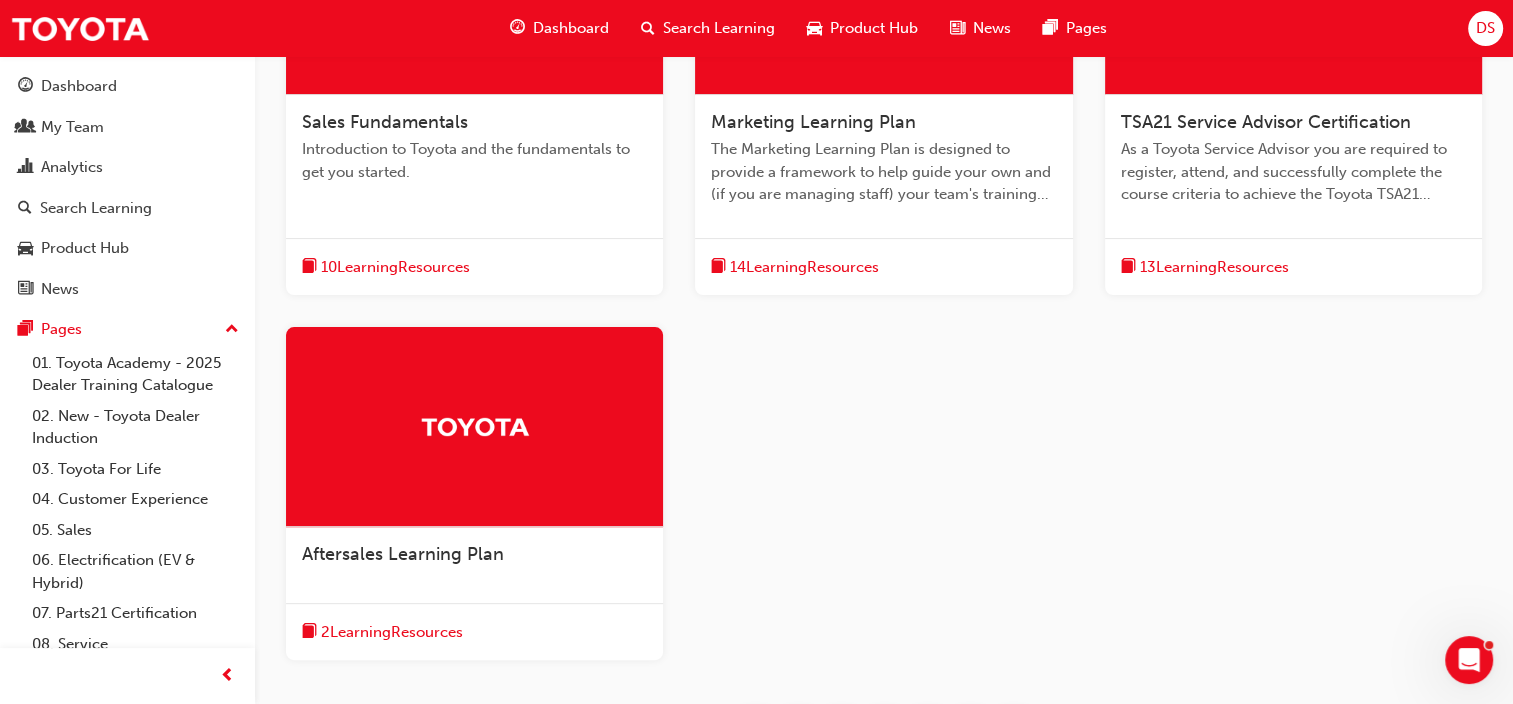 click on "Aftersales Learning Plan" at bounding box center (403, 554) 